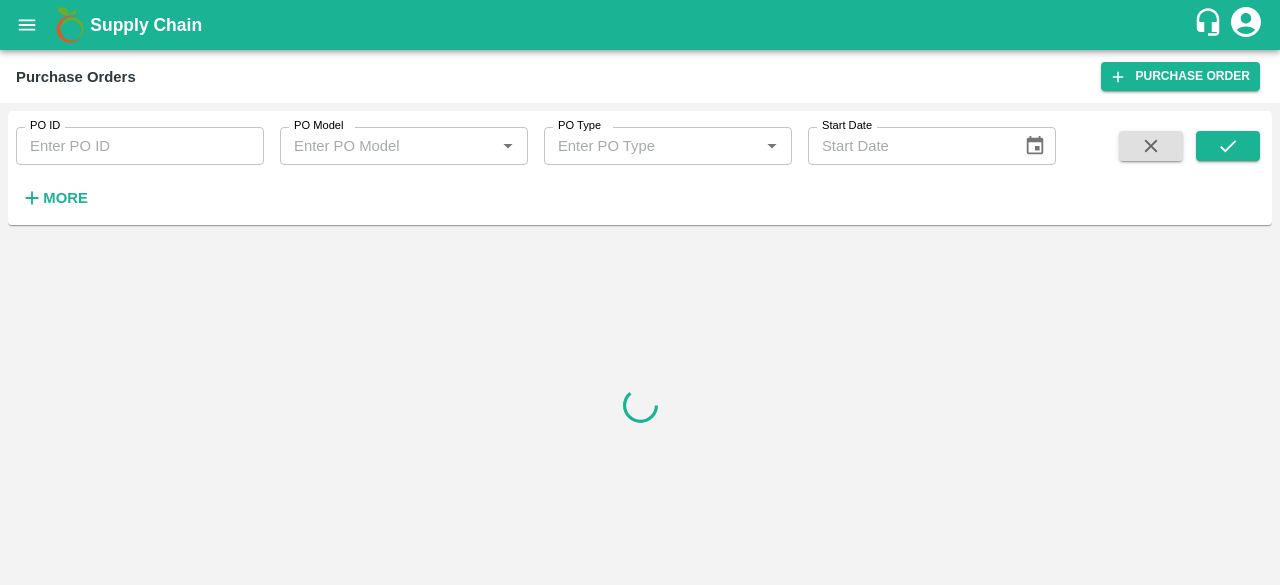 scroll, scrollTop: 0, scrollLeft: 0, axis: both 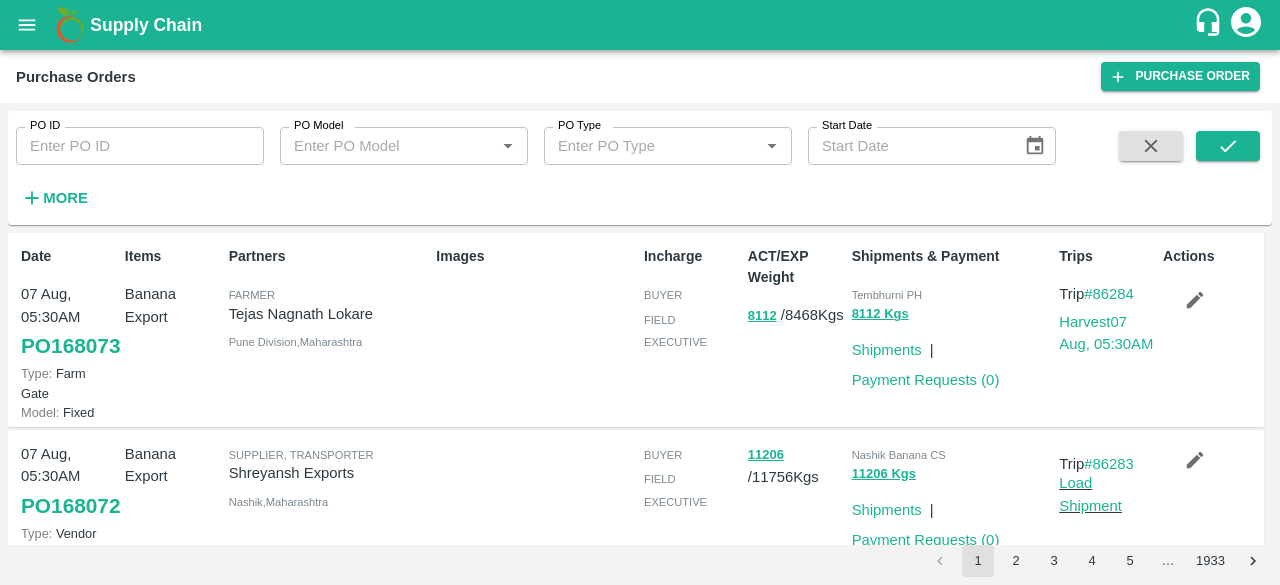 click 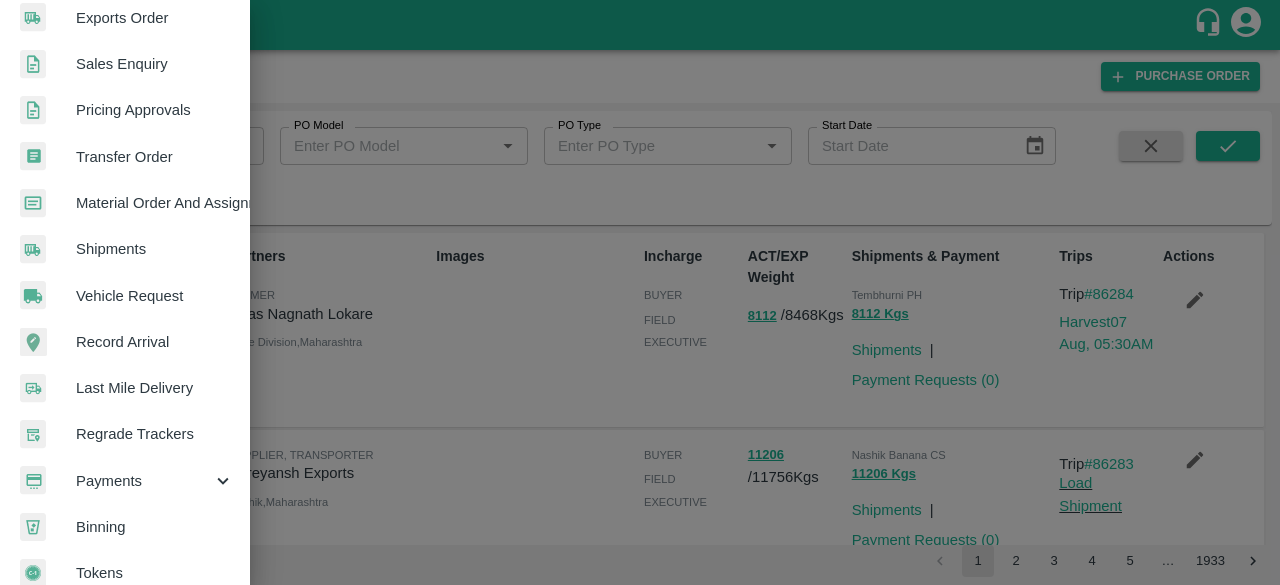 scroll, scrollTop: 554, scrollLeft: 0, axis: vertical 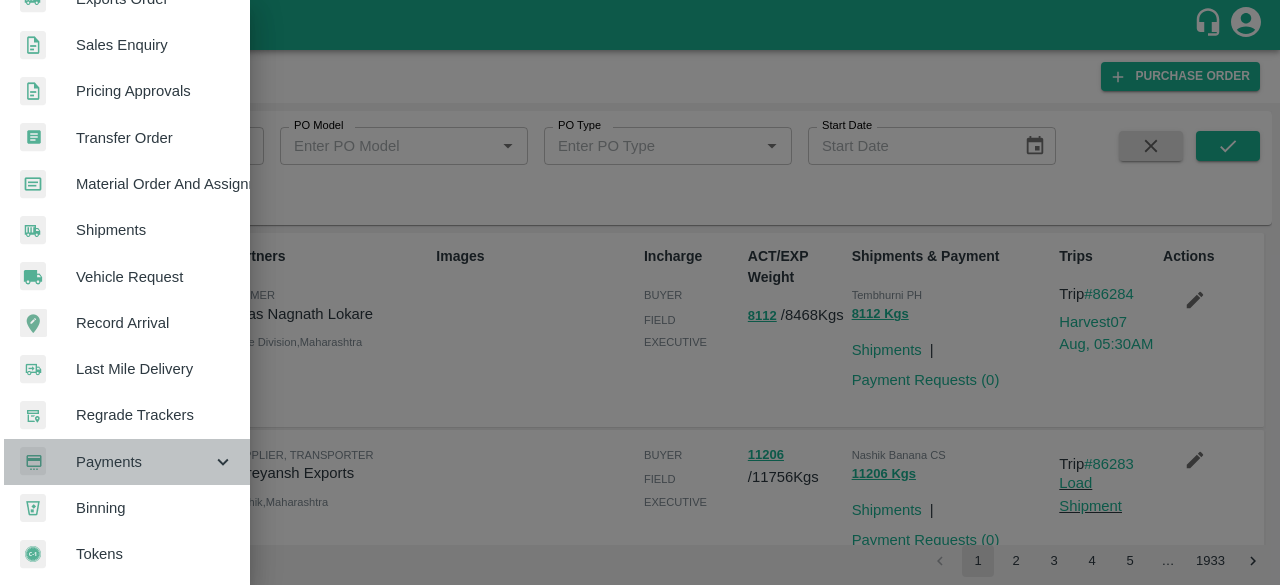 click on "Payments" at bounding box center (144, 462) 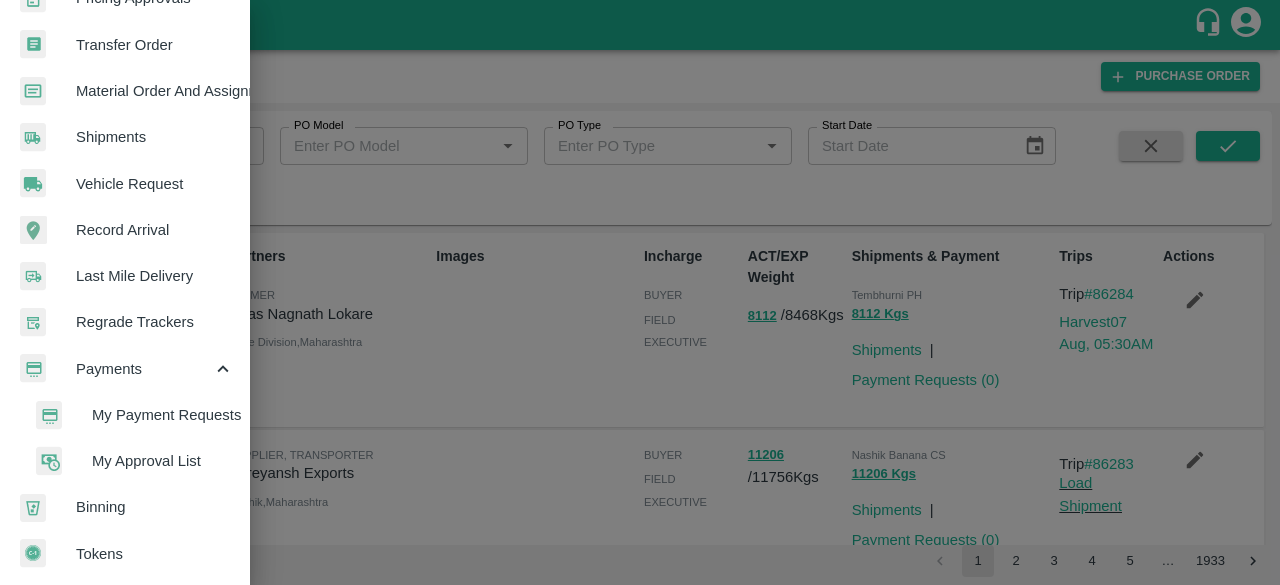 click on "My Approval List" at bounding box center [163, 461] 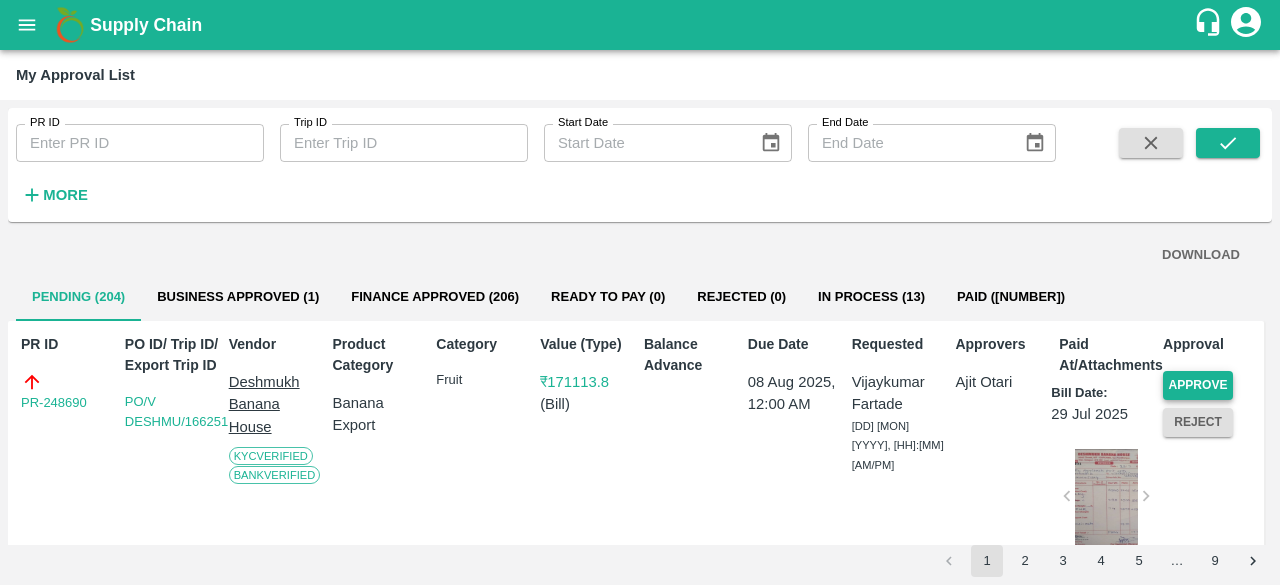 click on "Approve" at bounding box center [1198, 385] 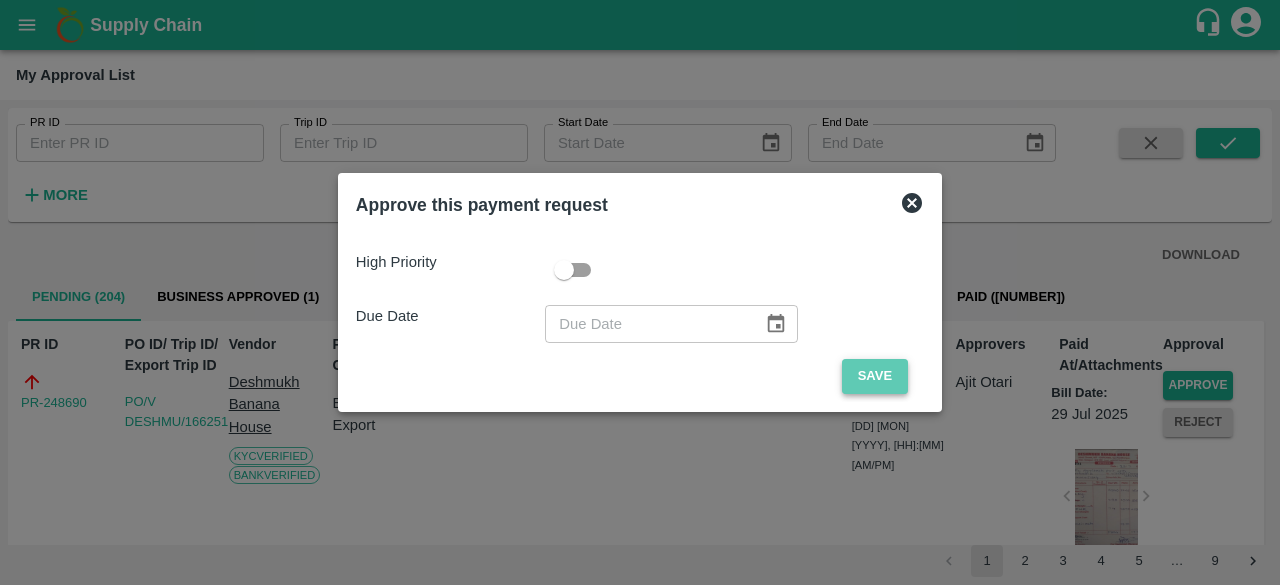 click on "Save" at bounding box center [875, 376] 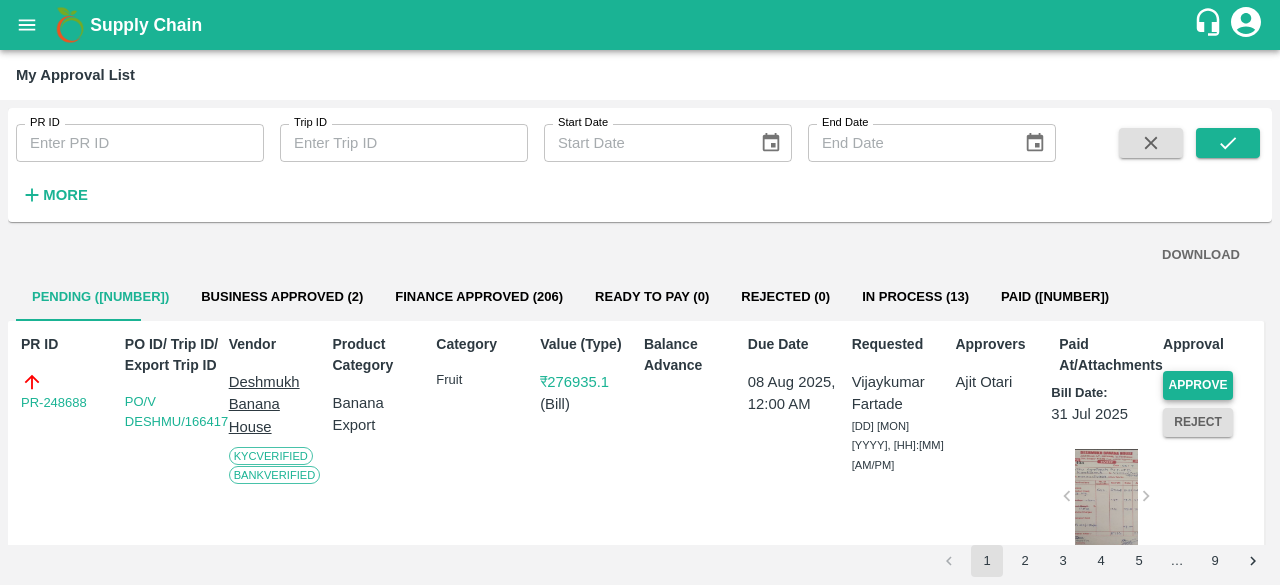 click on "Approve" at bounding box center (1198, 385) 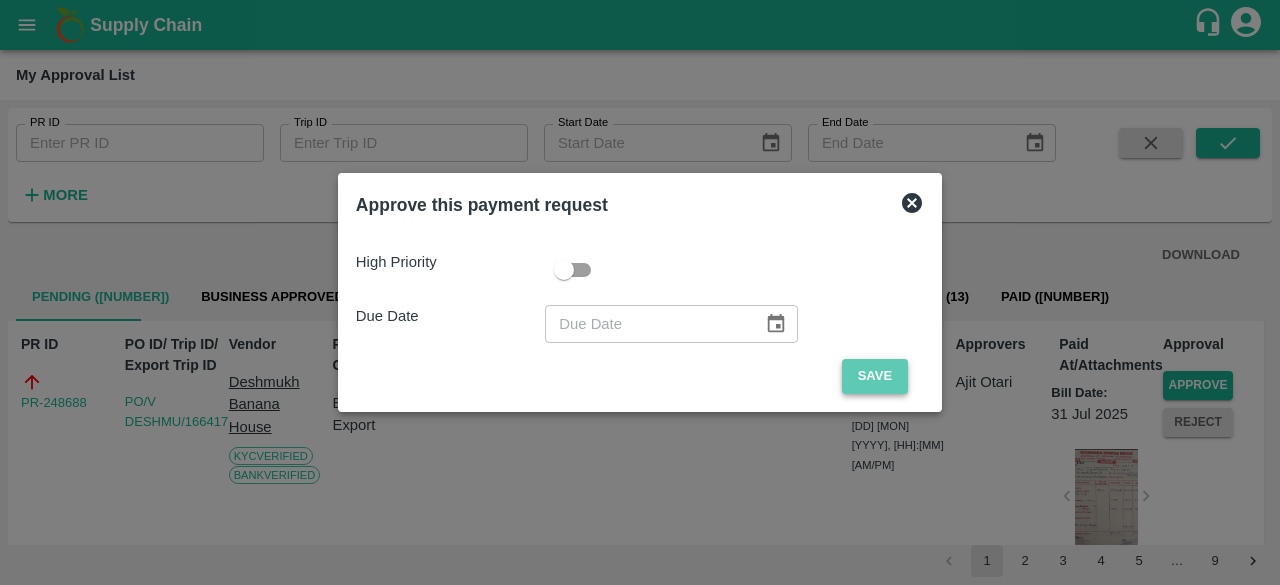 click on "Save" at bounding box center (875, 376) 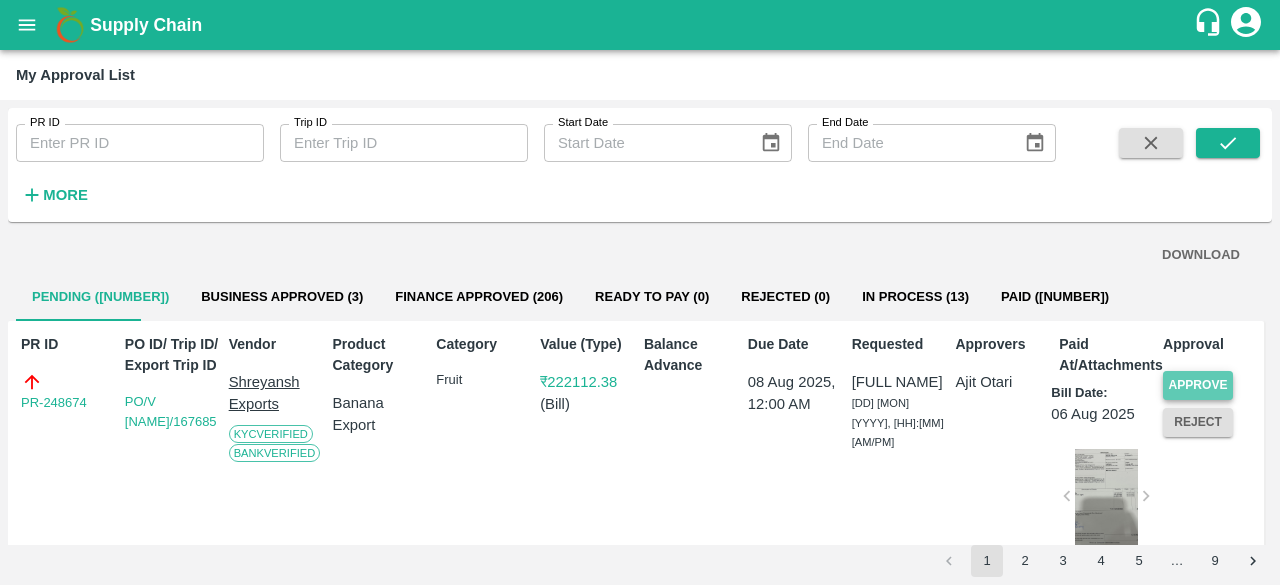 click on "Approve" at bounding box center (1198, 385) 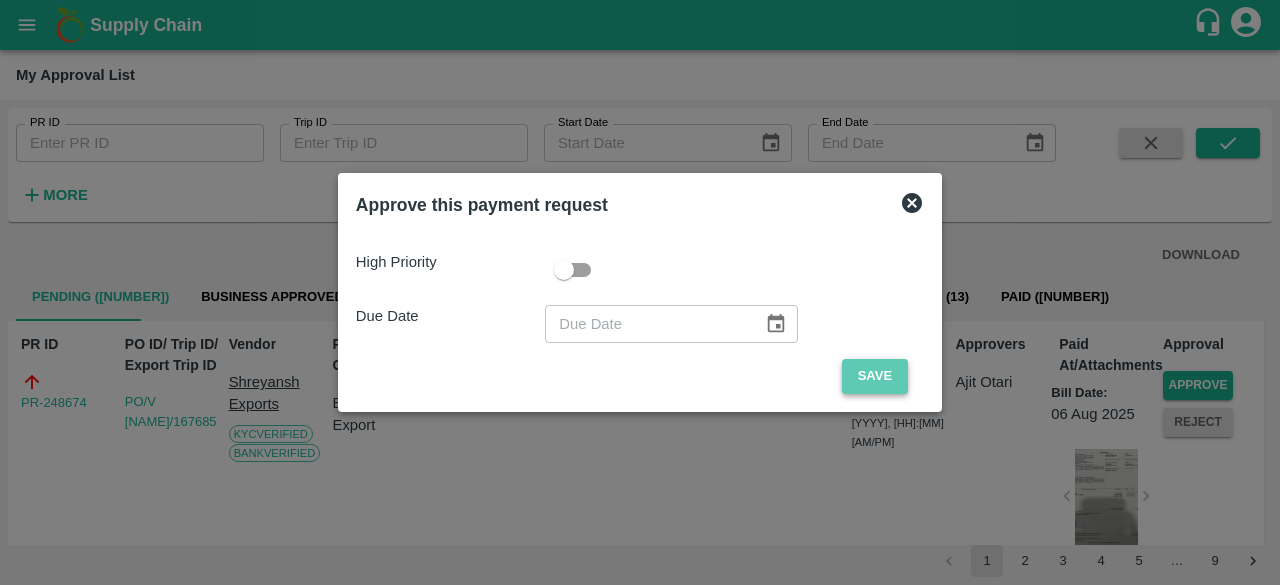 click on "Save" at bounding box center [875, 376] 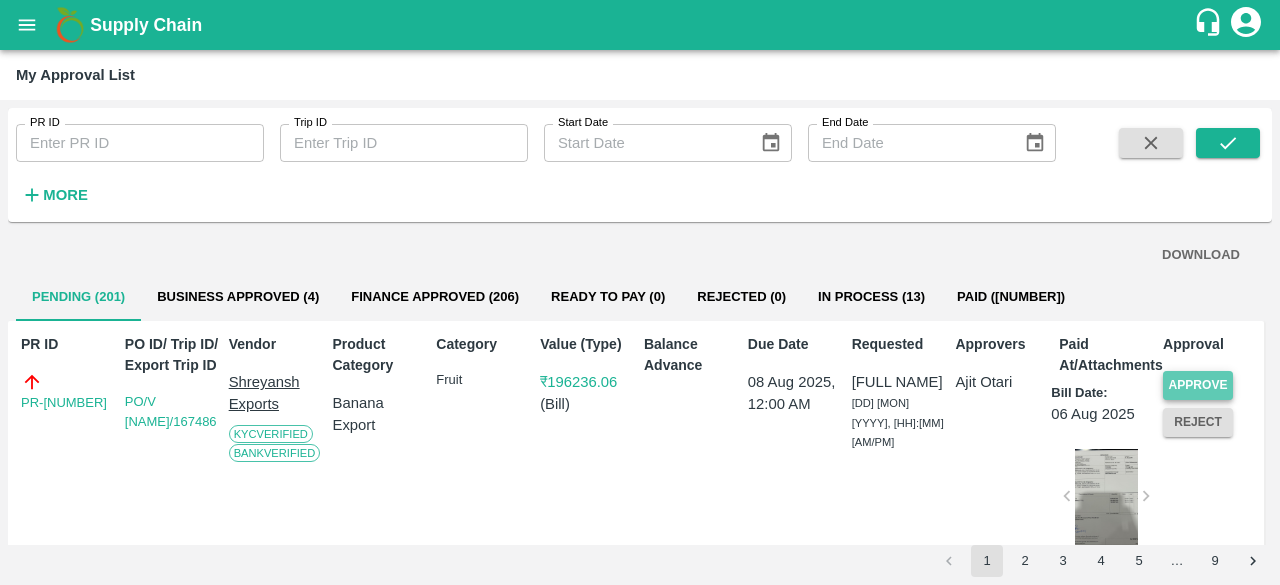click on "Approve" at bounding box center [1198, 385] 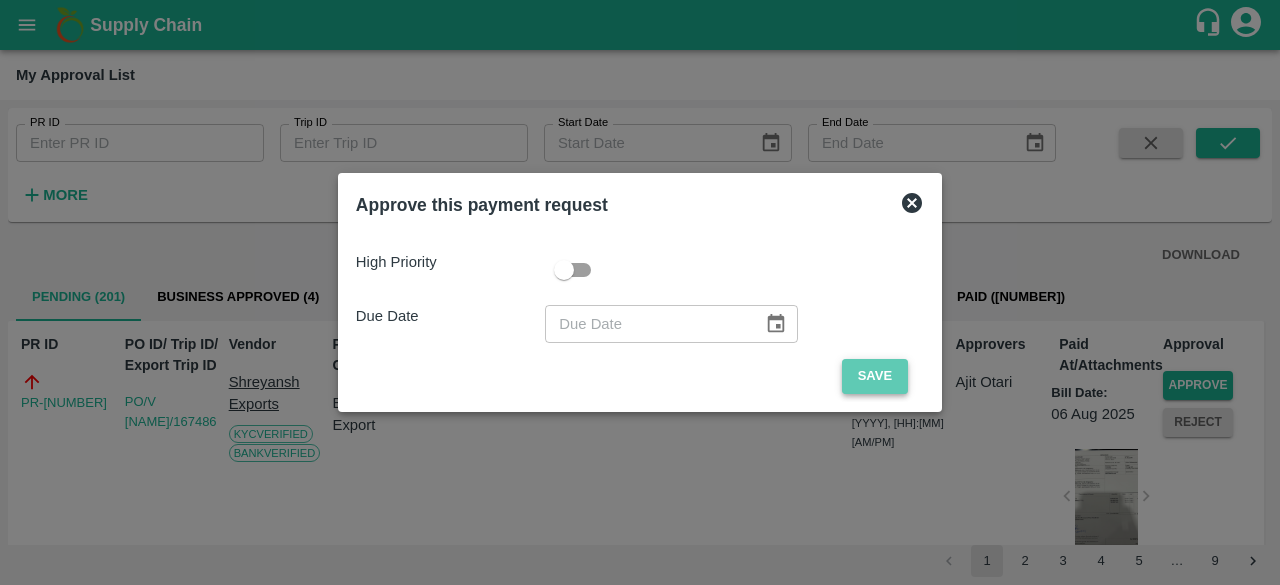 click on "Save" at bounding box center (875, 376) 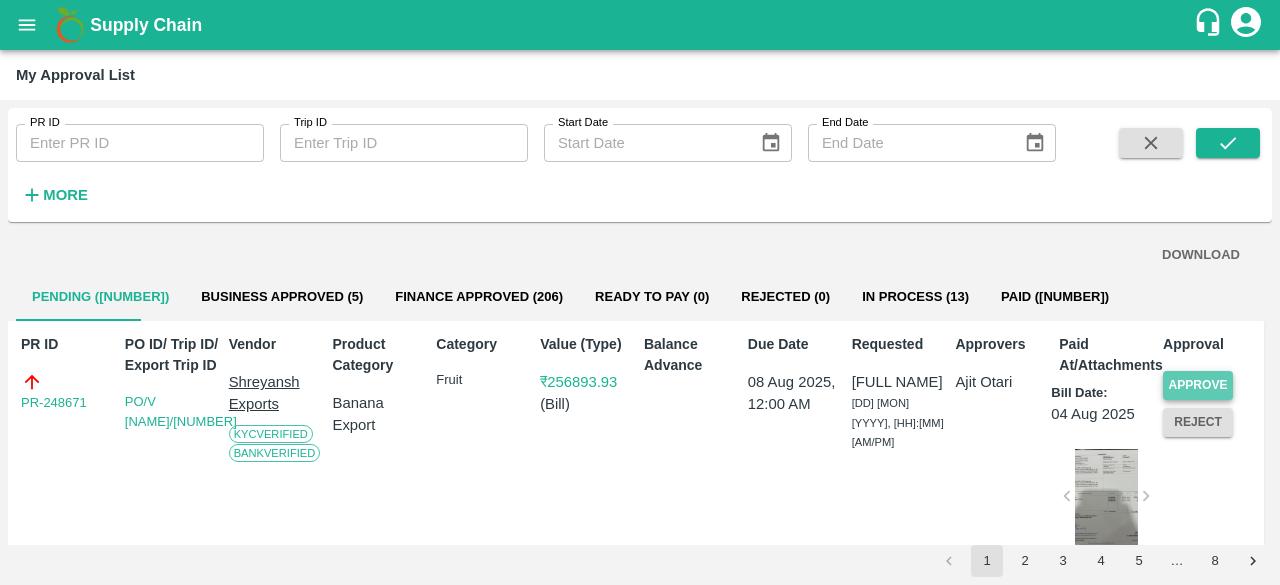 click on "Approve" at bounding box center (1198, 385) 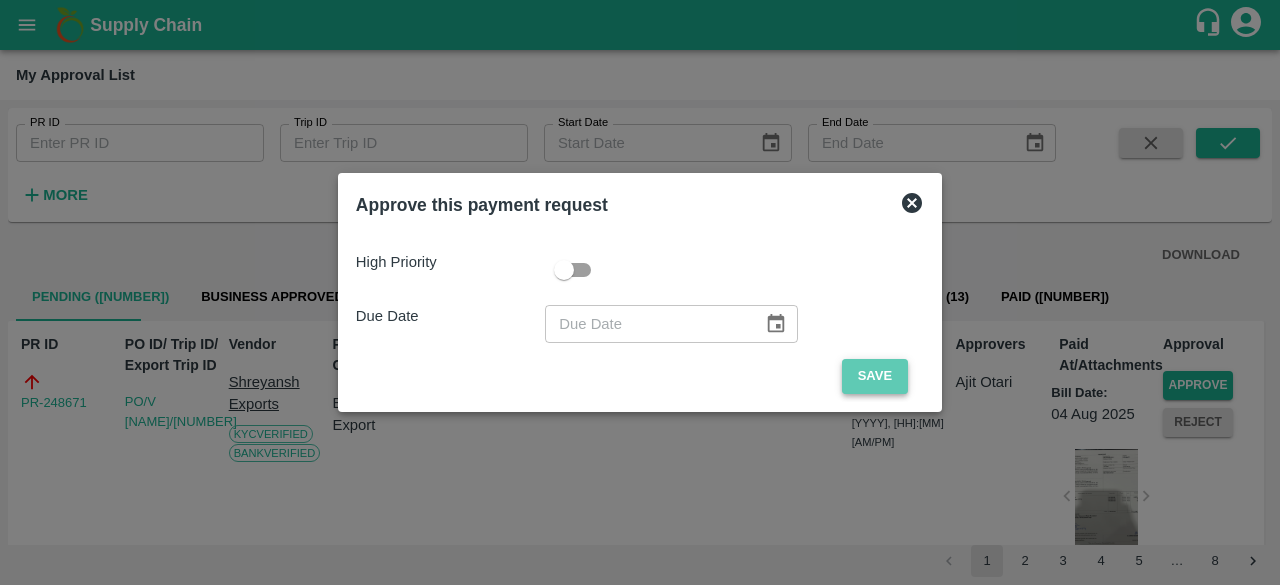 click on "Save" at bounding box center [875, 376] 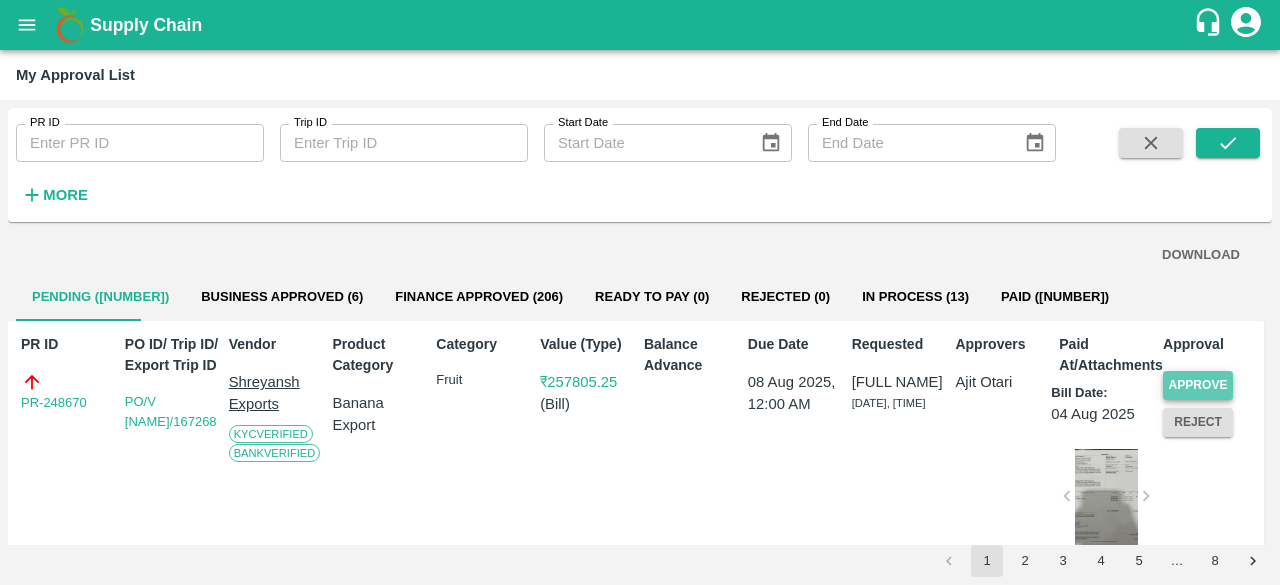 click on "Approve" at bounding box center [1198, 385] 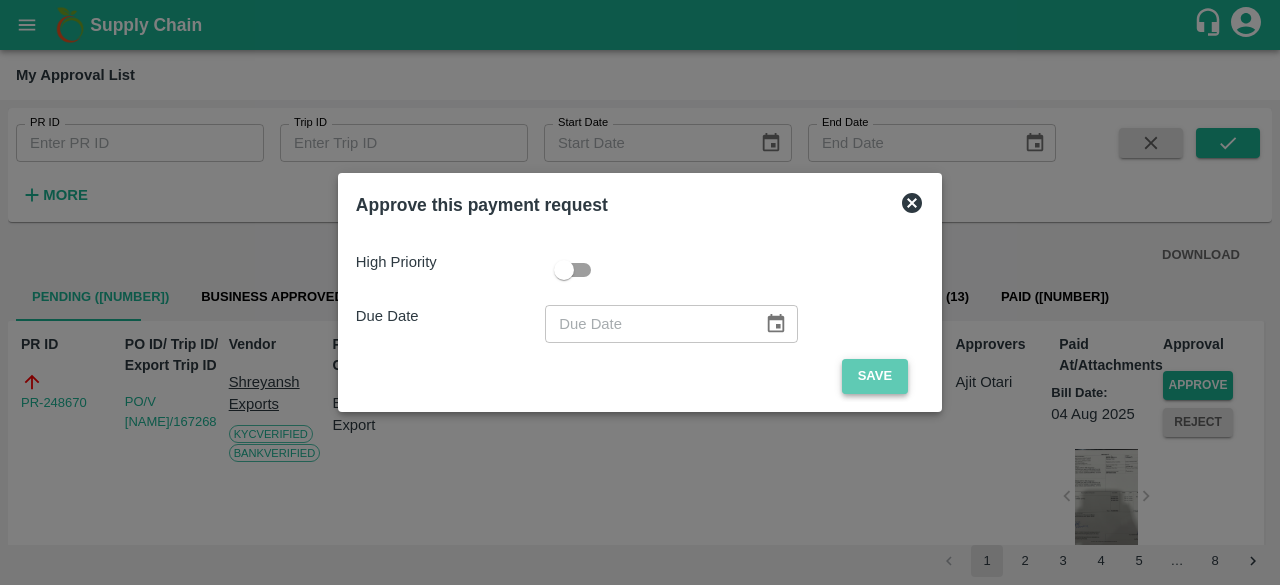 click on "Save" at bounding box center [875, 376] 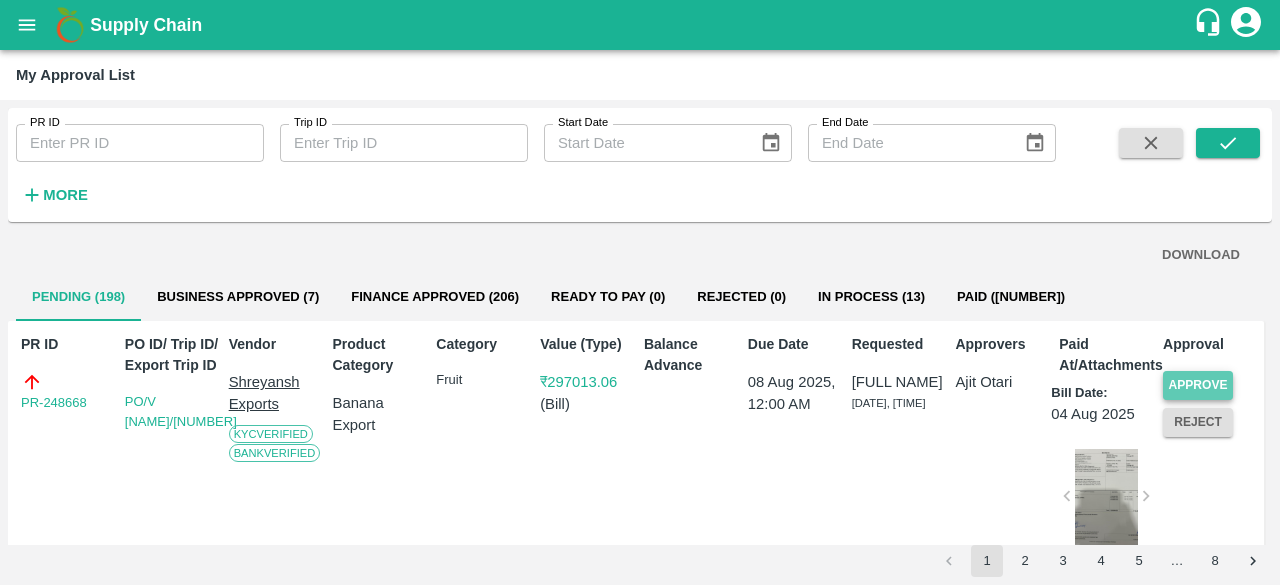 click on "Approve" at bounding box center [1198, 385] 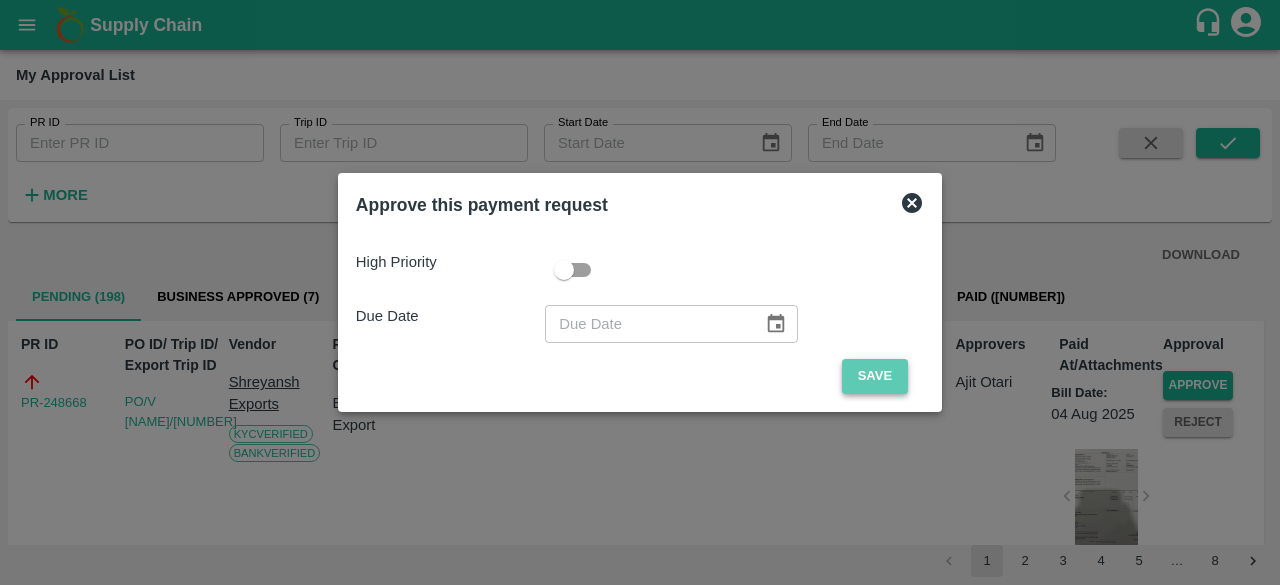 click on "Save" at bounding box center (875, 376) 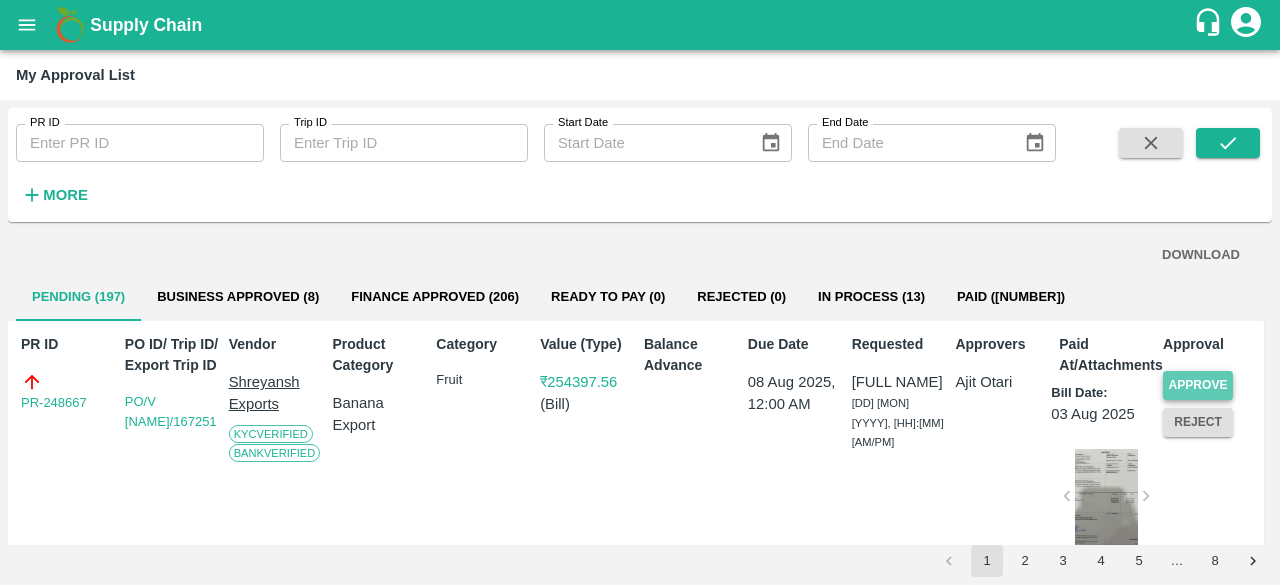 click on "Approve" at bounding box center [1198, 385] 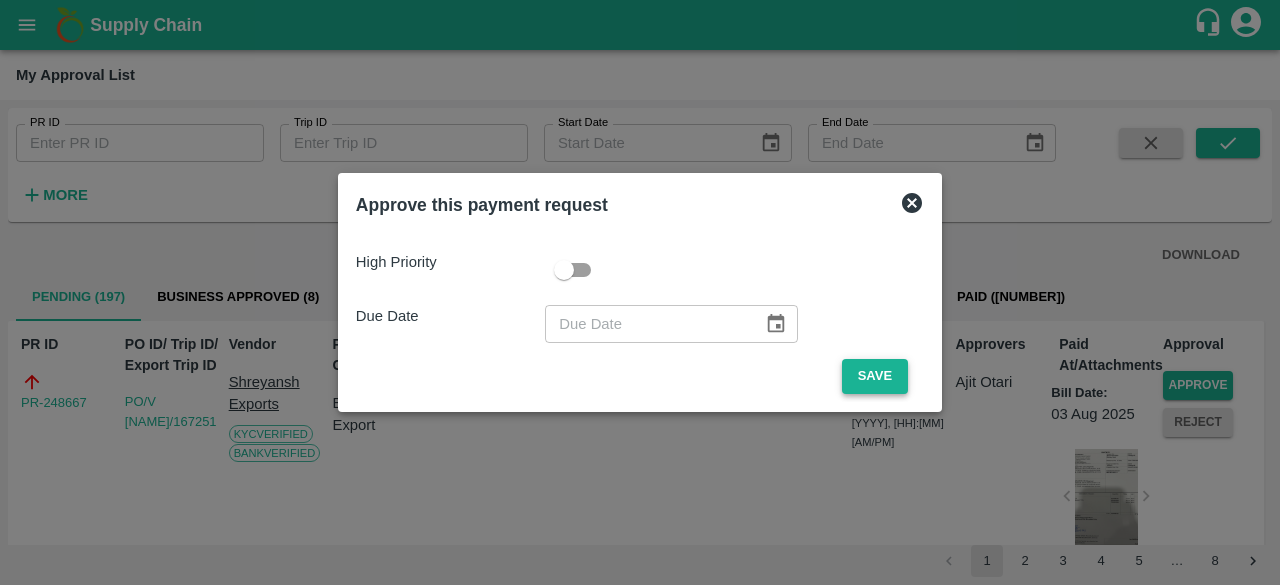 click on "Save" at bounding box center (875, 376) 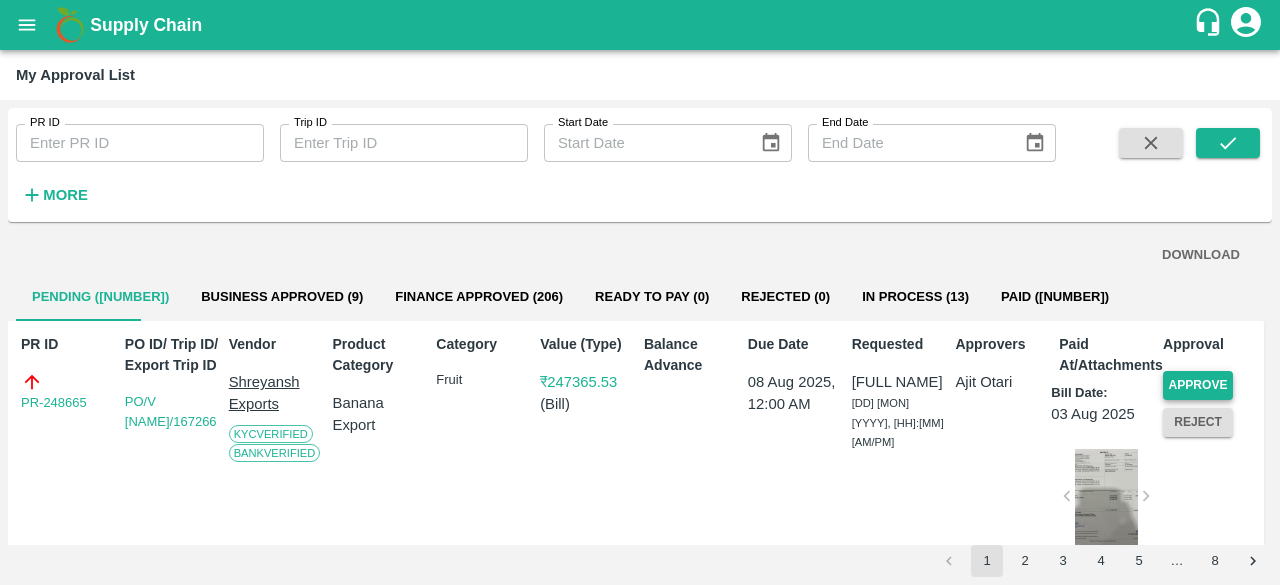 click on "Approve" at bounding box center (1198, 385) 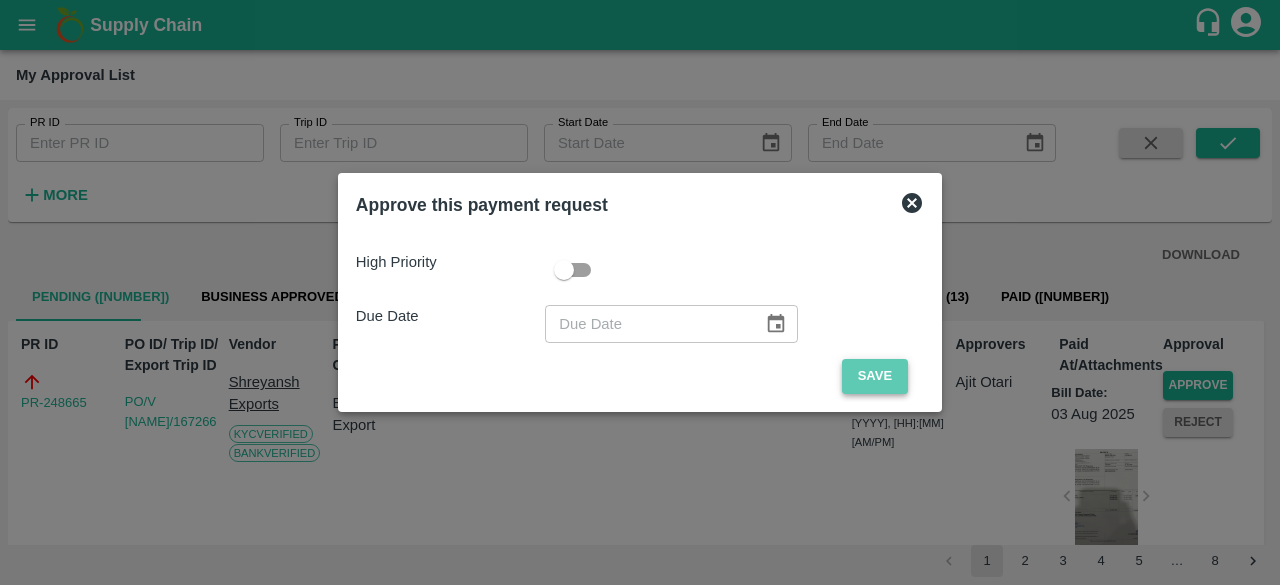 click on "Save" at bounding box center (875, 376) 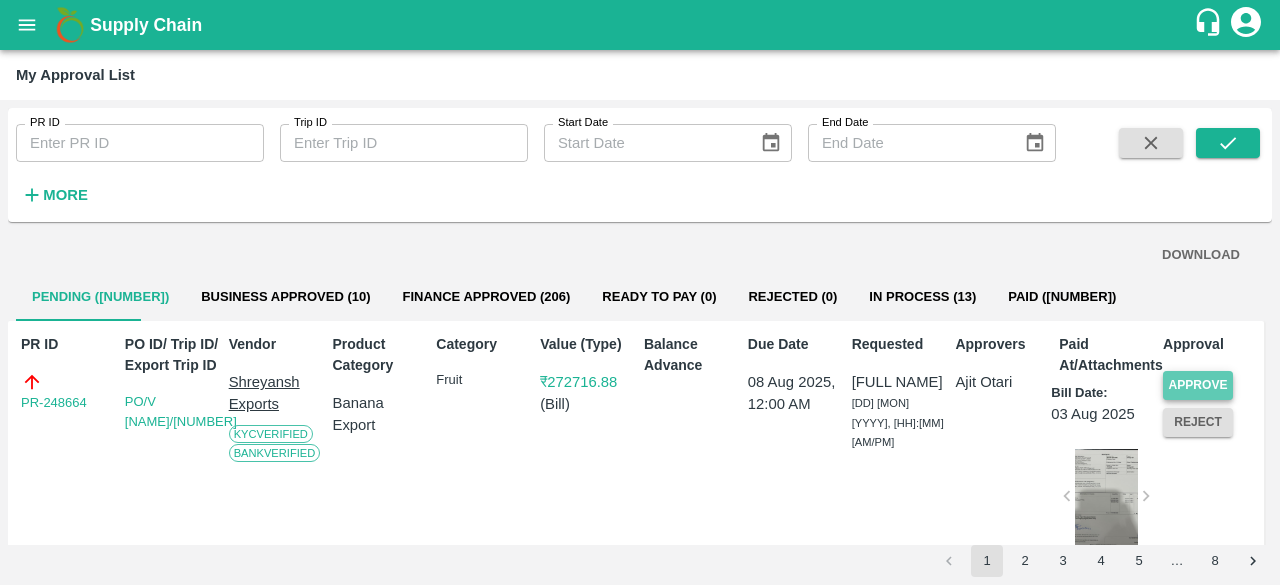 click on "Approve" at bounding box center (1198, 385) 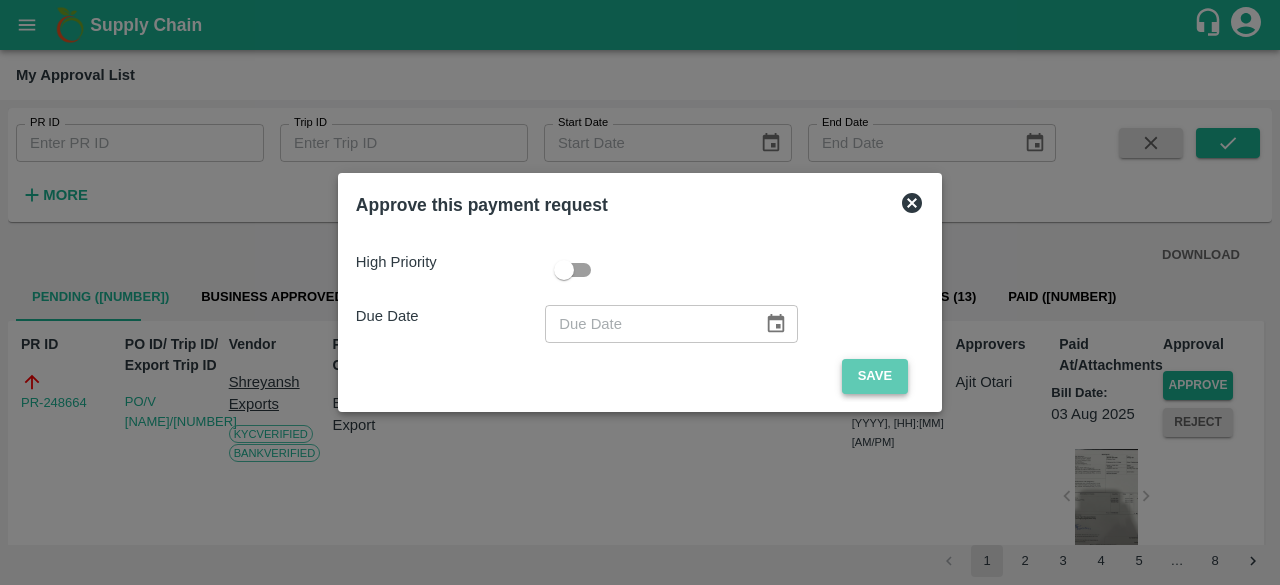 click on "Save" at bounding box center (875, 376) 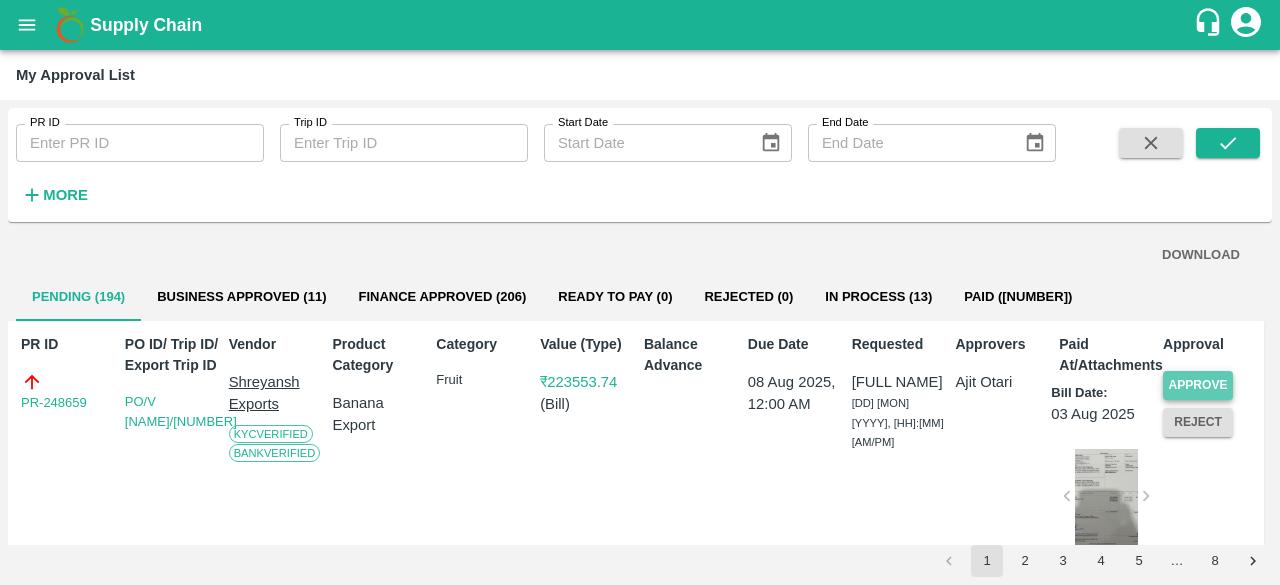 click on "Approve" at bounding box center [1198, 385] 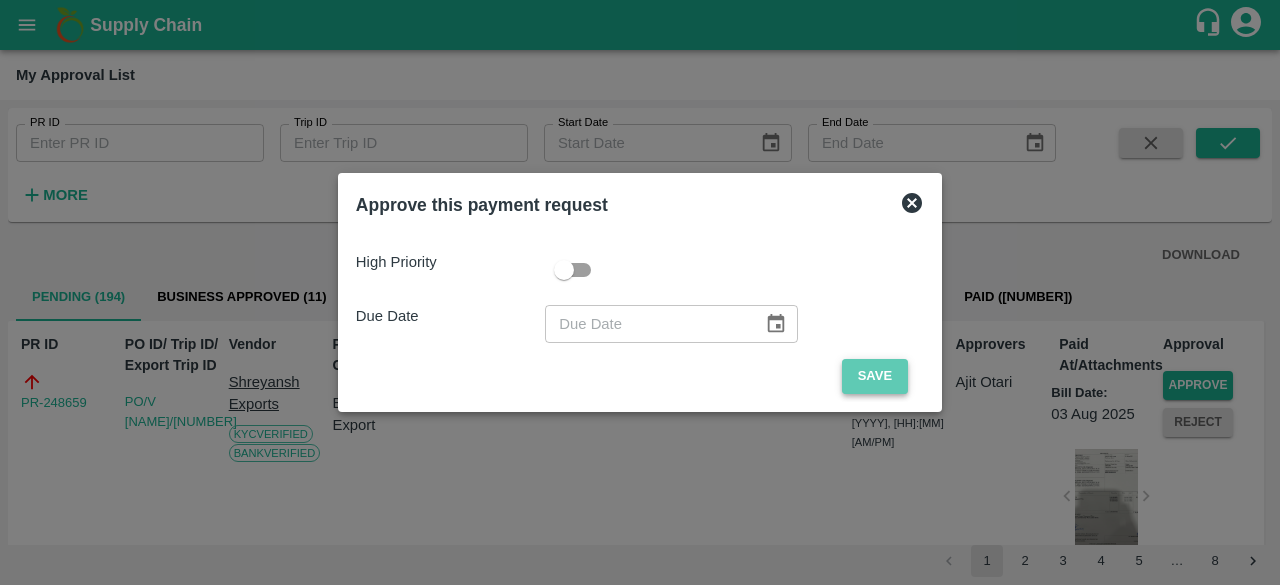 click on "Save" at bounding box center (875, 376) 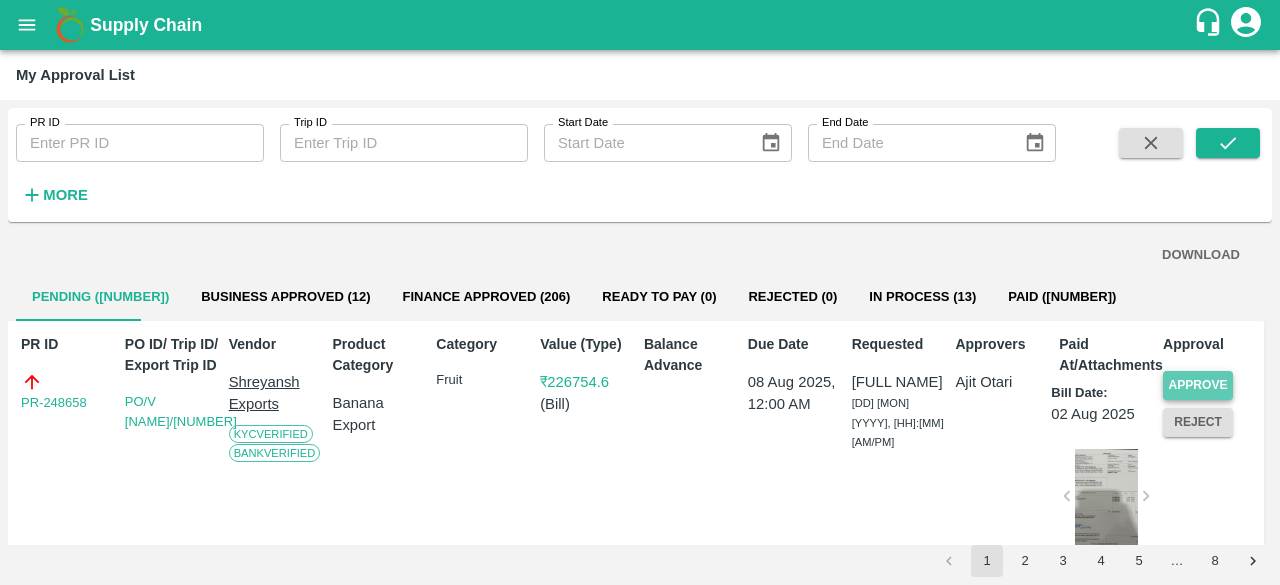 click on "Approve" at bounding box center (1198, 385) 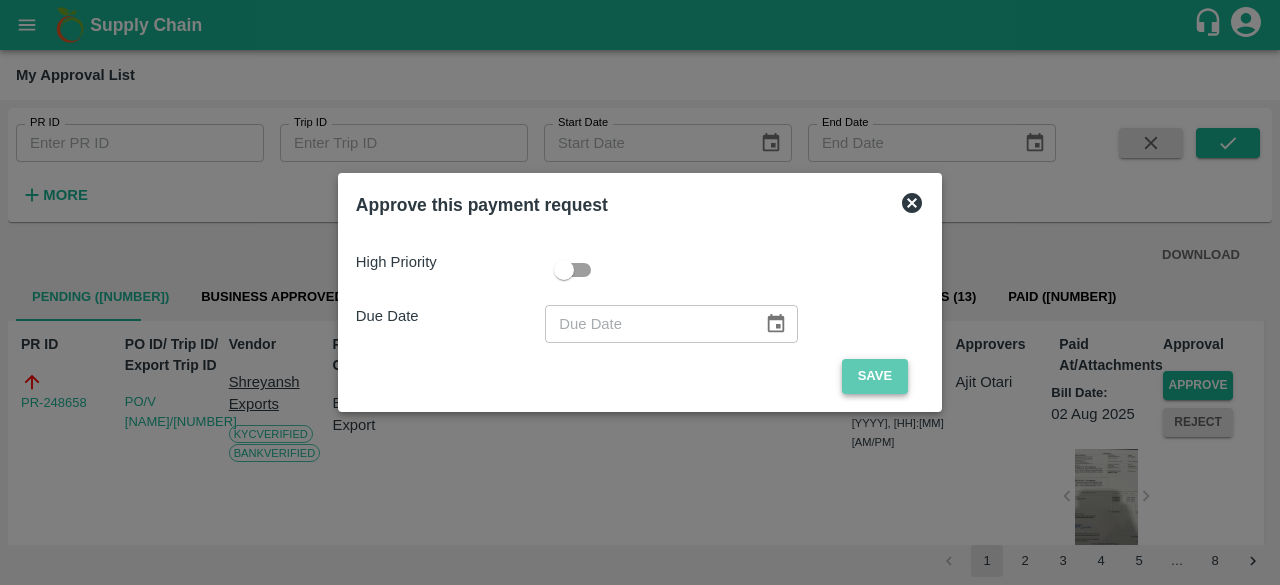 click on "Save" at bounding box center [875, 376] 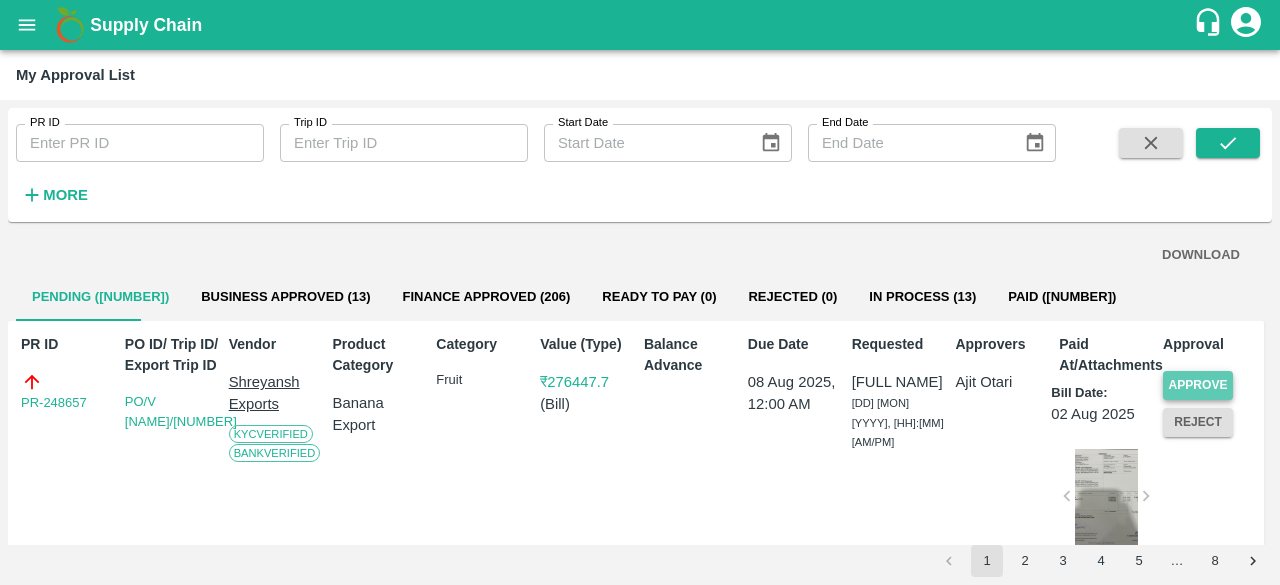 click on "Approve" at bounding box center [1198, 385] 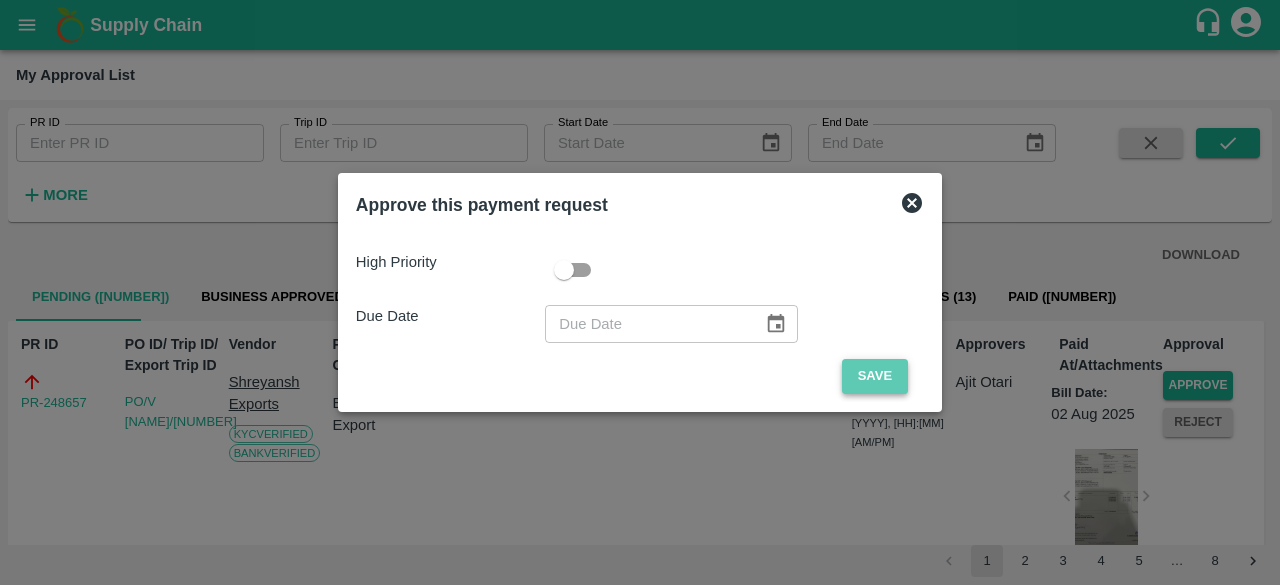 click on "Save" at bounding box center (875, 376) 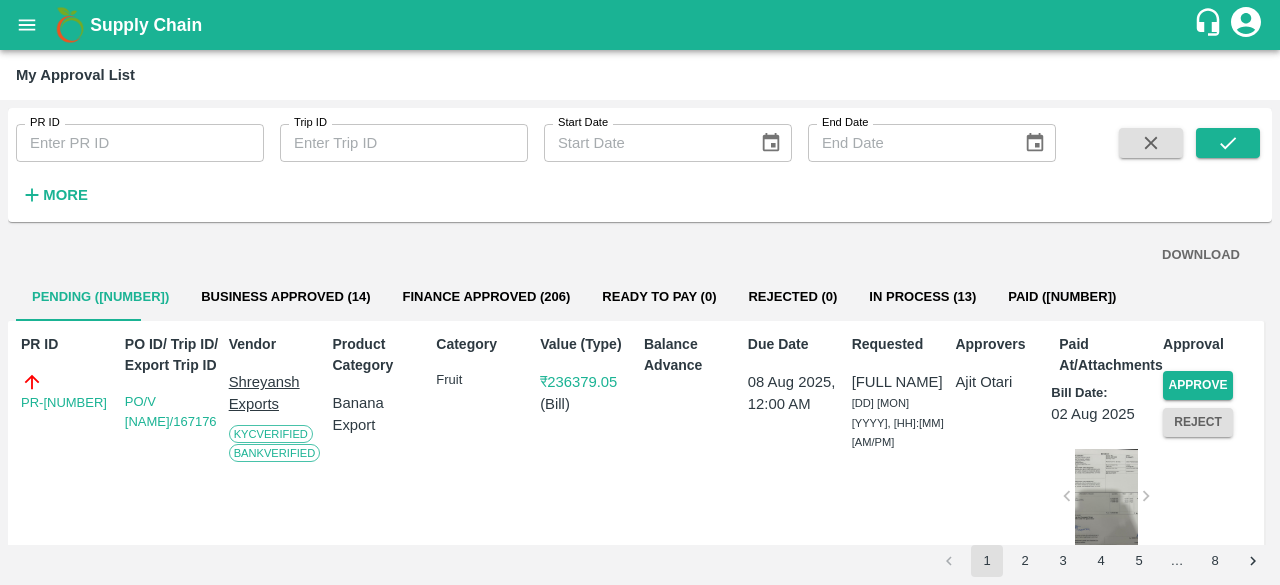 click on "Due Date [DD] [MON] [YYYY], [HH]:[MM] [AM/PM]" at bounding box center [792, 462] 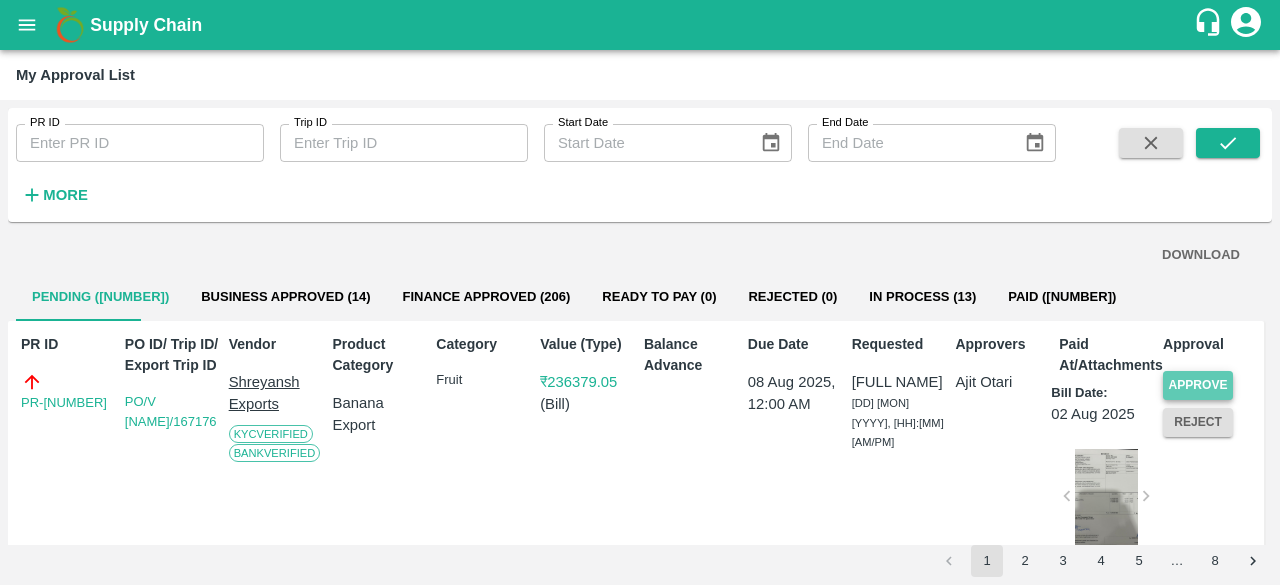click on "Approve" at bounding box center [1198, 385] 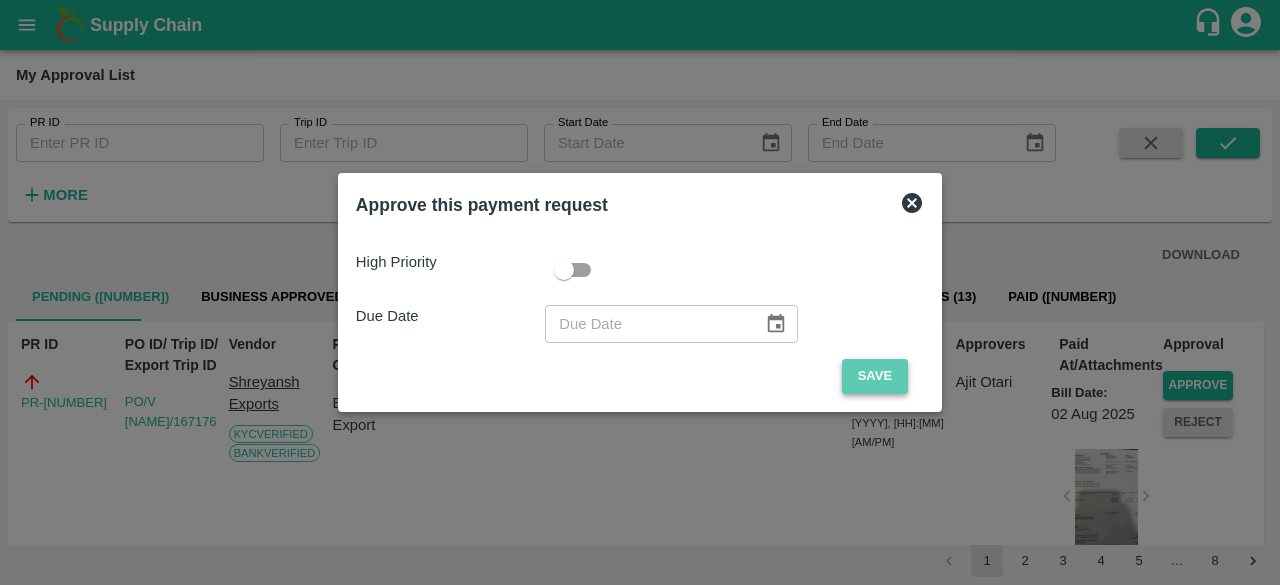 click on "Save" at bounding box center (875, 376) 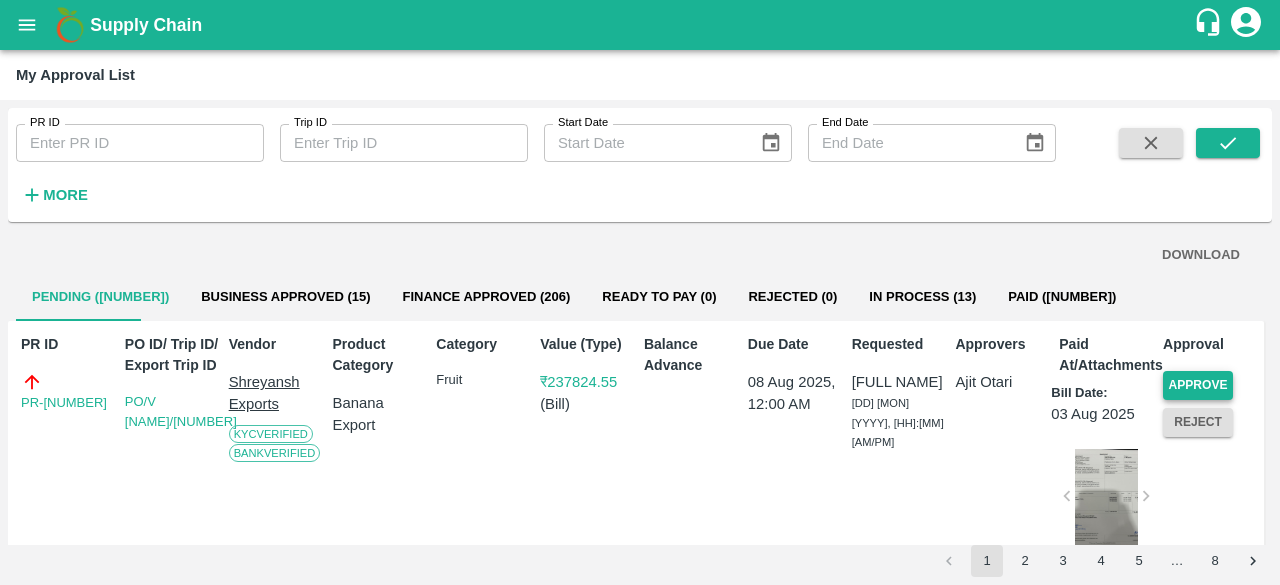 click on "Approve" at bounding box center [1198, 385] 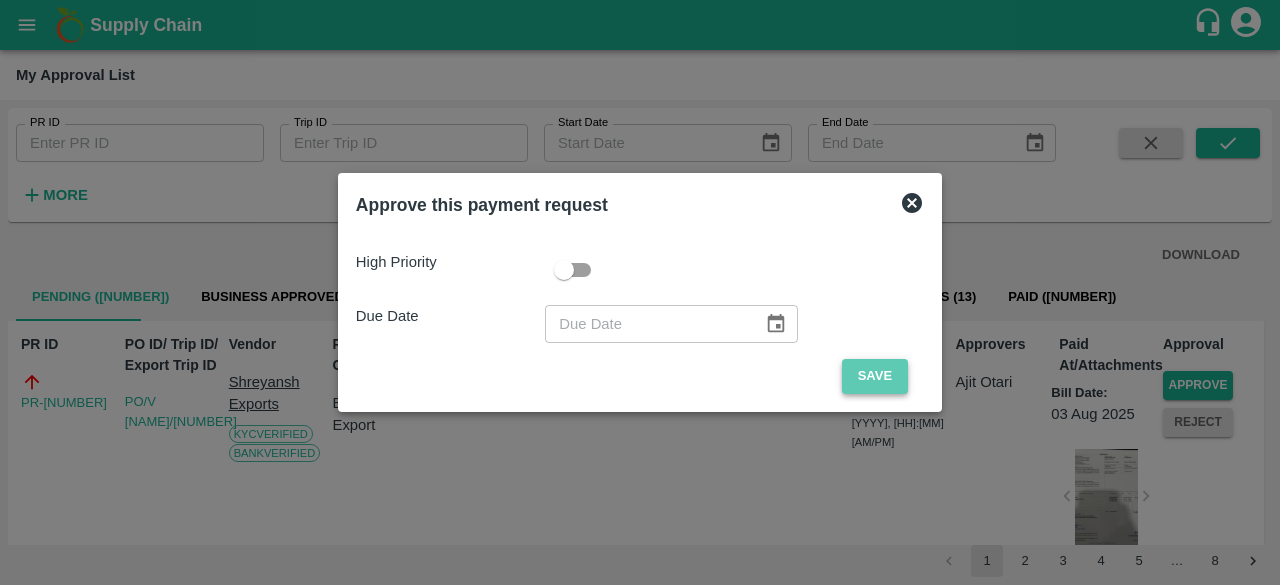 click on "Save" at bounding box center (875, 376) 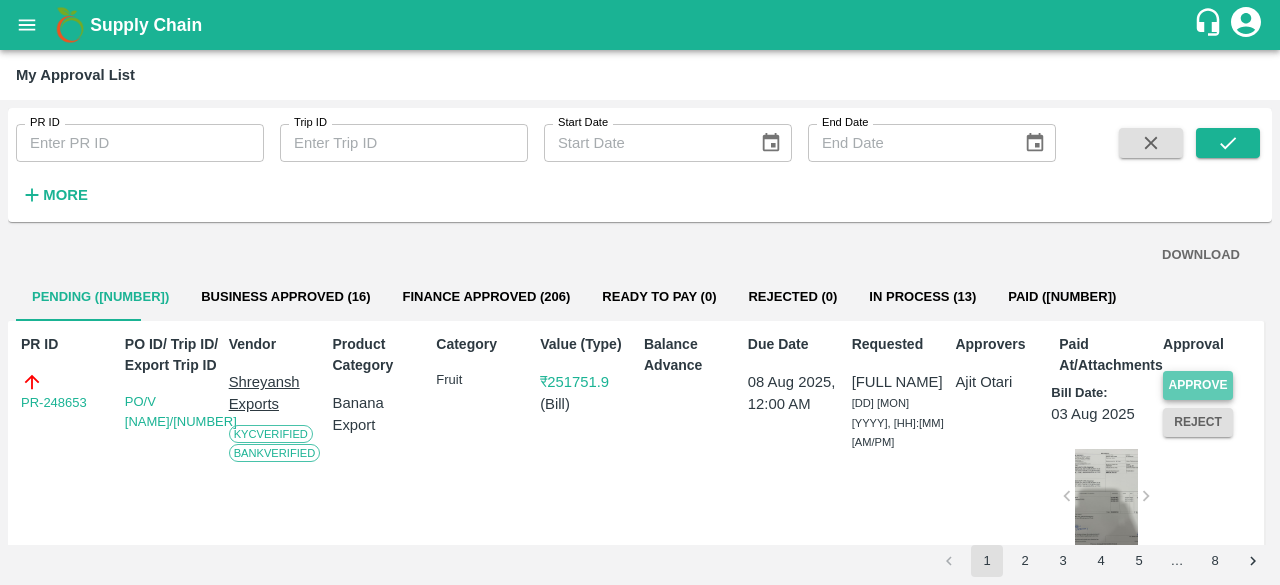 click on "Approve" at bounding box center [1198, 385] 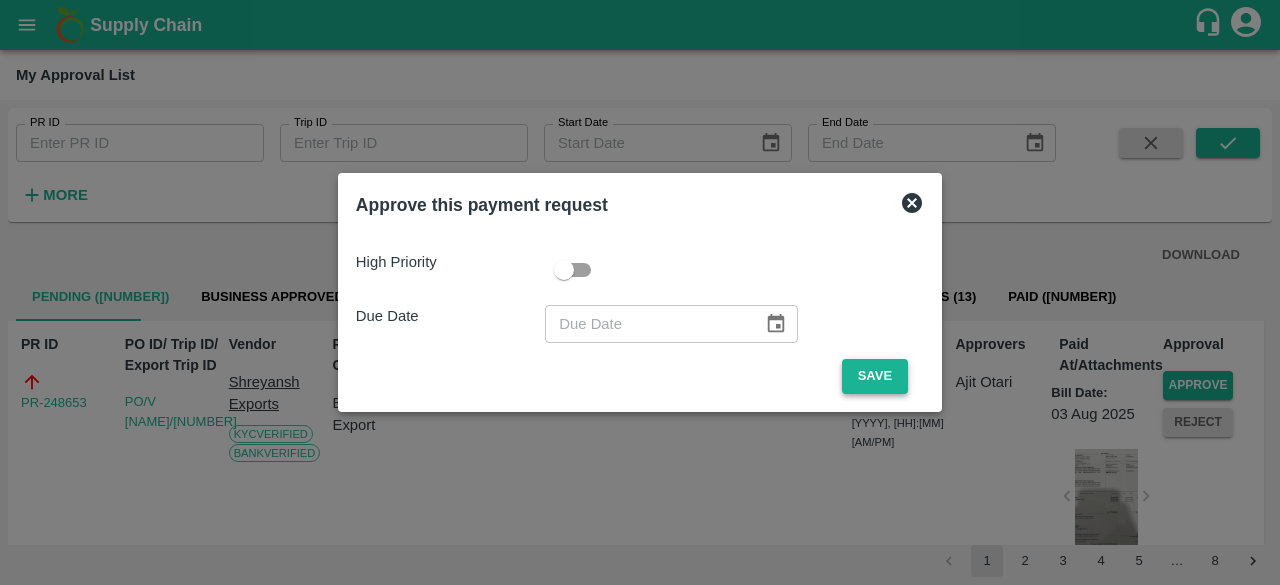 click on "Save" at bounding box center [875, 376] 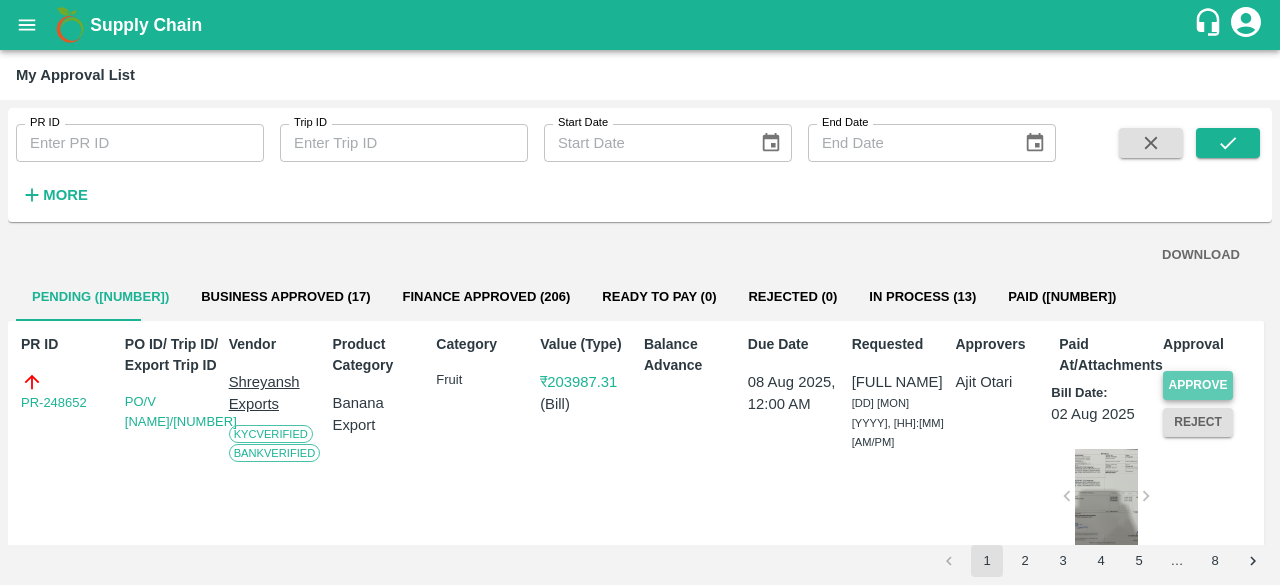 click on "Approve" at bounding box center (1198, 385) 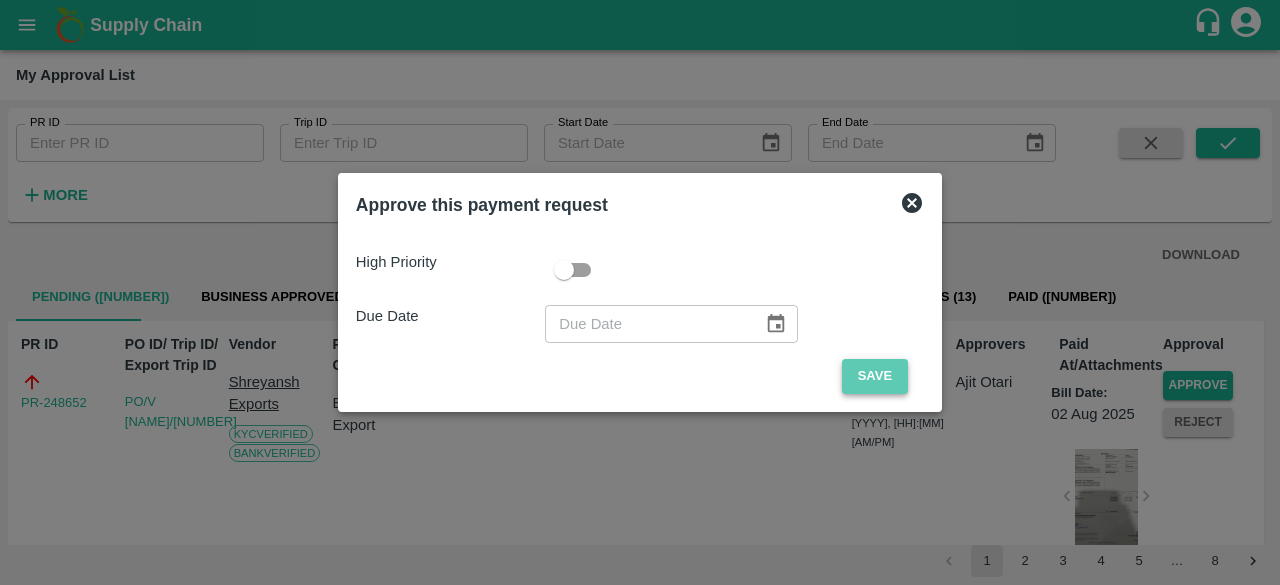 click on "Save" at bounding box center [875, 376] 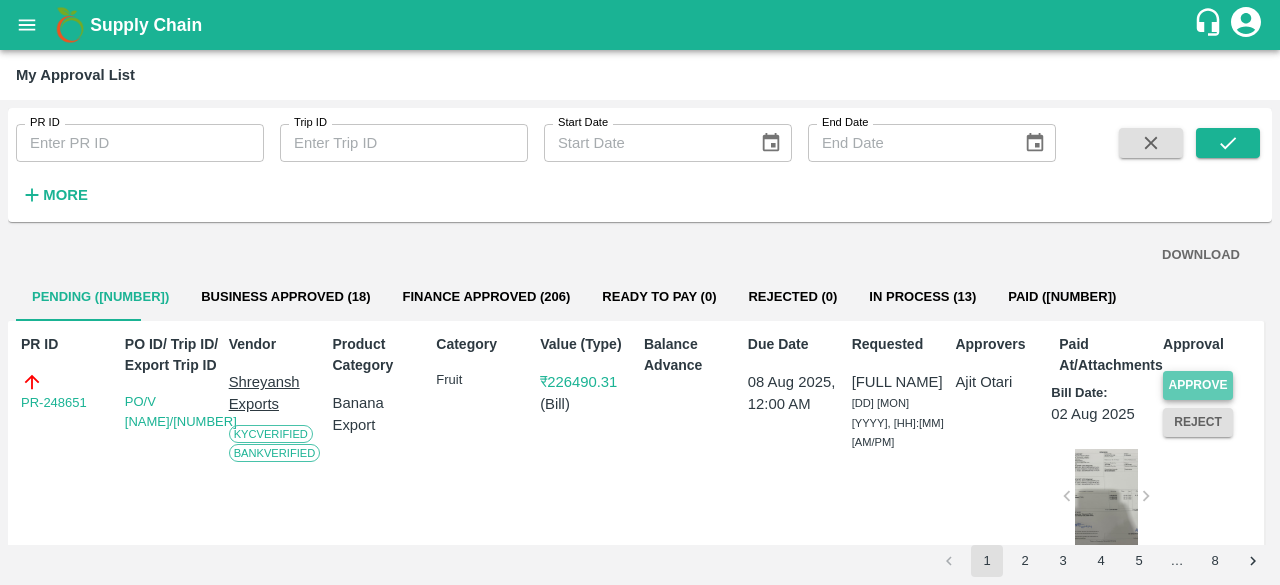 click on "Approve" at bounding box center (1198, 385) 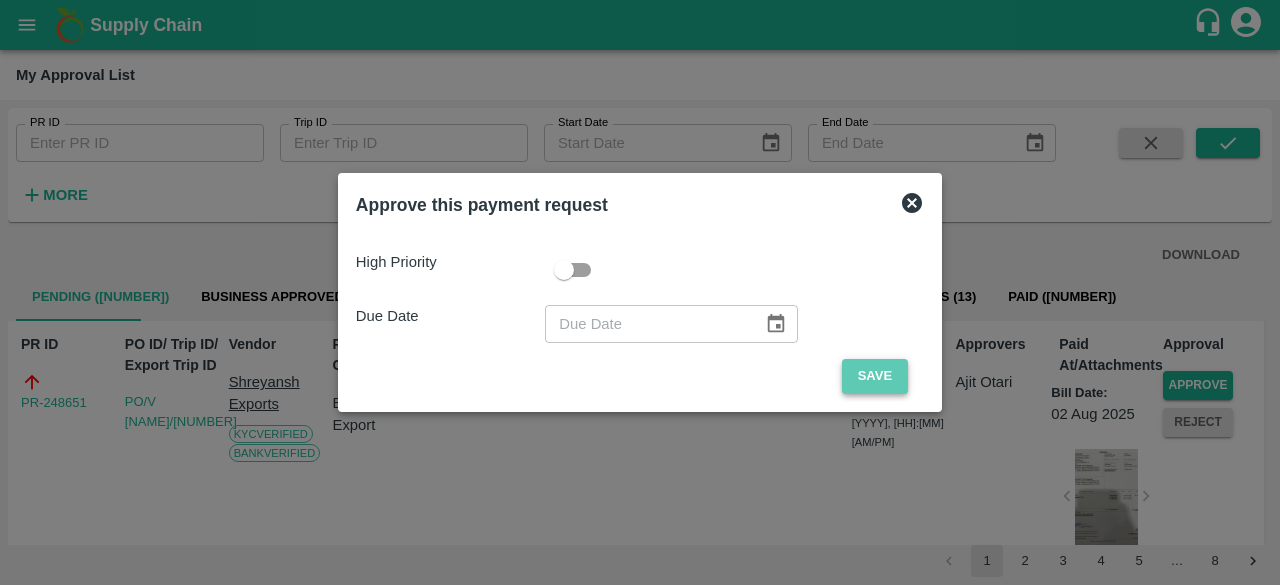 click on "Save" at bounding box center (875, 376) 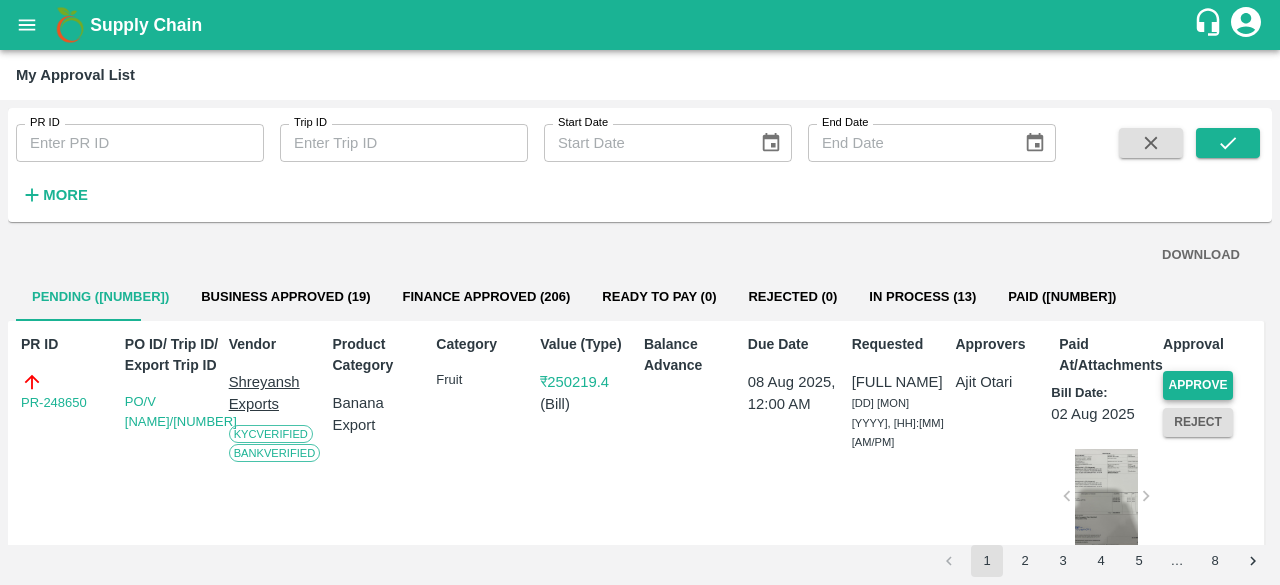 click on "Approve" at bounding box center [1198, 385] 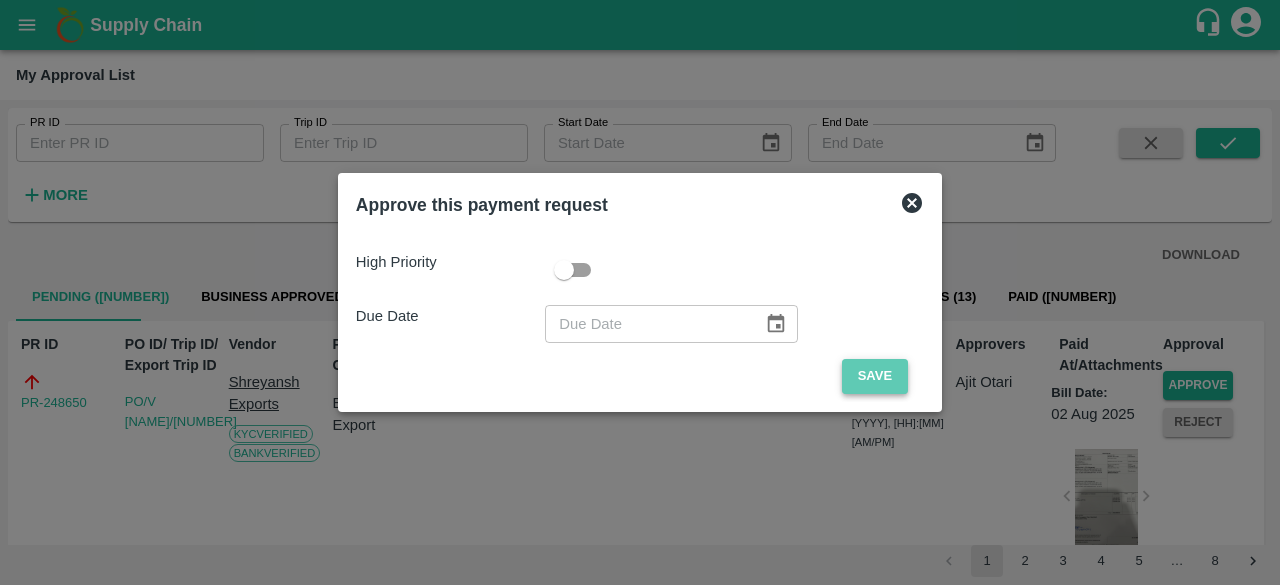 click on "Save" at bounding box center (875, 376) 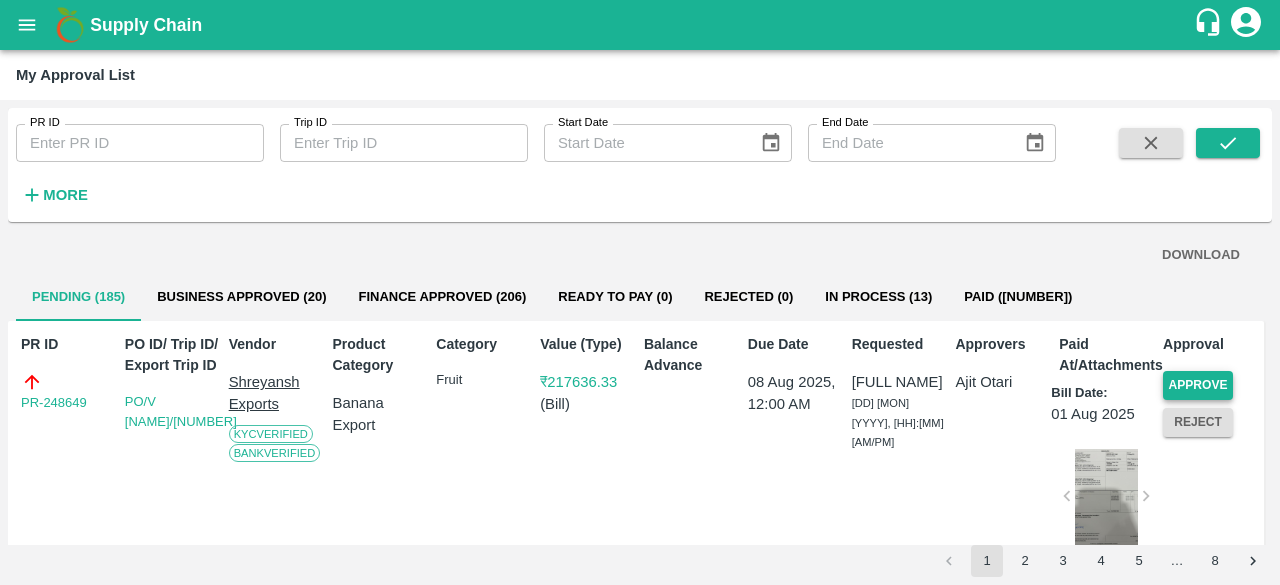 click on "Approve" at bounding box center (1198, 385) 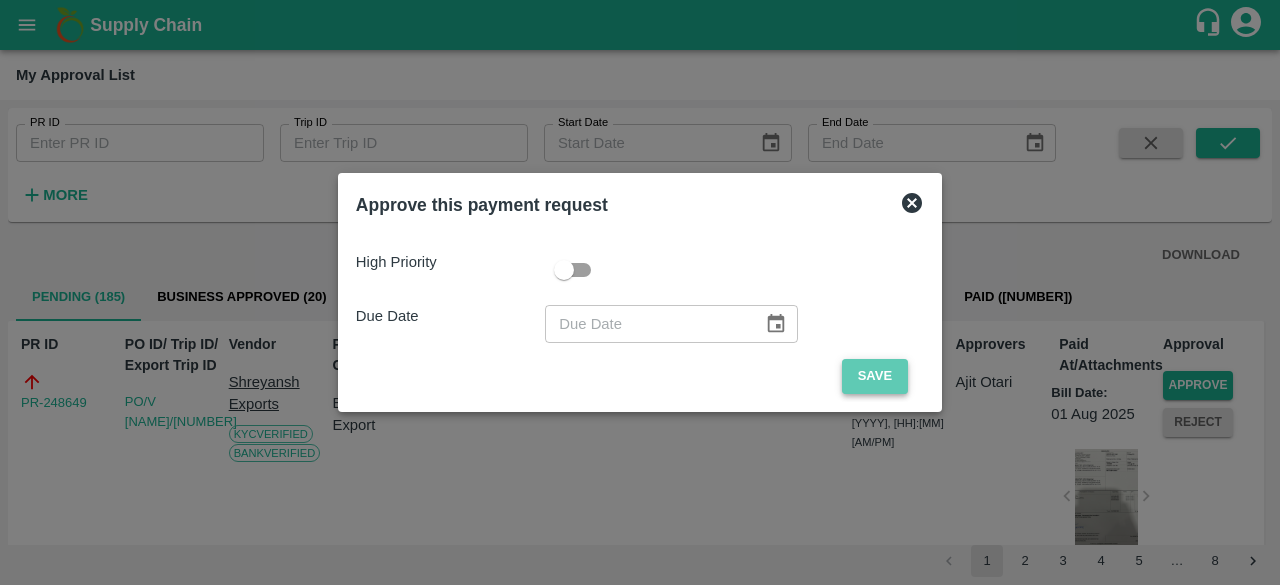 click on "Save" at bounding box center [875, 376] 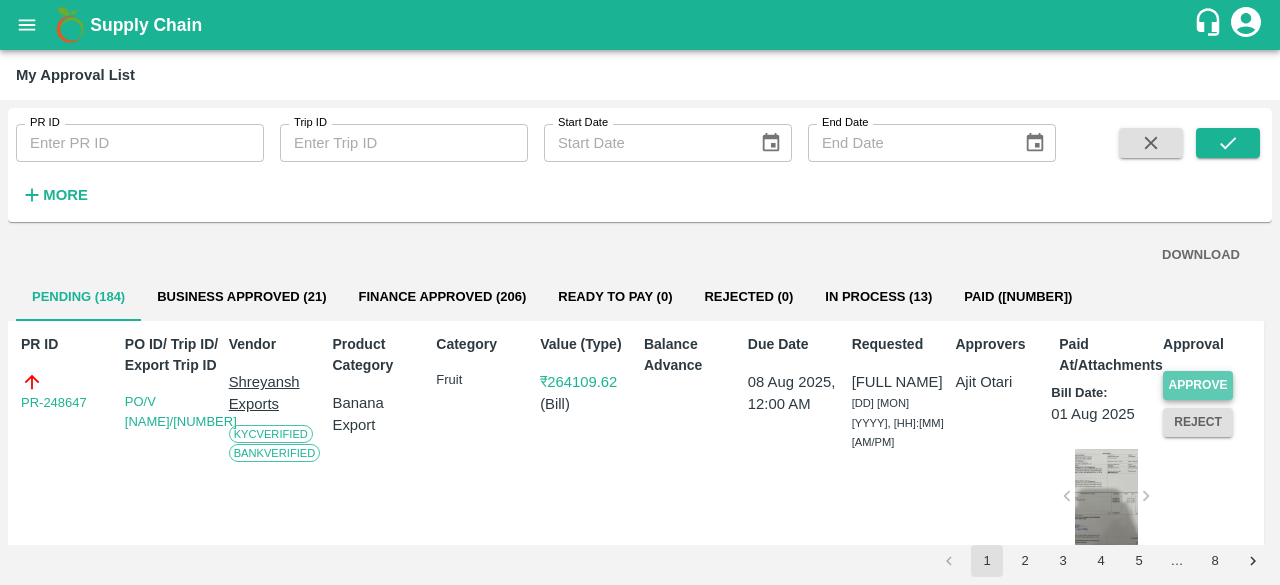 click on "Approve" at bounding box center [1198, 385] 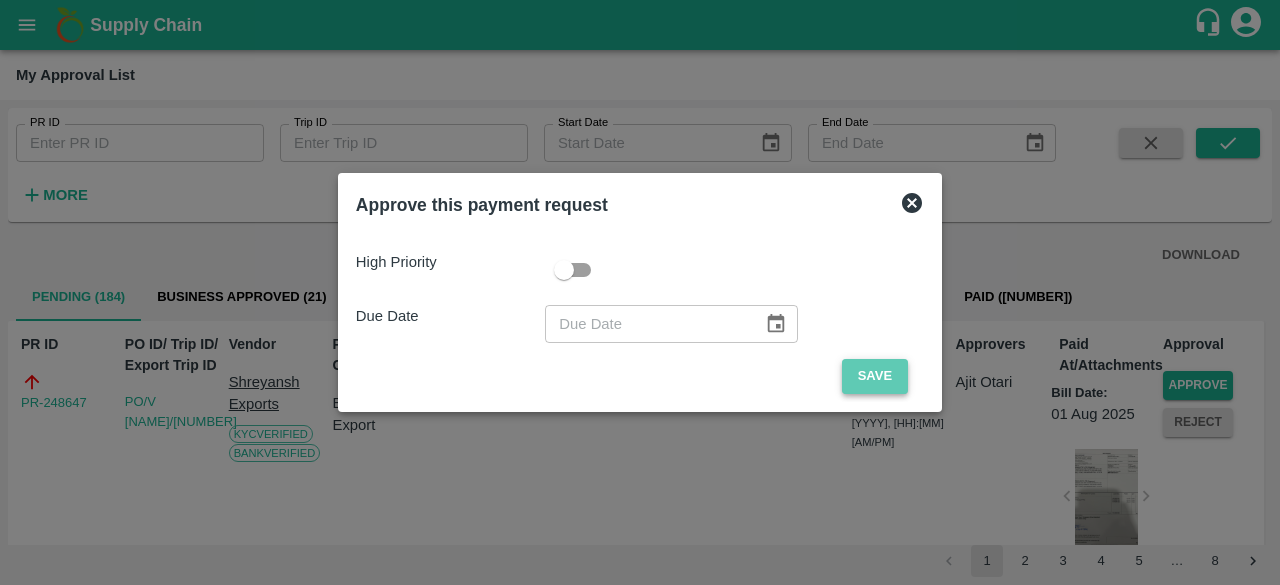 click on "Save" at bounding box center (875, 376) 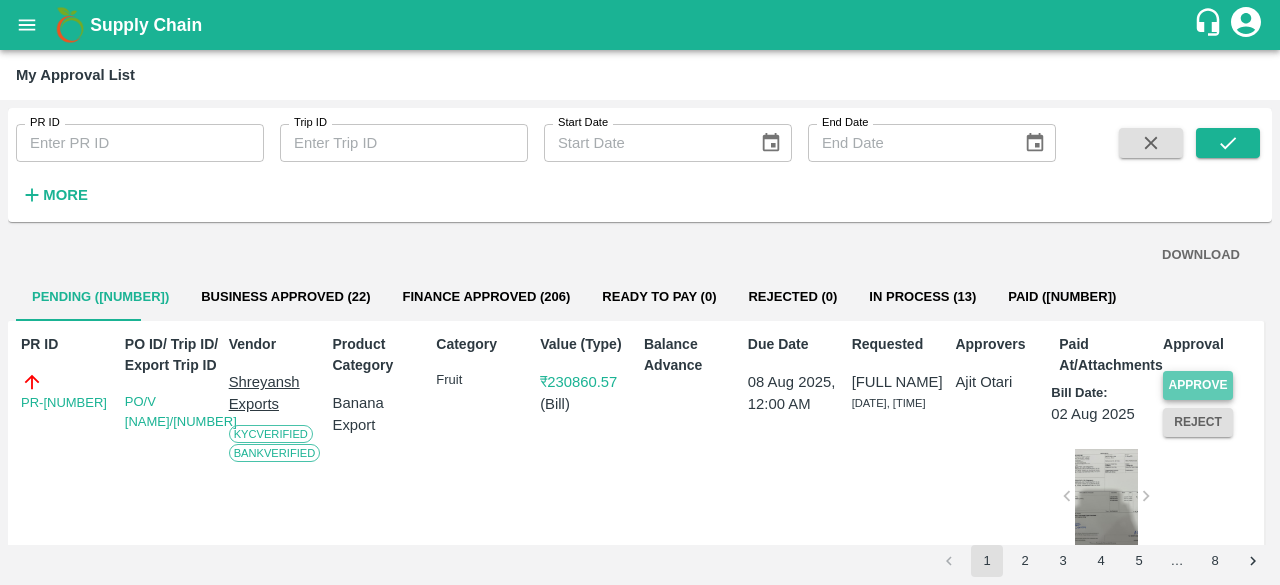 click on "Approve" at bounding box center [1198, 385] 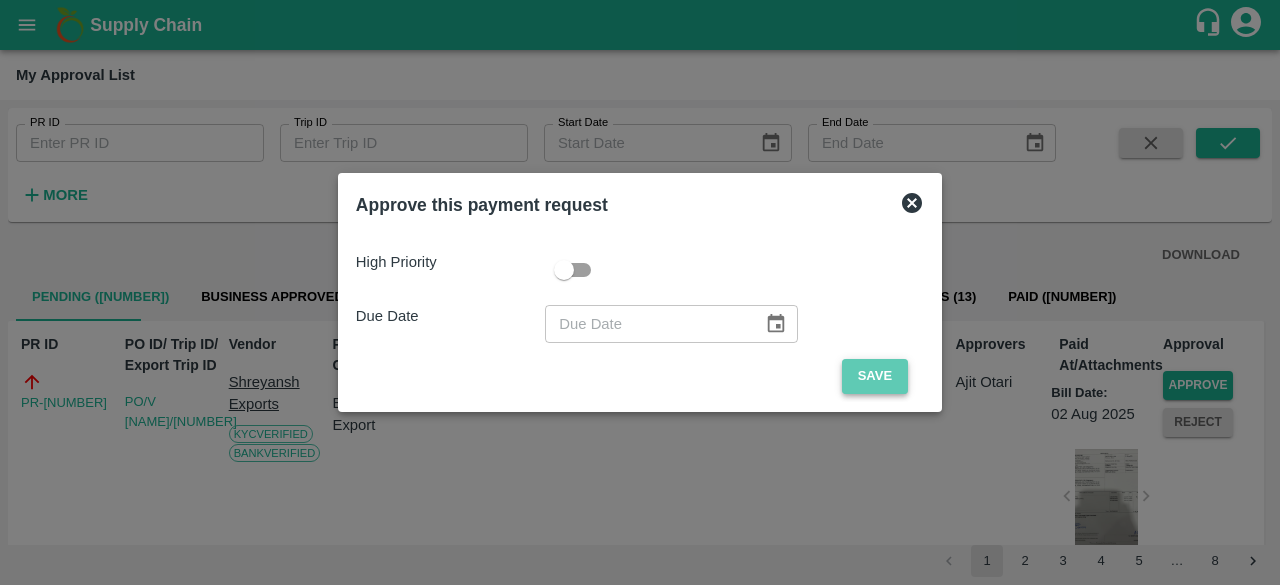 click on "Save" at bounding box center (875, 376) 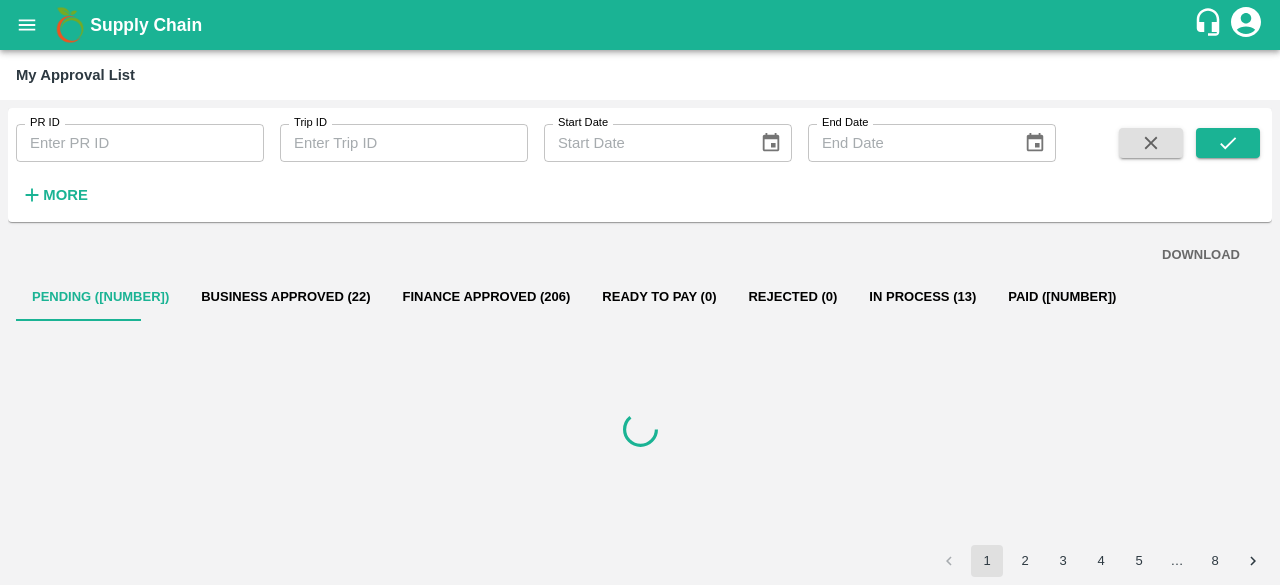 click at bounding box center (640, 429) 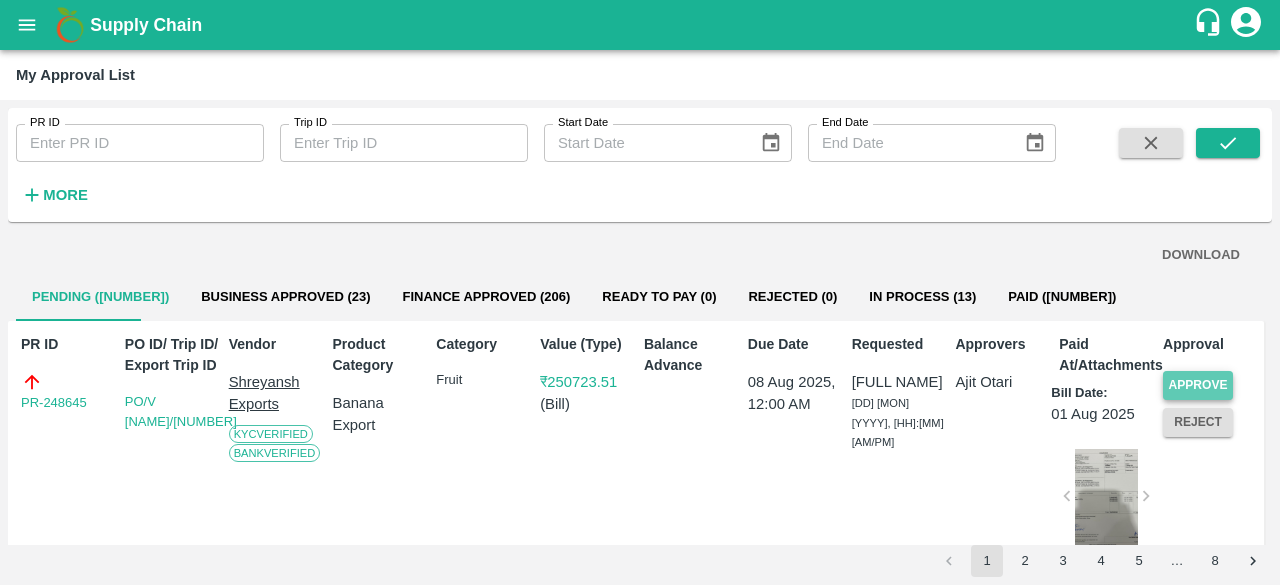 click on "Approve" at bounding box center (1198, 385) 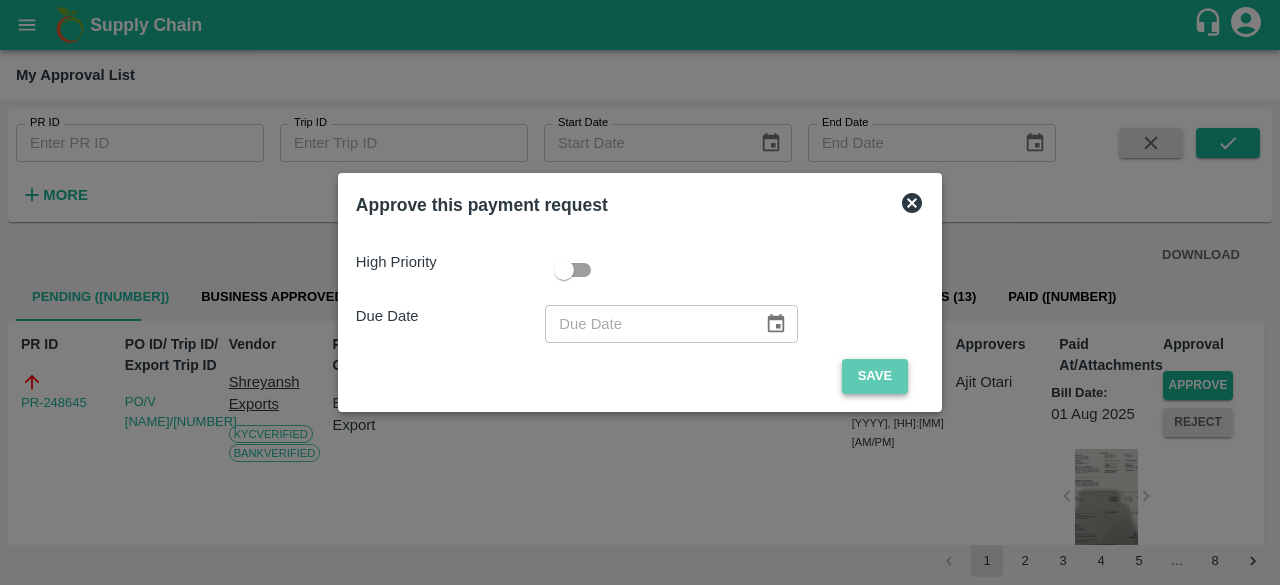 click on "Save" at bounding box center [875, 376] 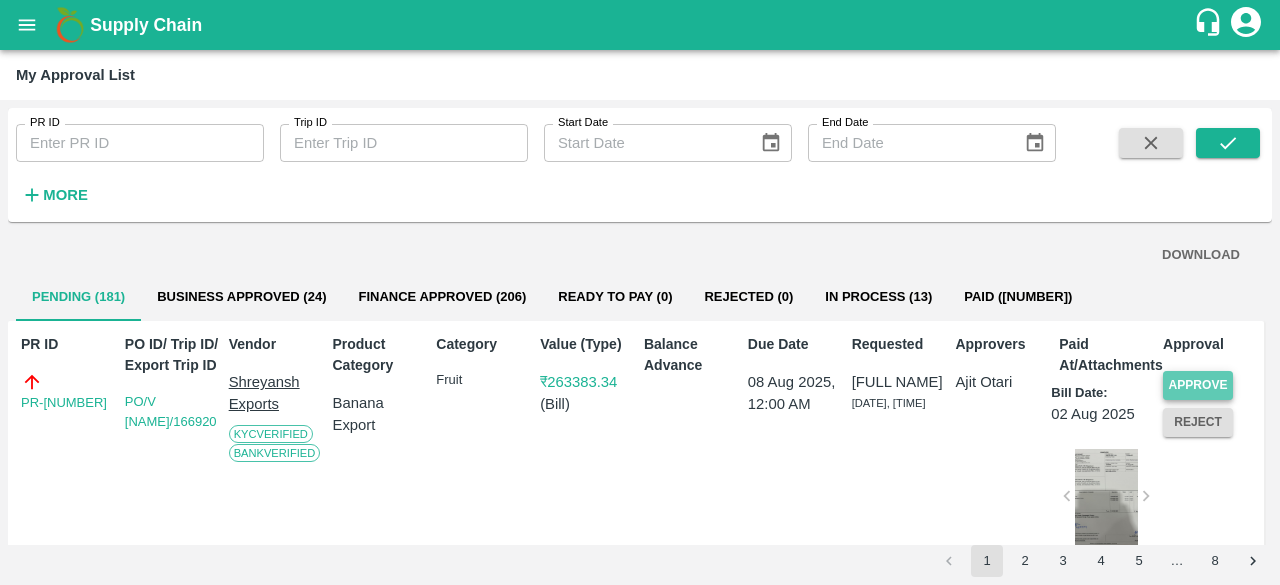 click on "Approve" at bounding box center (1198, 385) 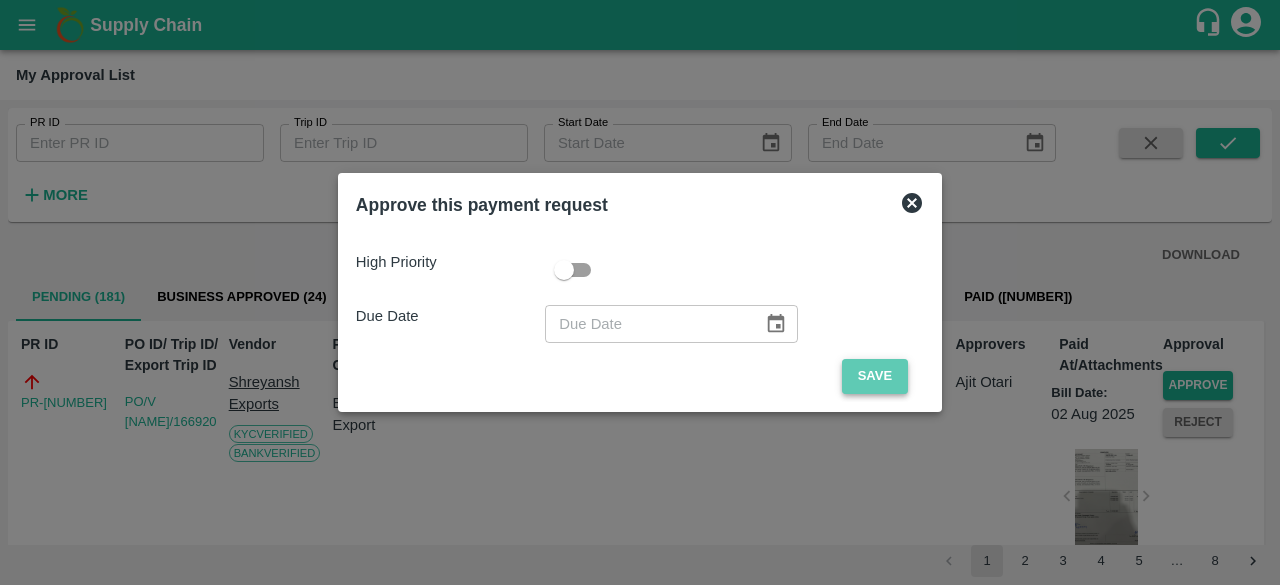 click on "Save" at bounding box center (875, 376) 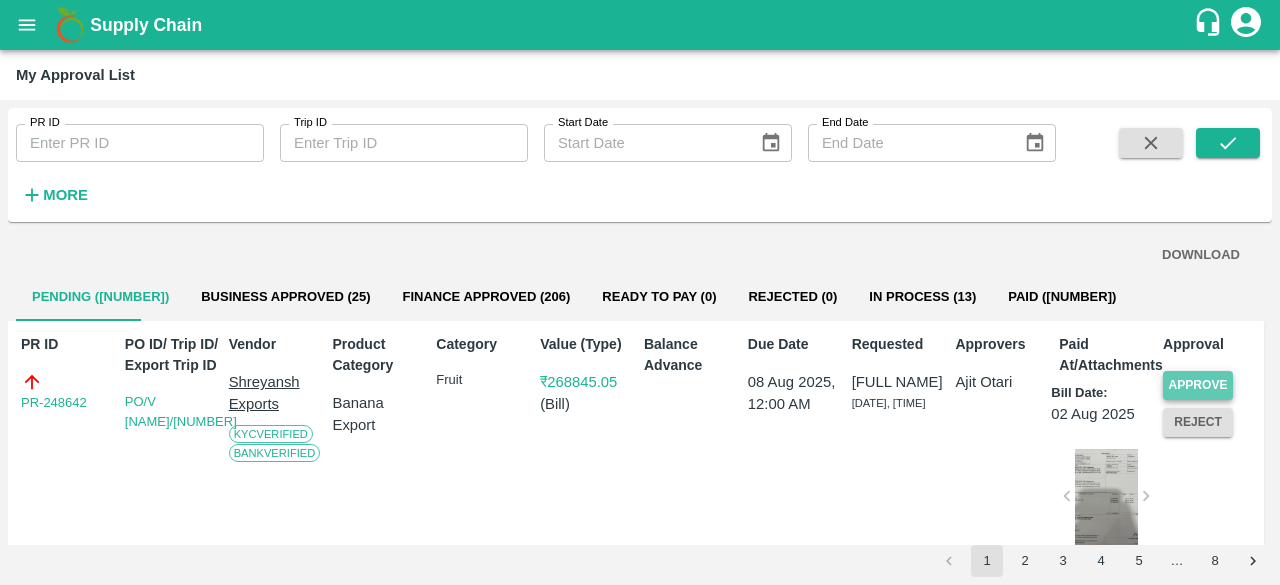 click on "Approve" at bounding box center [1198, 385] 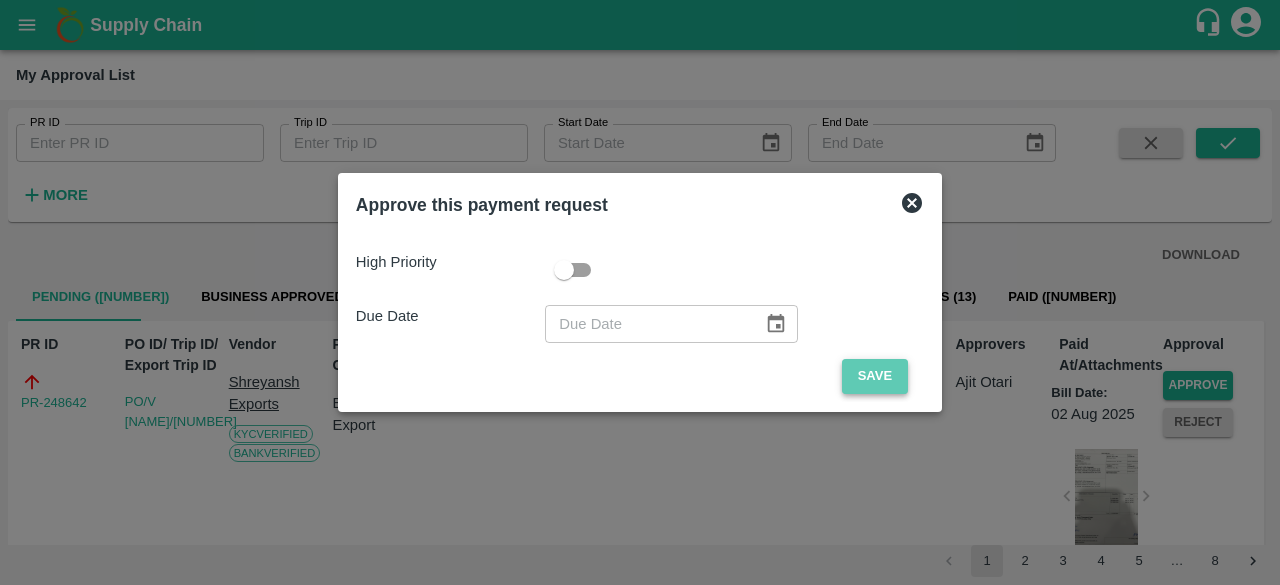 click on "Save" at bounding box center [875, 376] 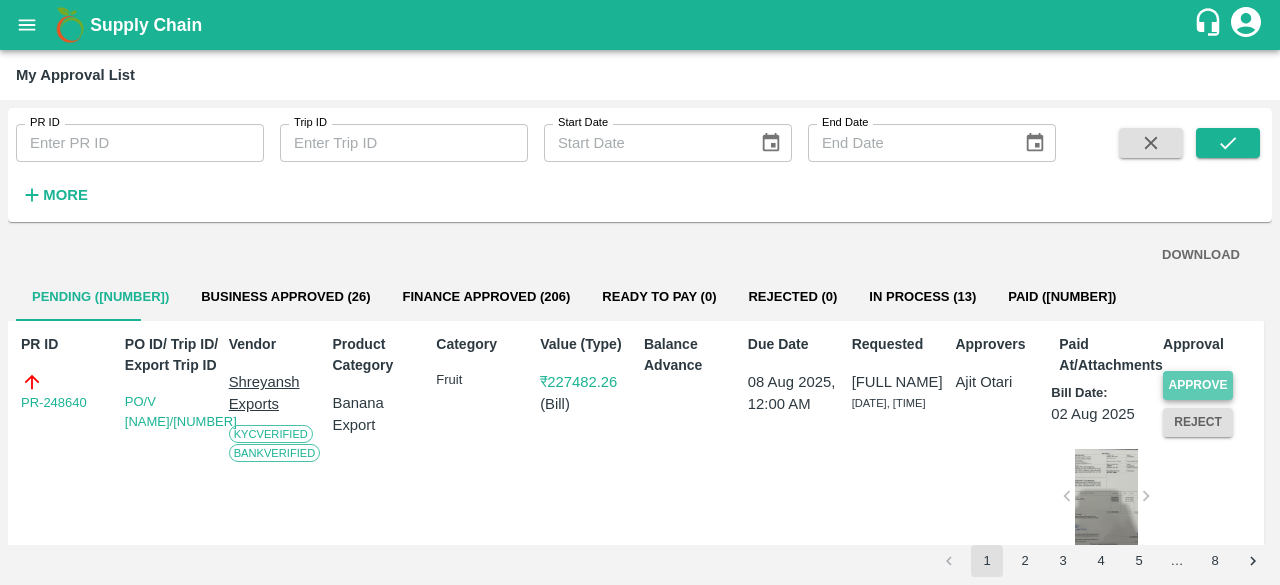 click on "Approve" at bounding box center [1198, 385] 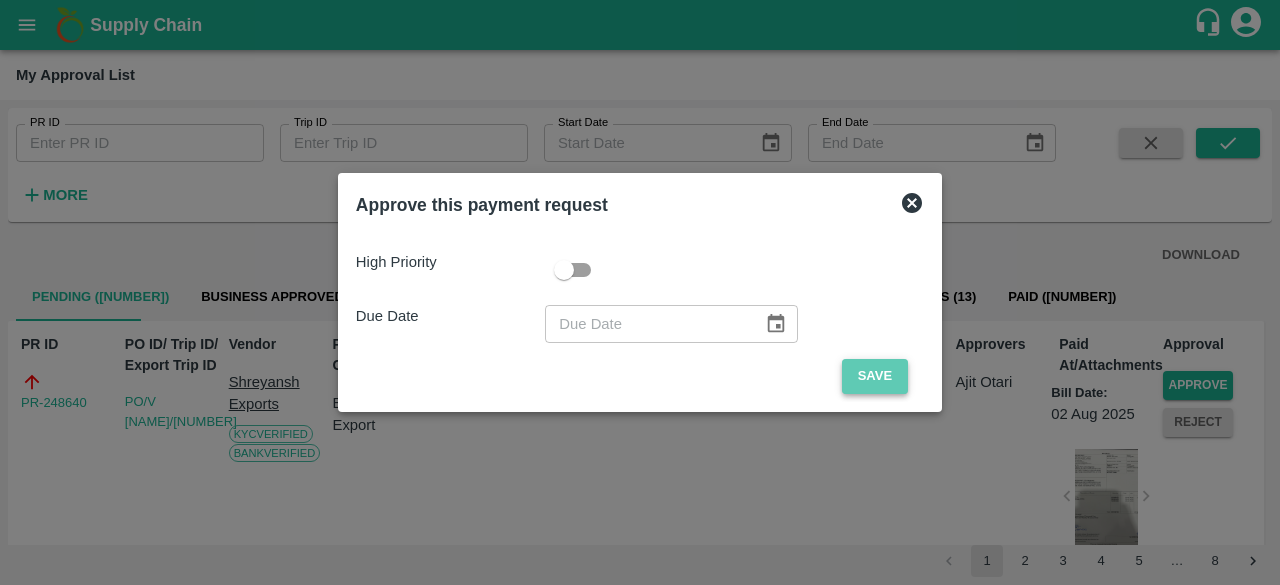 click on "Save" at bounding box center (875, 376) 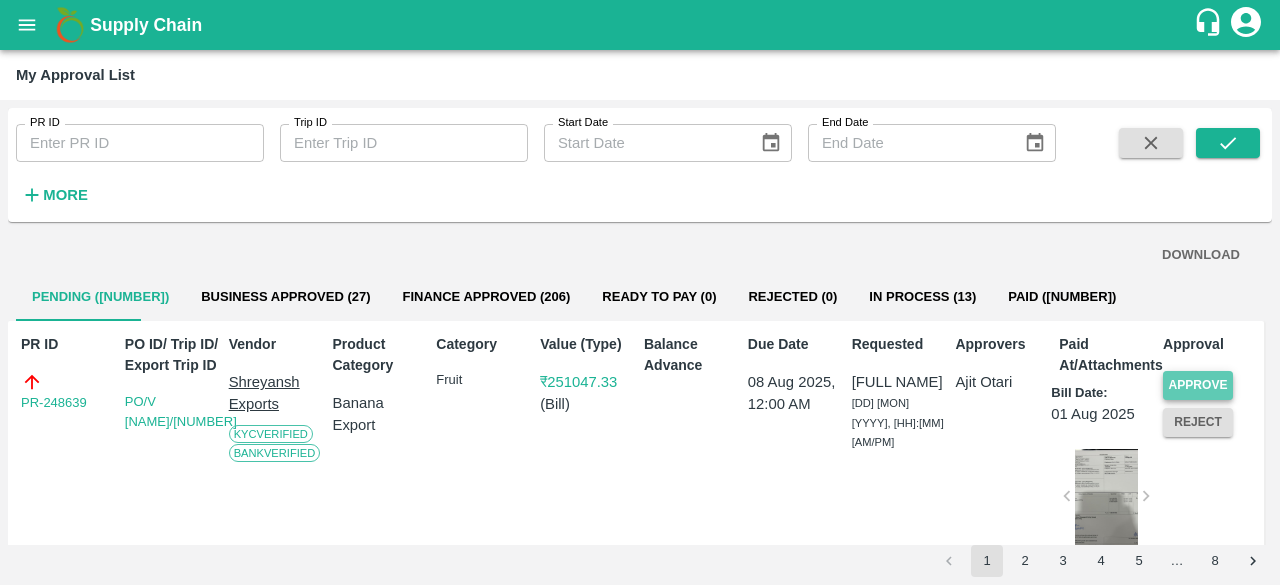 click on "Approve" at bounding box center [1198, 385] 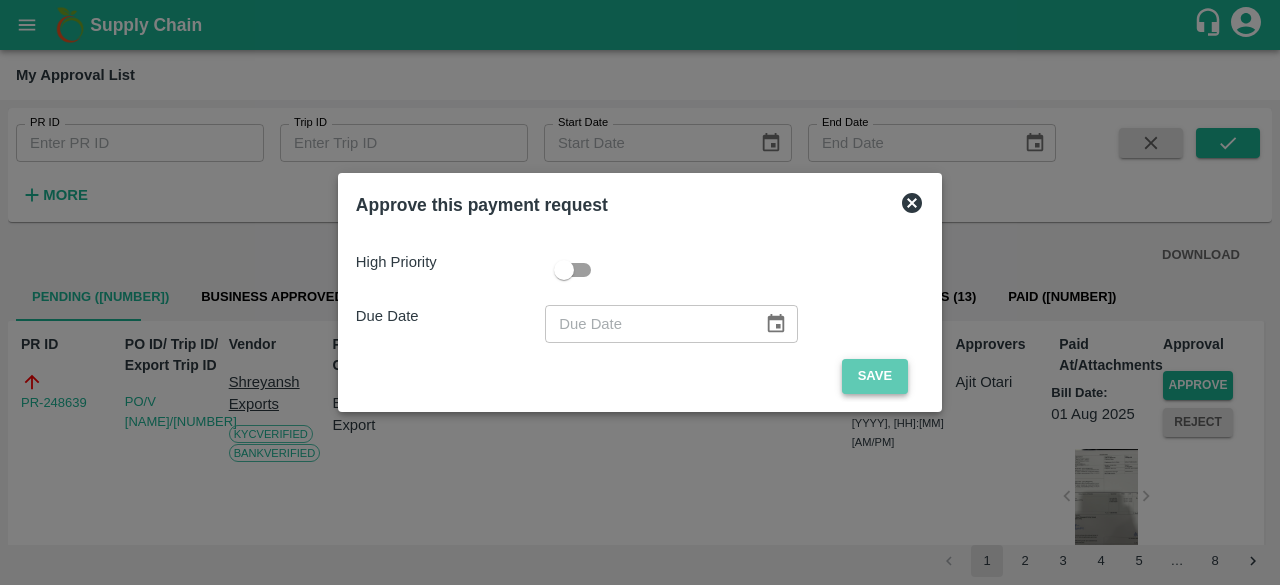 click on "Save" at bounding box center [875, 376] 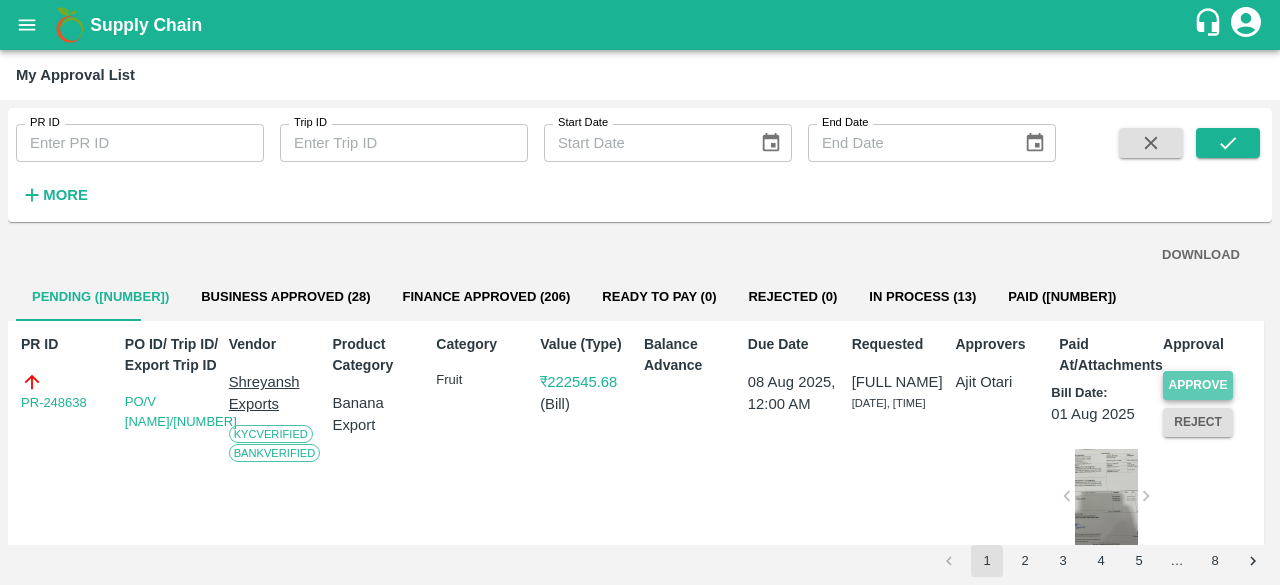 click on "Approve" at bounding box center (1198, 385) 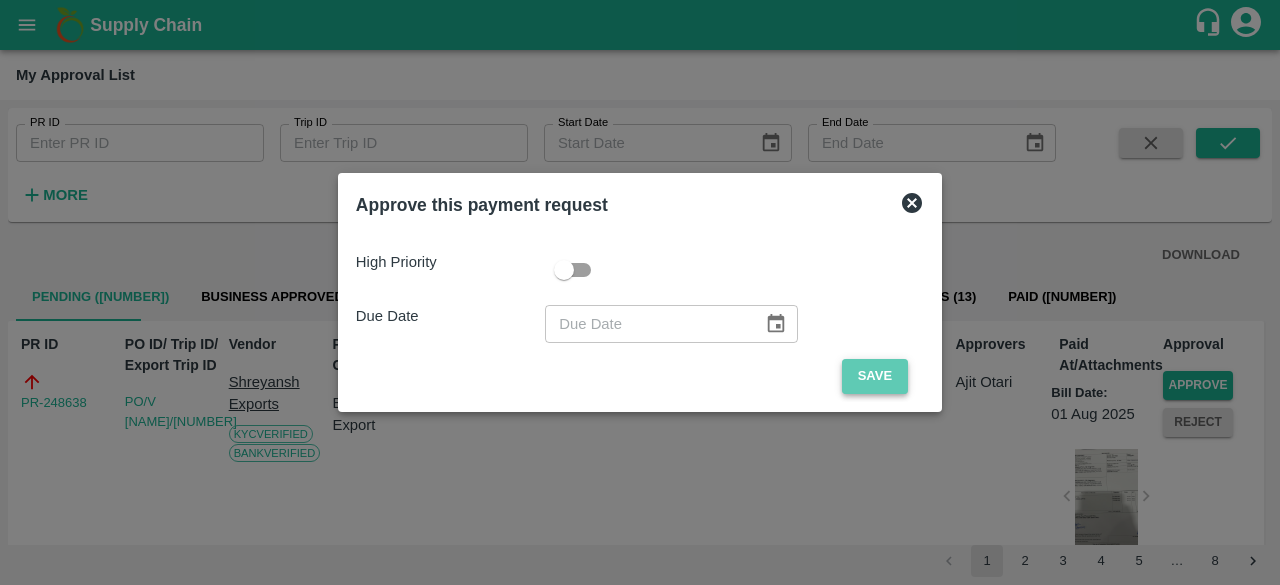 click on "Save" at bounding box center [875, 376] 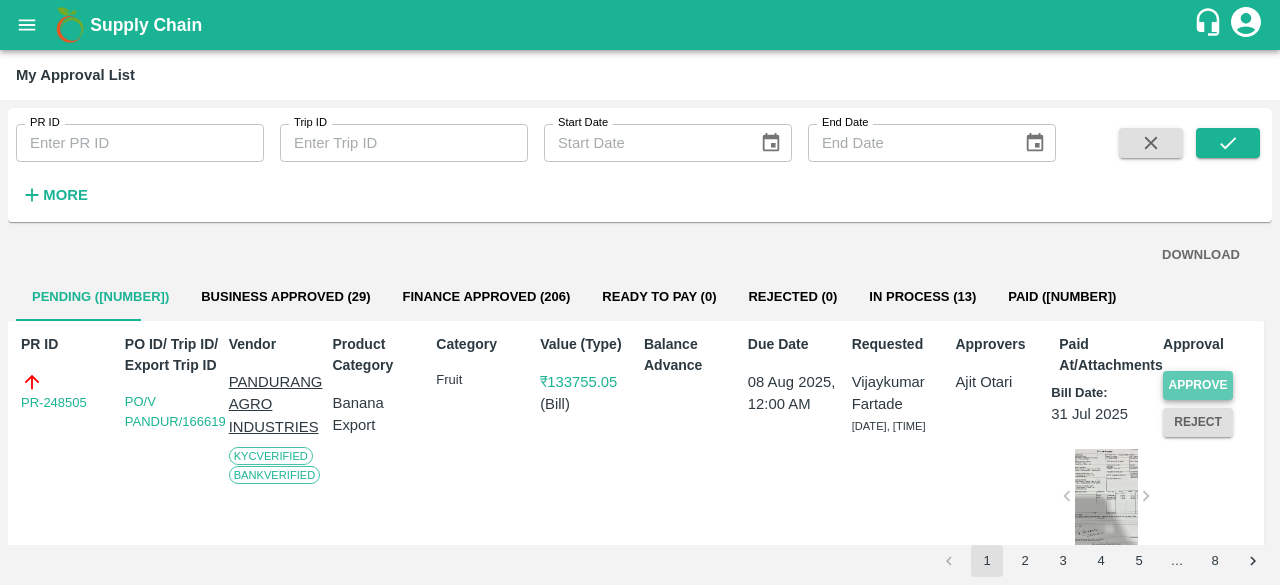 click on "Approve" at bounding box center (1198, 385) 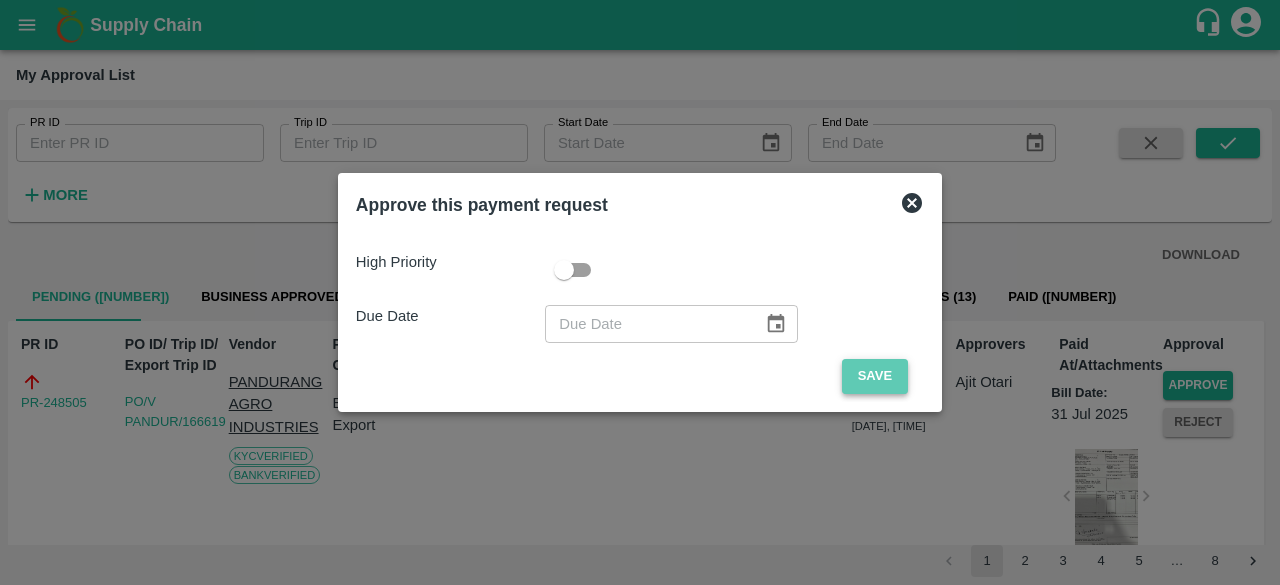 click on "Save" at bounding box center [875, 376] 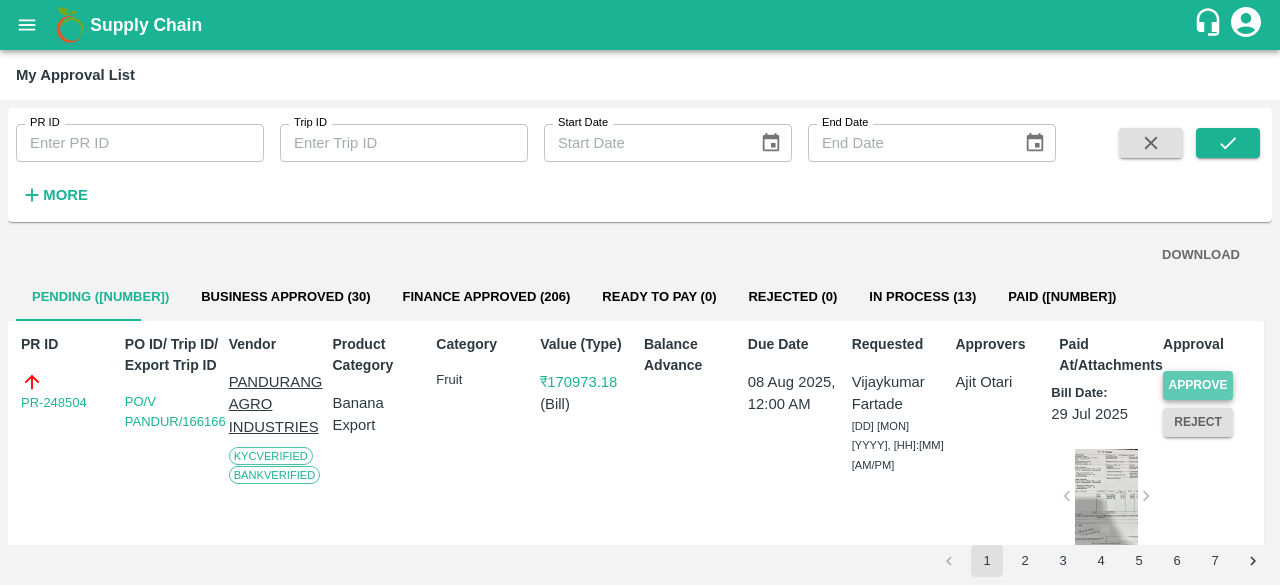 click on "Approve" at bounding box center (1198, 385) 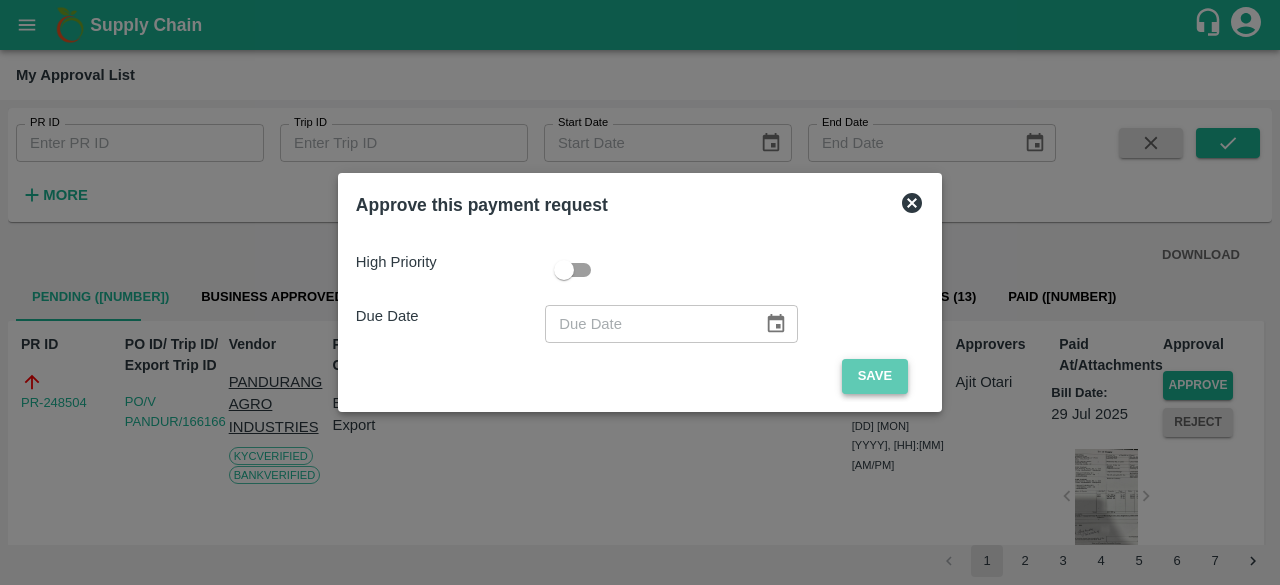 click on "Save" at bounding box center [875, 376] 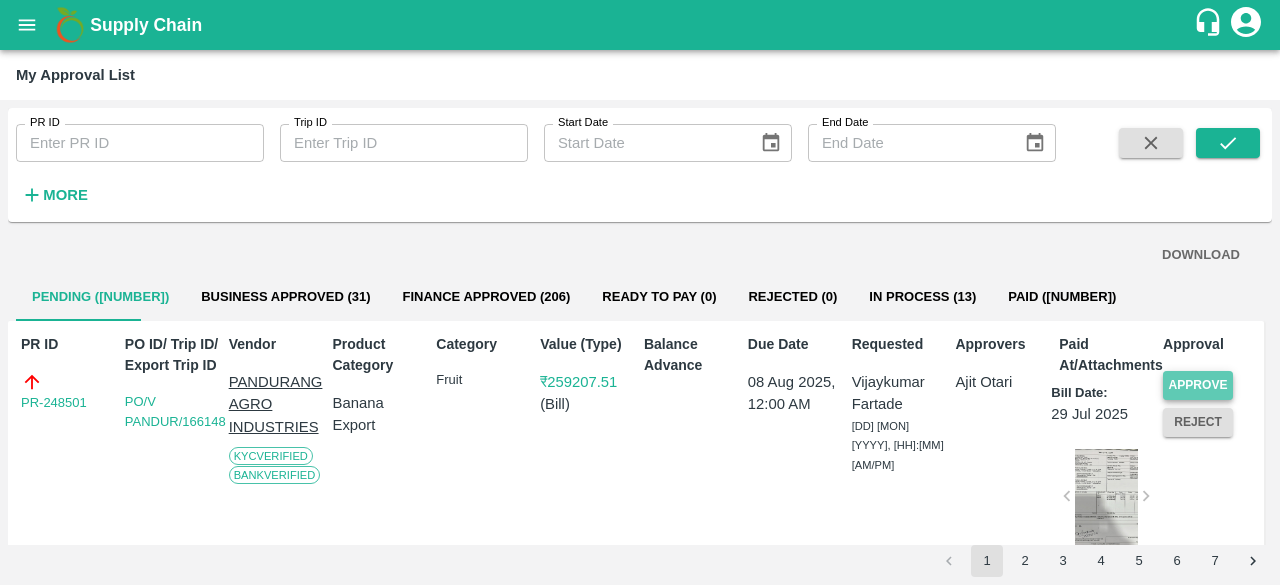click on "Approve" at bounding box center (1198, 385) 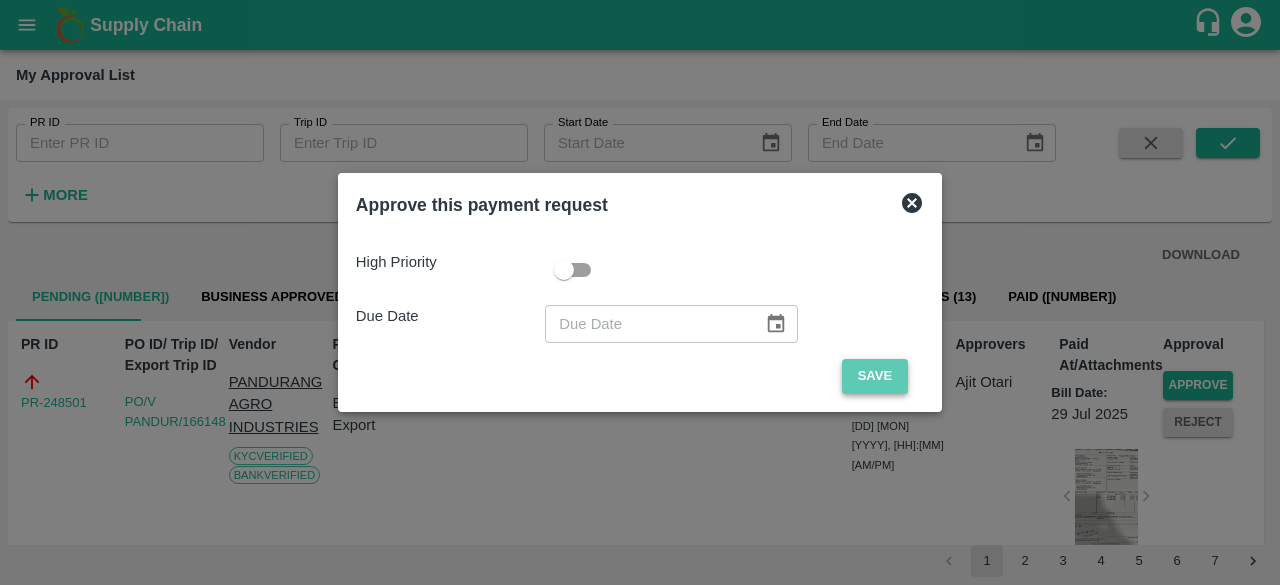 click on "Save" at bounding box center [875, 376] 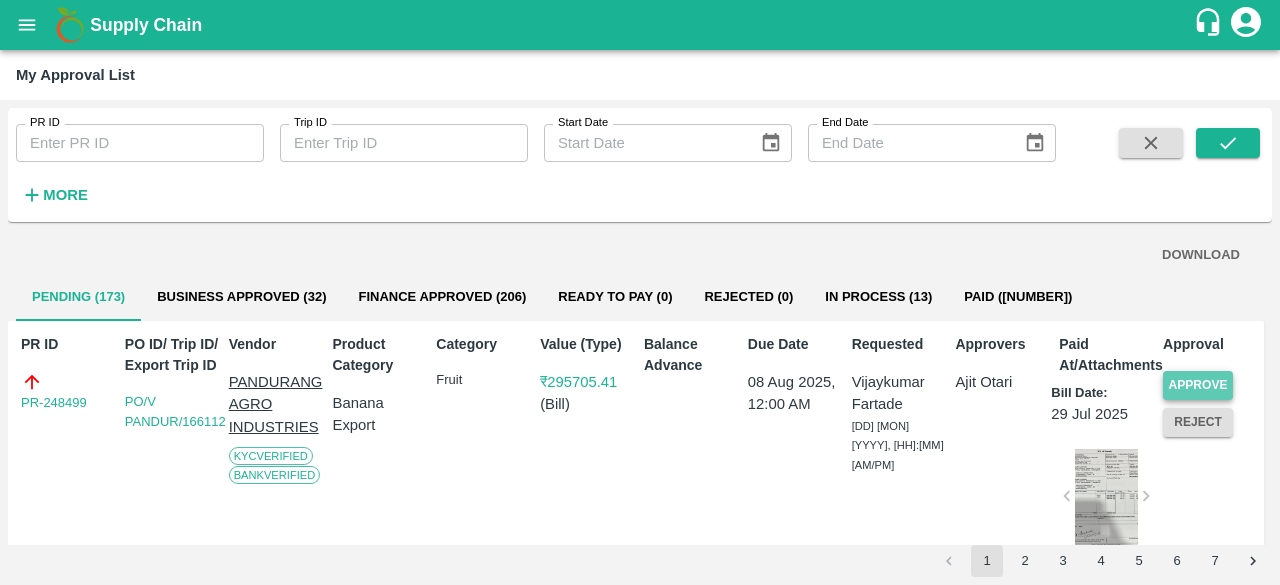 click on "Approve" at bounding box center [1198, 385] 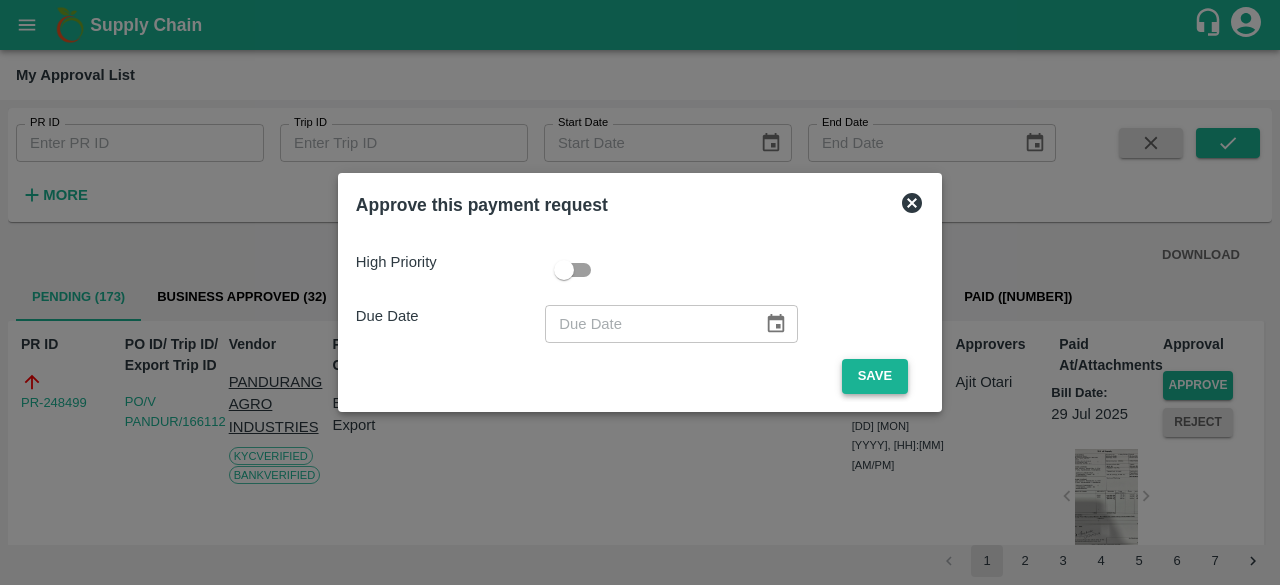 click on "Save" at bounding box center [875, 376] 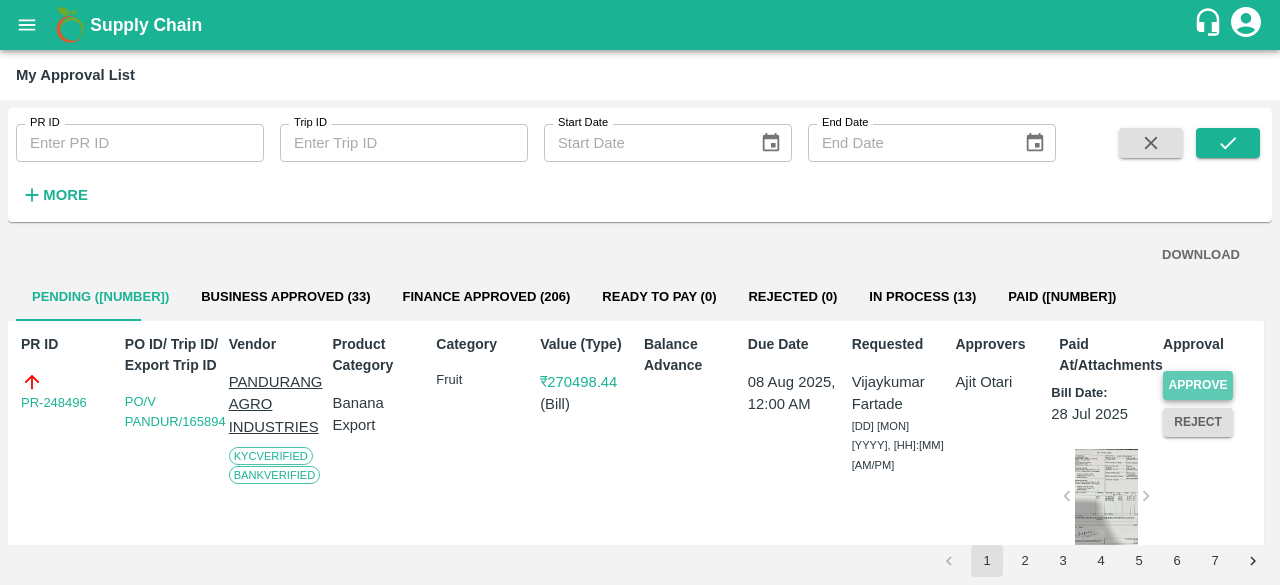 click on "Approve" at bounding box center [1198, 385] 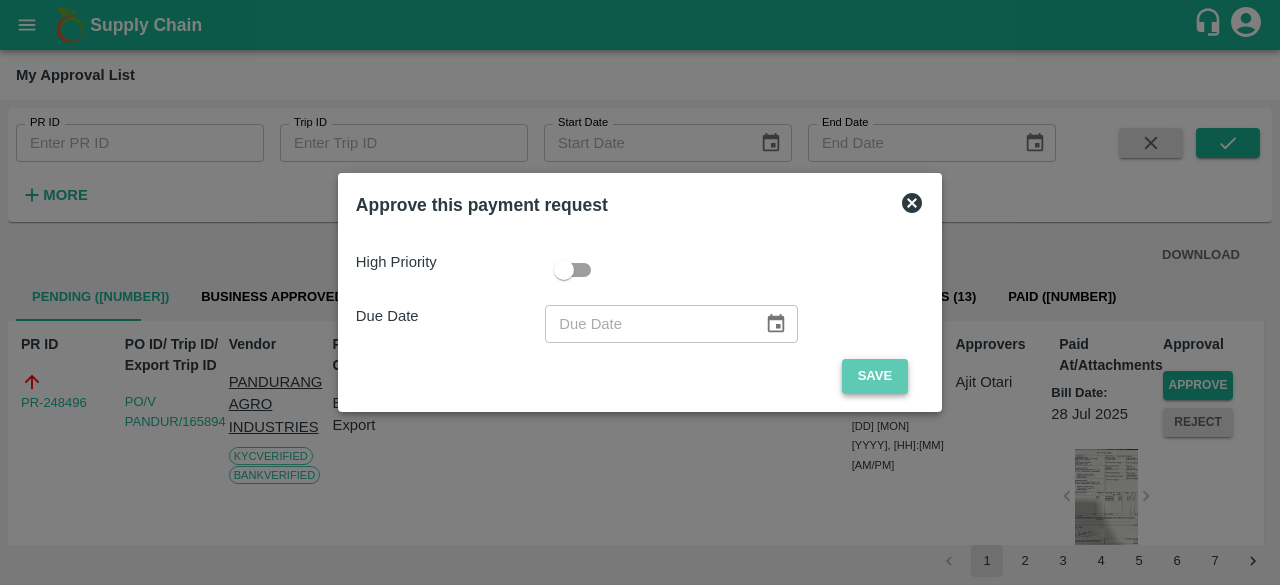 click on "Save" at bounding box center [875, 376] 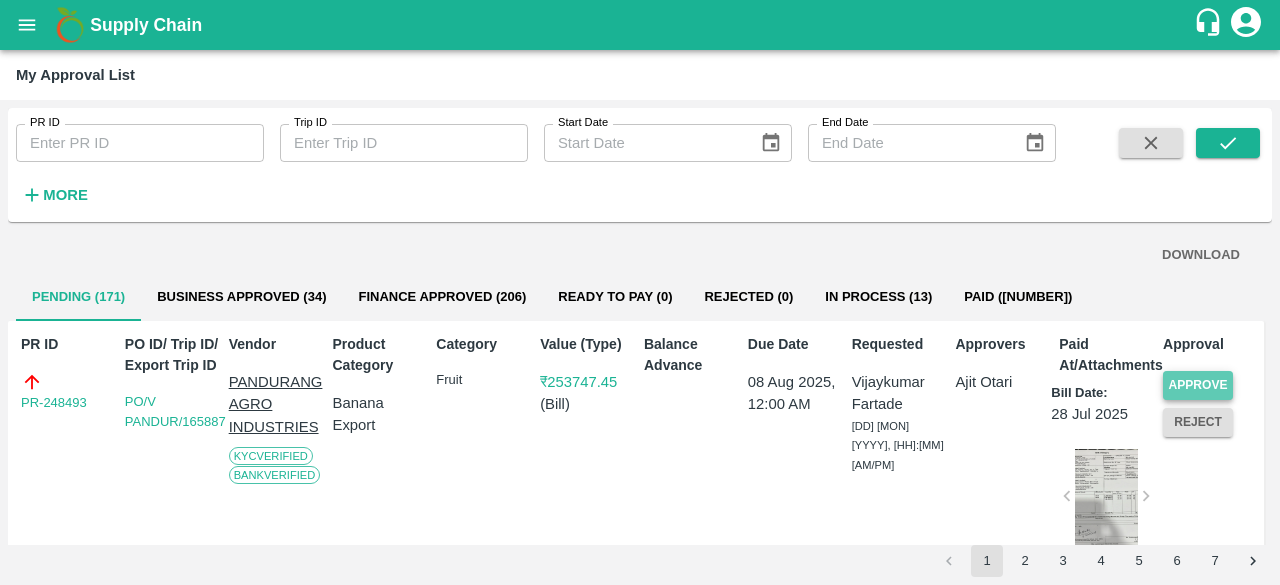 click on "Approve" at bounding box center (1198, 385) 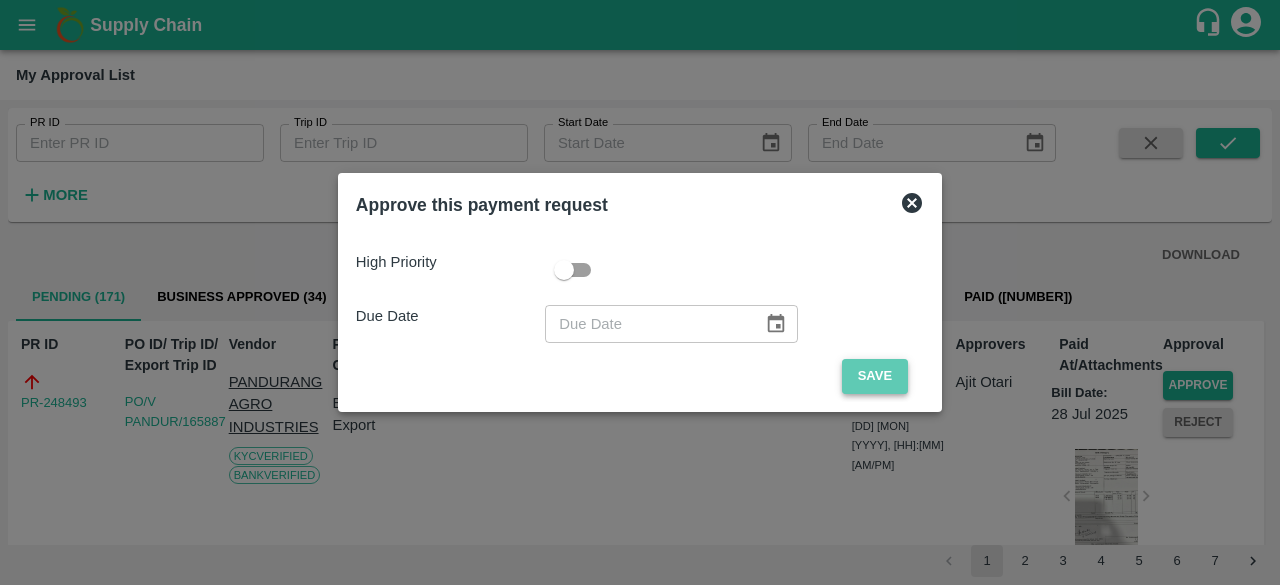 click on "Save" at bounding box center [875, 376] 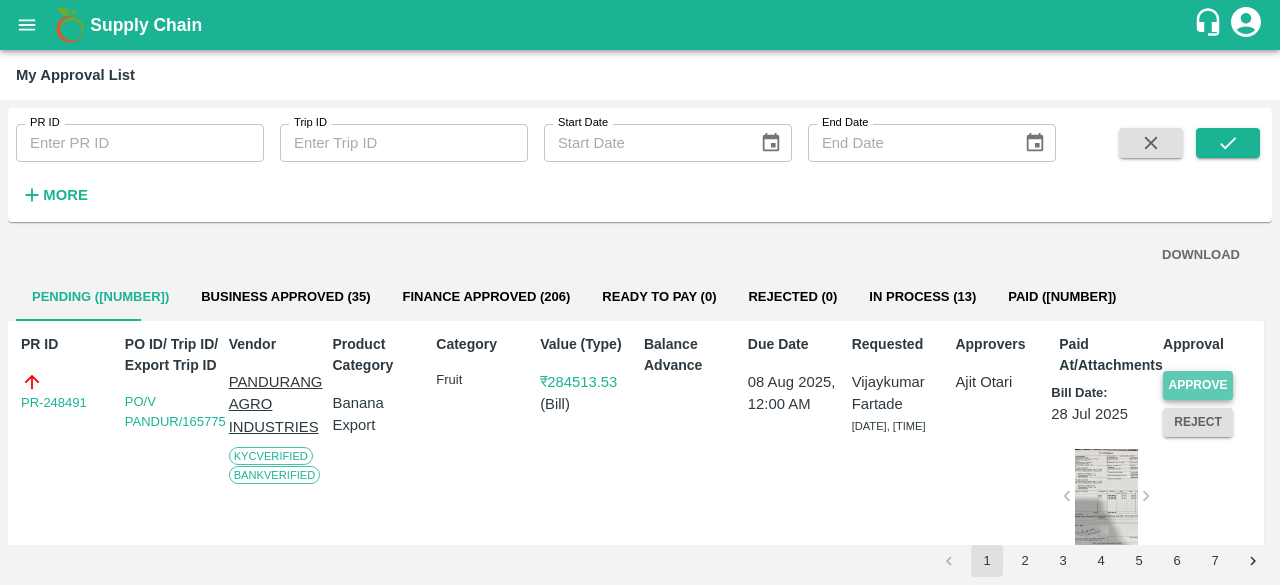 click on "Approve" at bounding box center [1198, 385] 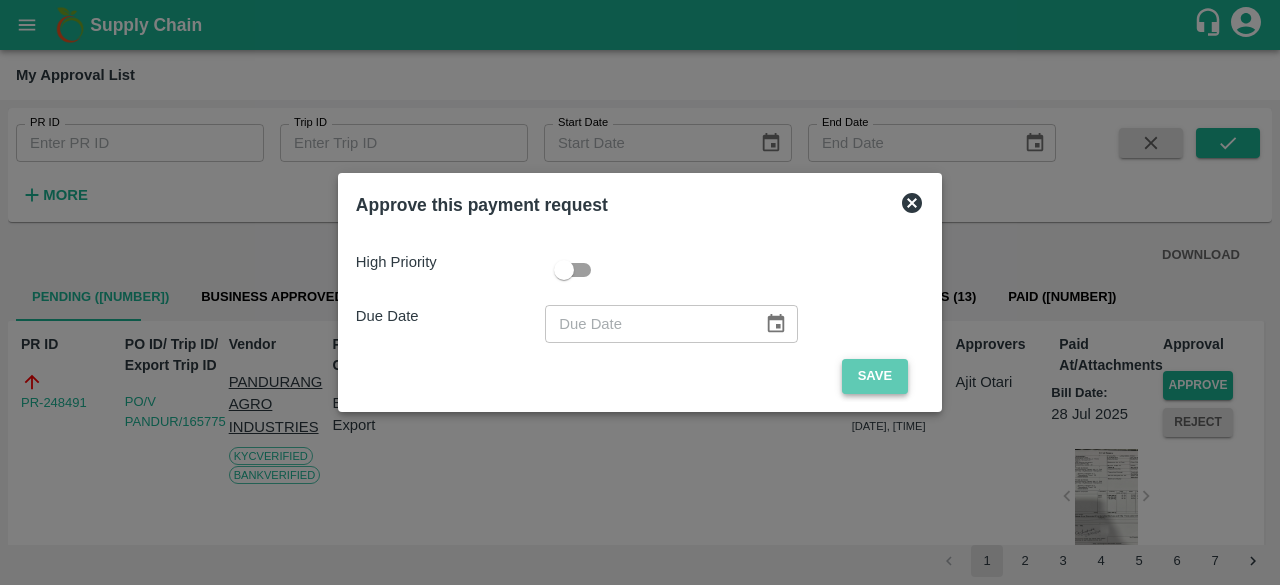 click on "Save" at bounding box center [875, 376] 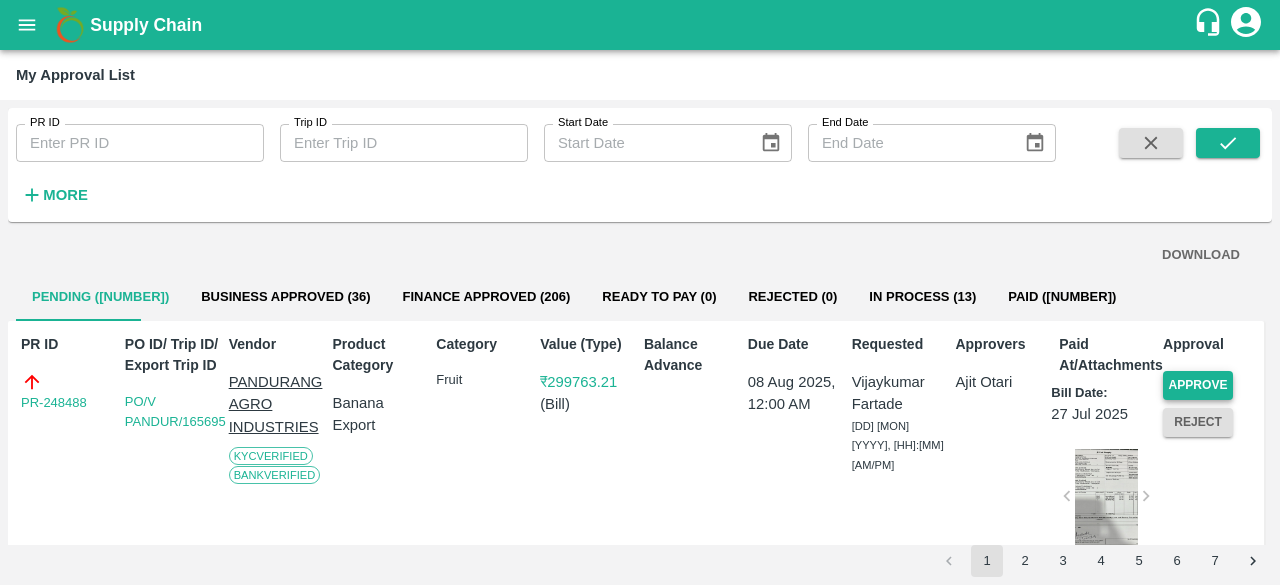 click on "Approve" at bounding box center [1198, 385] 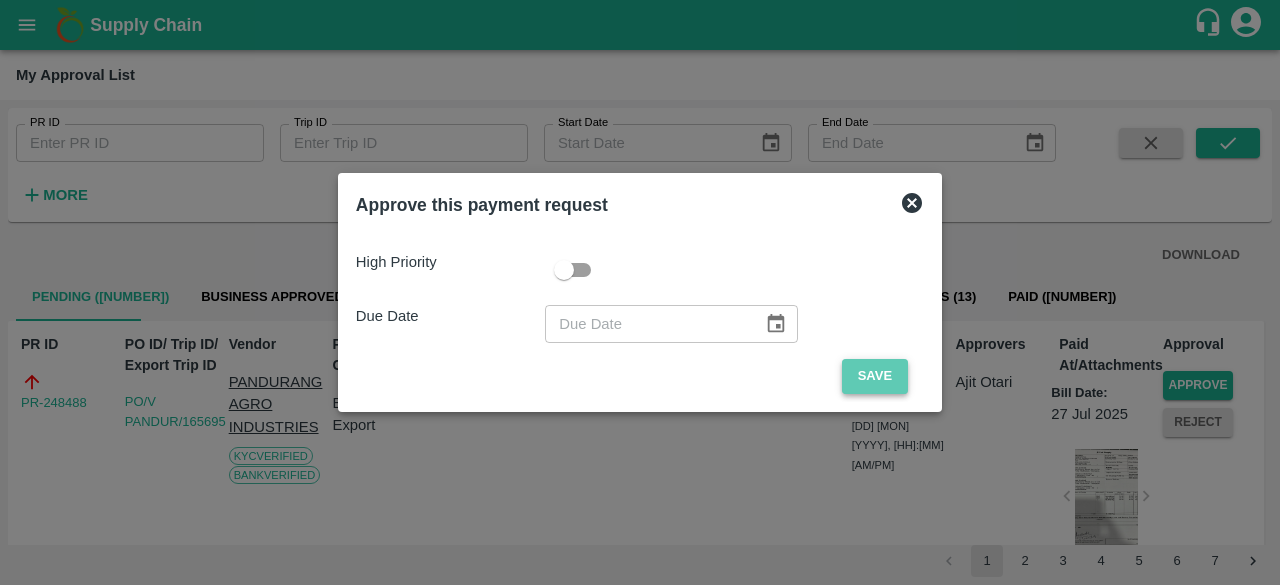 click on "Save" at bounding box center [875, 376] 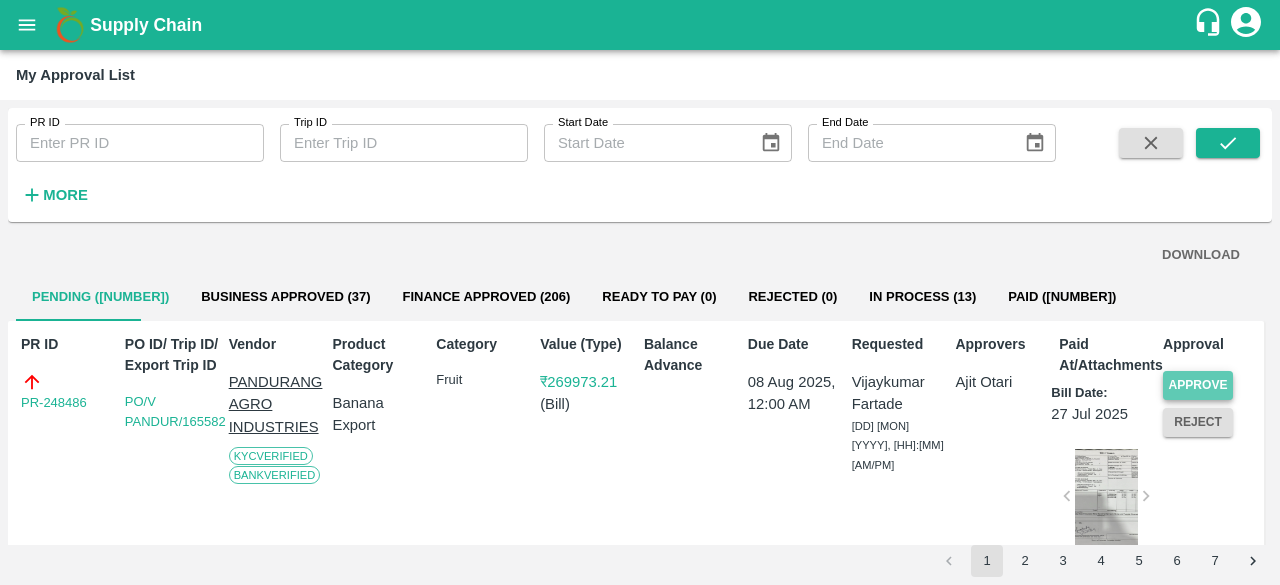 click on "Approve" at bounding box center [1198, 385] 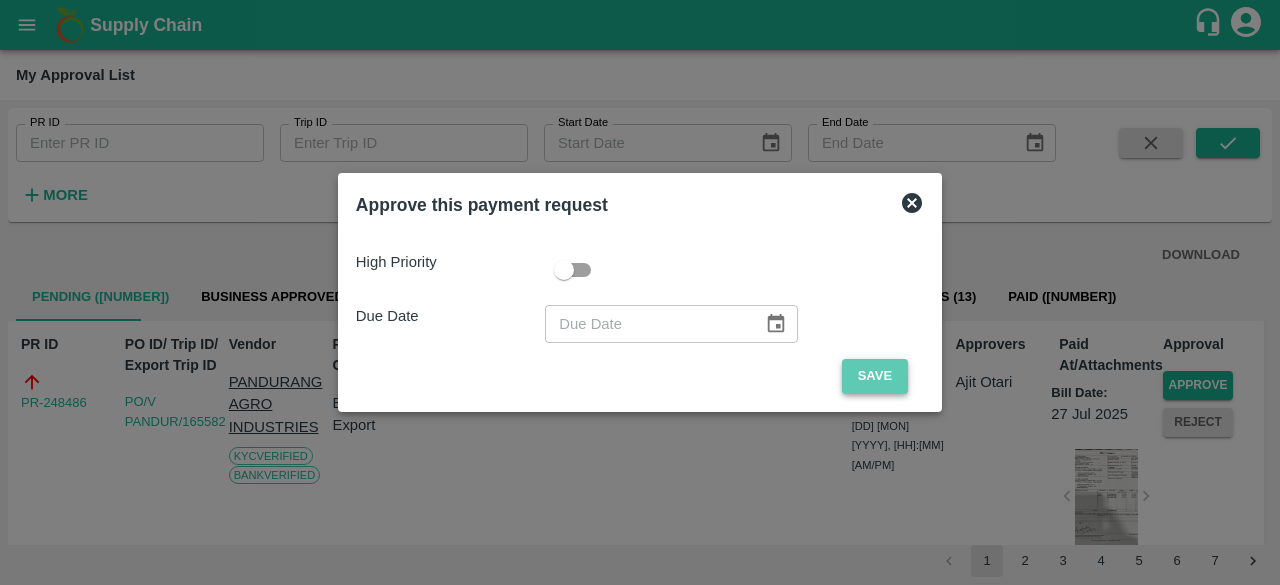 click on "Save" at bounding box center (875, 376) 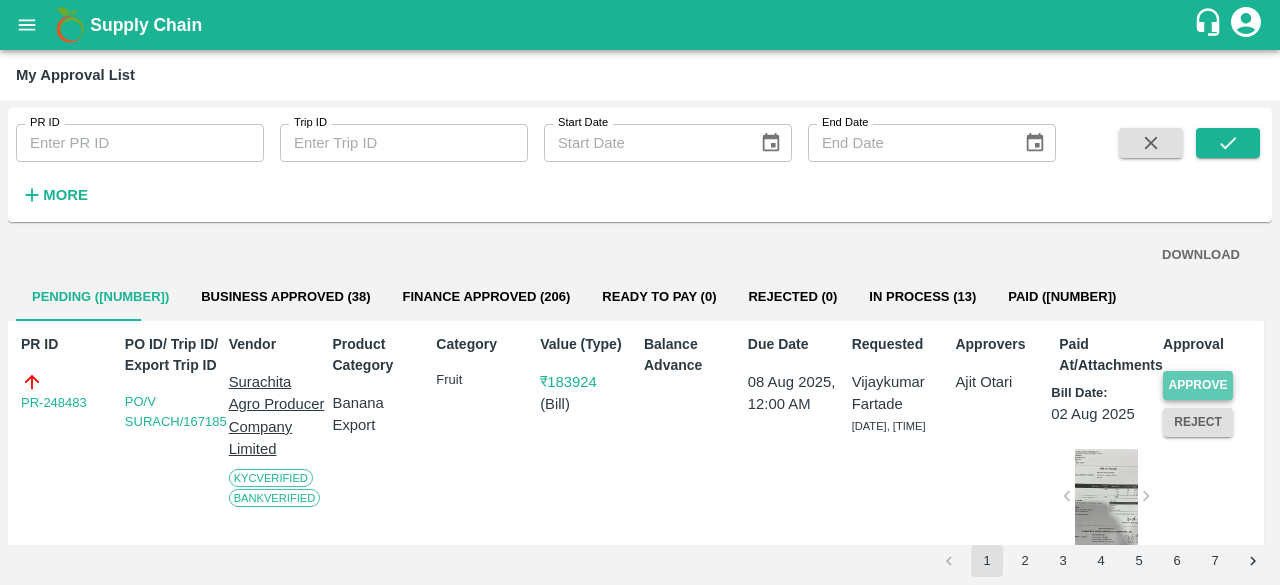 click on "Approve" at bounding box center [1198, 385] 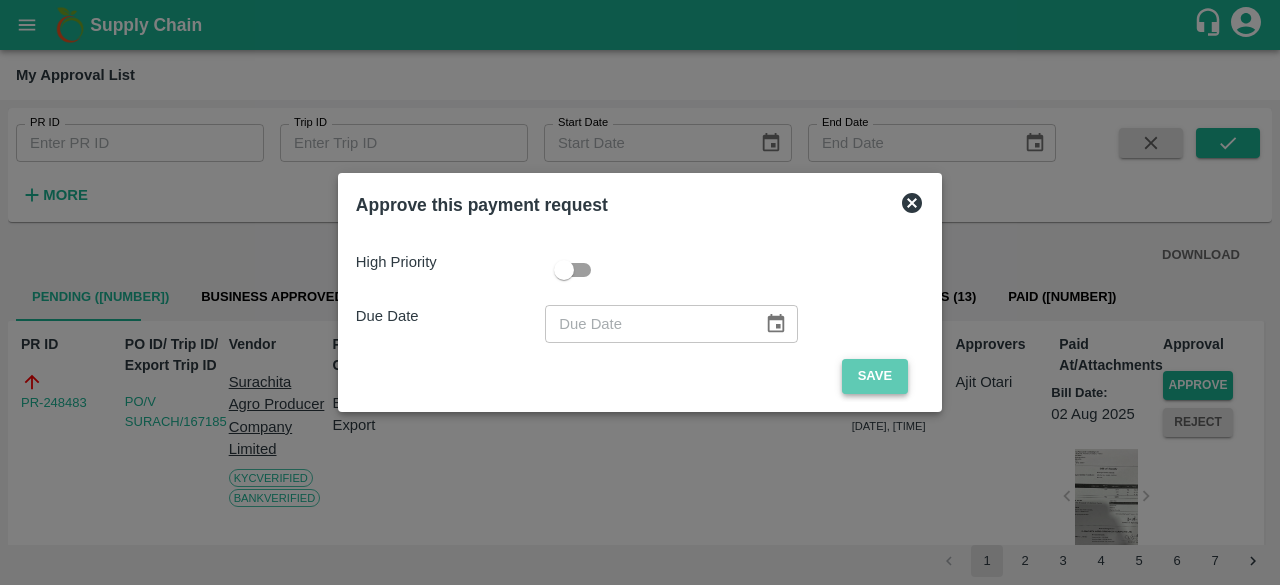click on "Save" at bounding box center [875, 376] 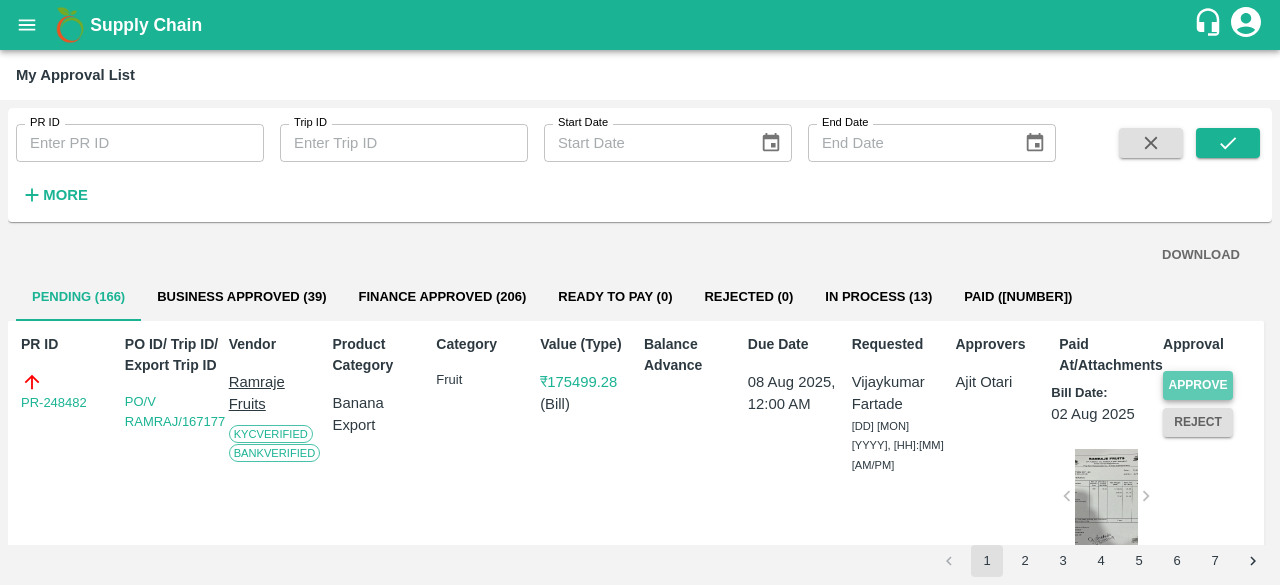 click on "Approve" at bounding box center (1198, 385) 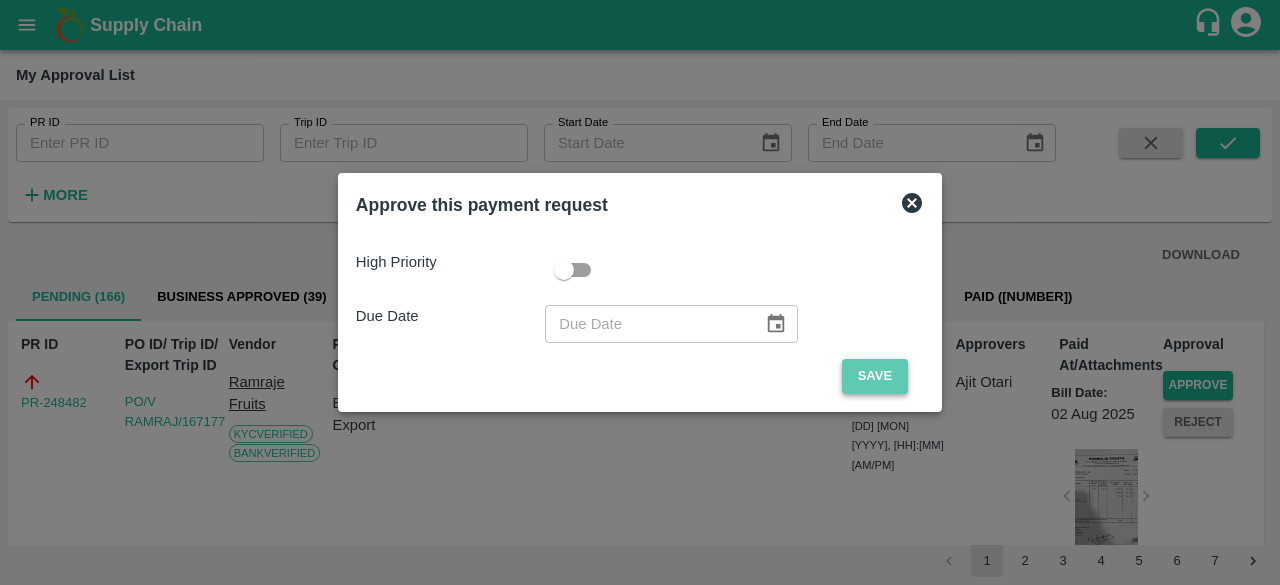 click on "Save" at bounding box center [875, 376] 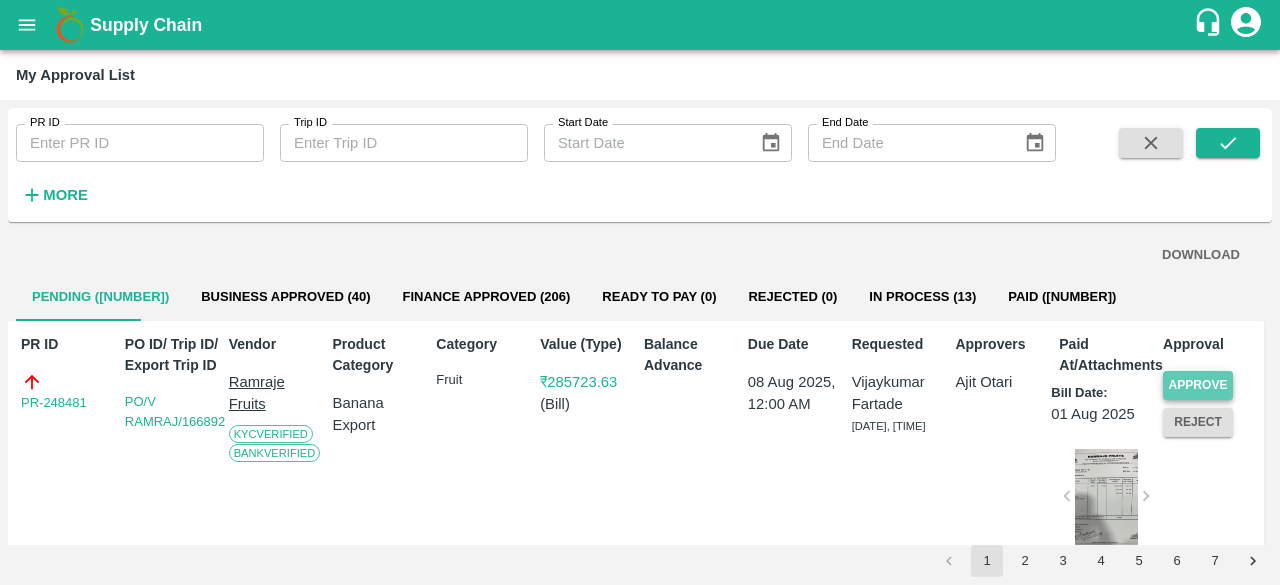 click on "Approve" at bounding box center [1198, 385] 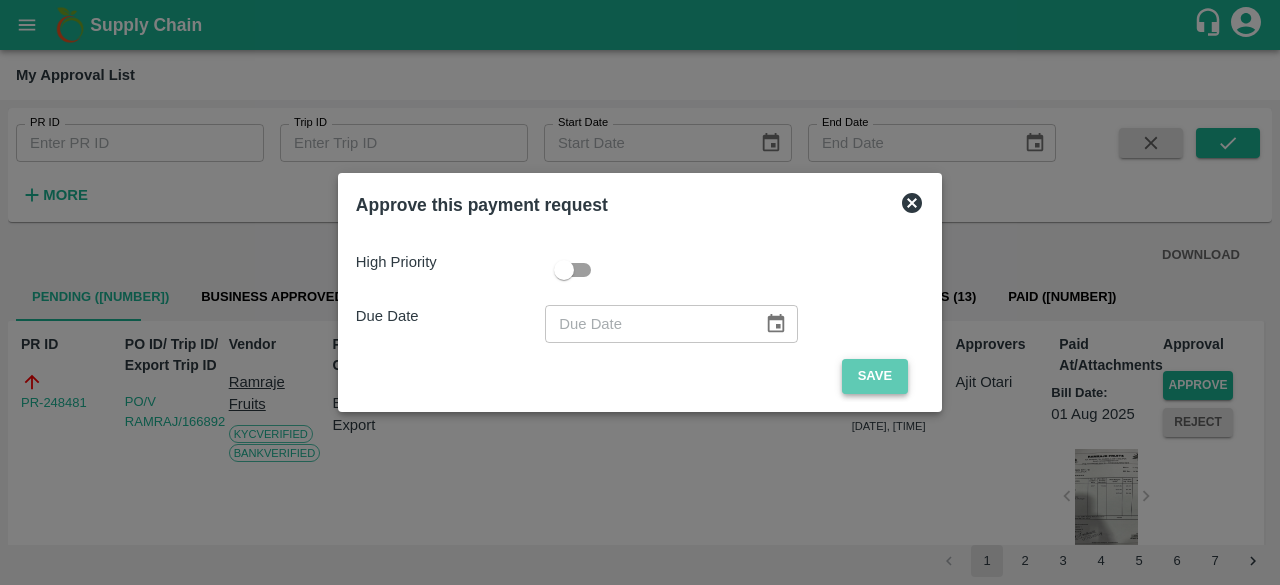 click on "Save" at bounding box center (875, 376) 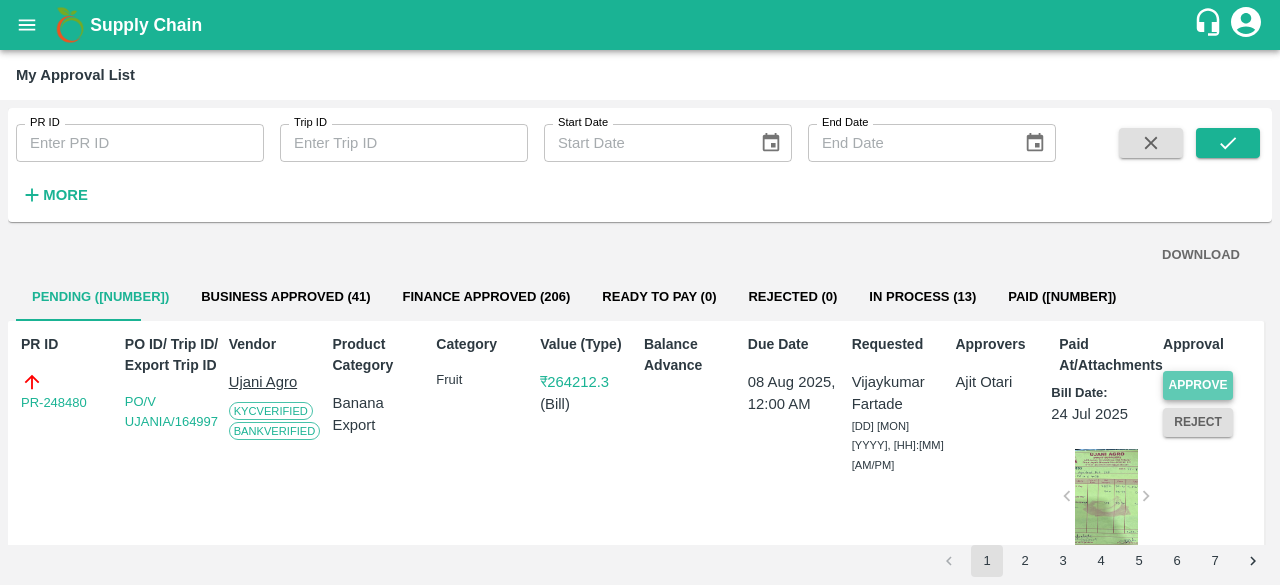 click on "Approve" at bounding box center [1198, 385] 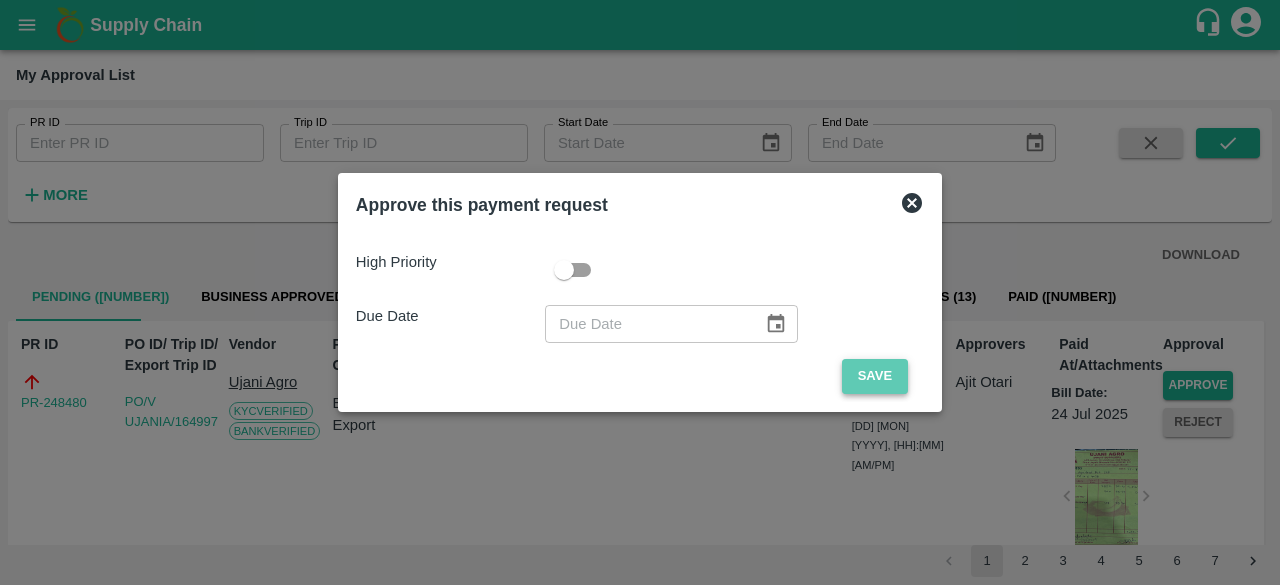 click on "Save" at bounding box center [875, 376] 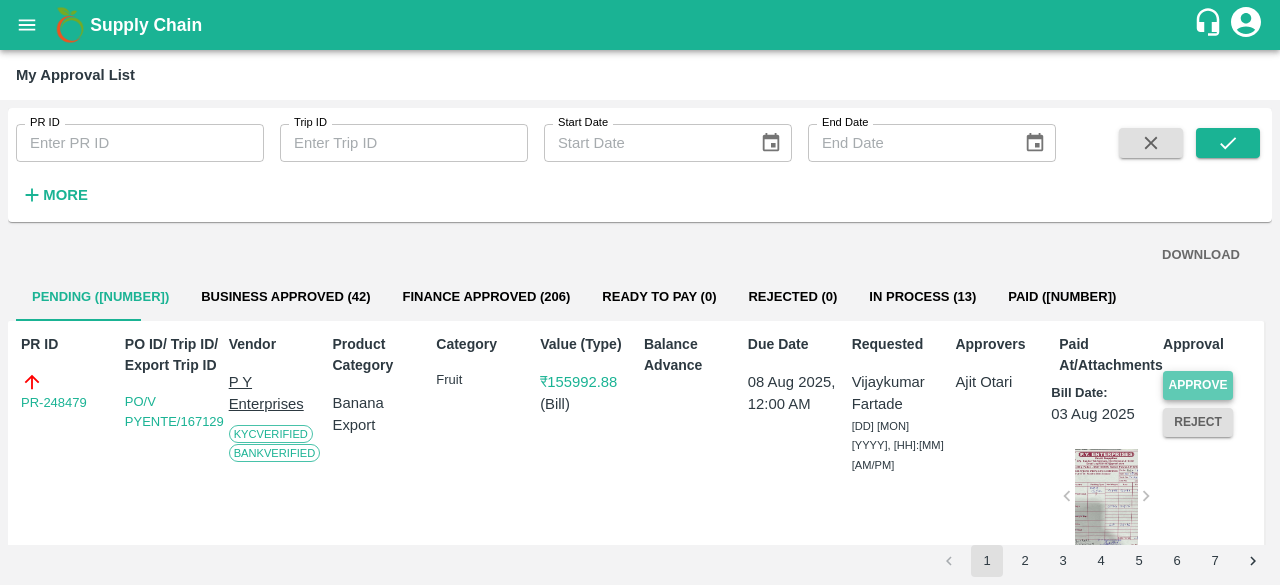 click on "Approve" at bounding box center (1198, 385) 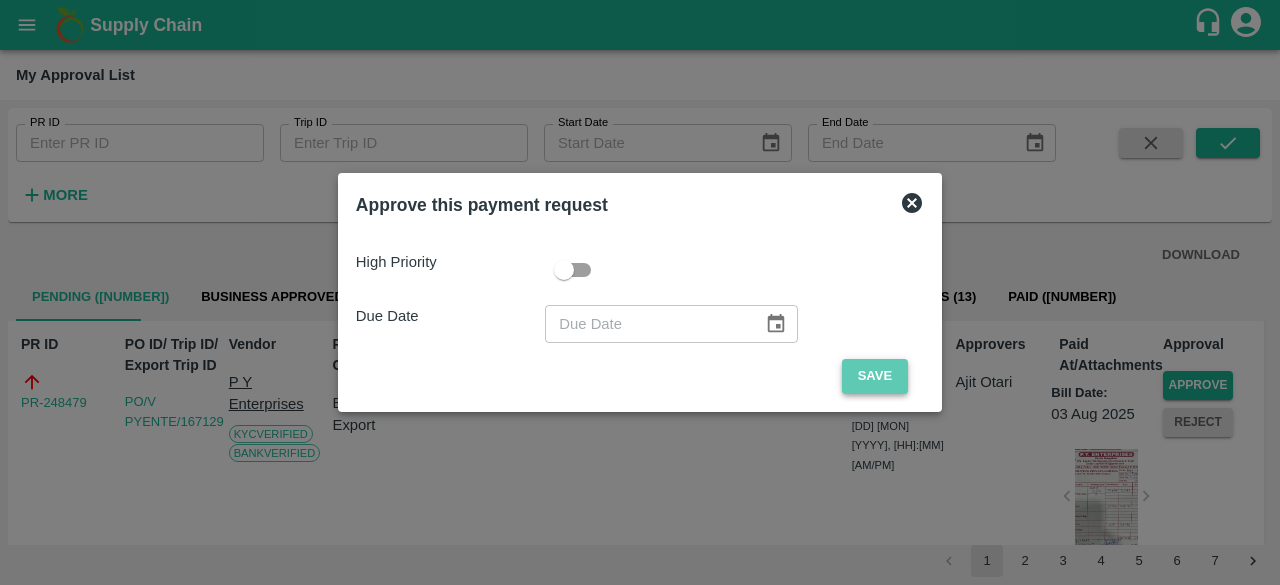 click on "Save" at bounding box center (875, 376) 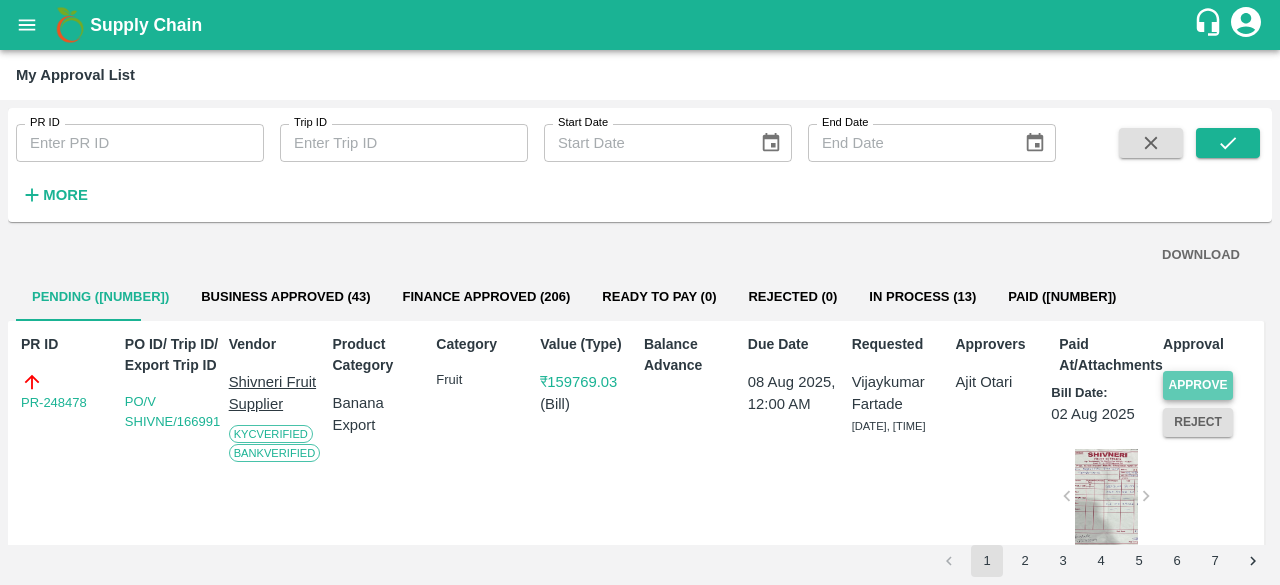 click on "Approve" at bounding box center (1198, 385) 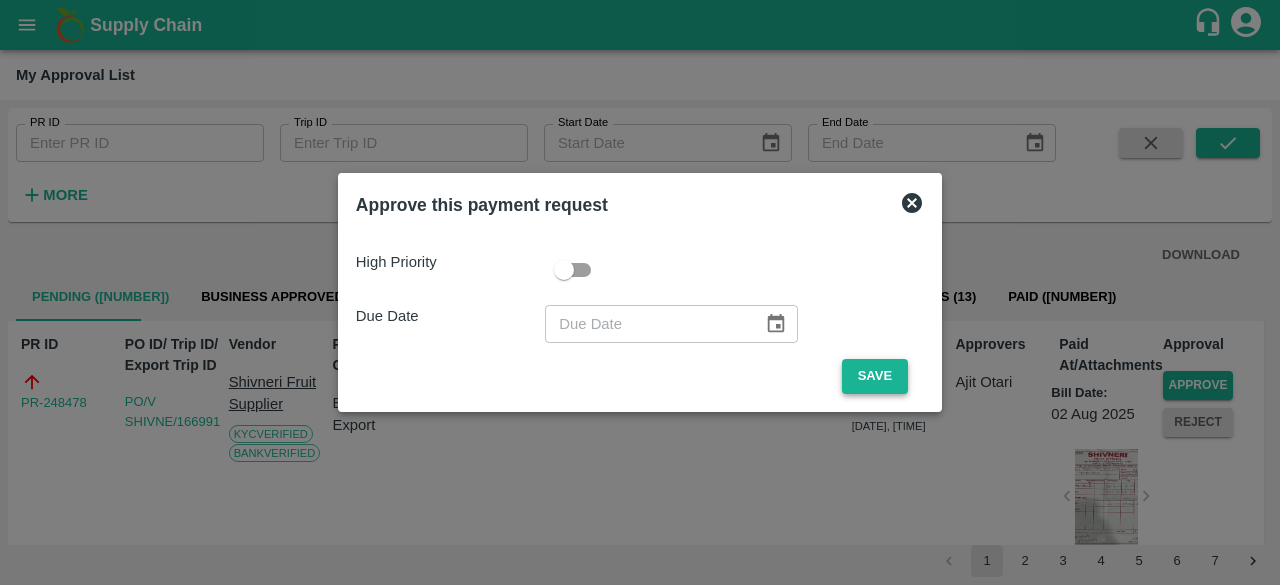 click on "Save" at bounding box center (875, 376) 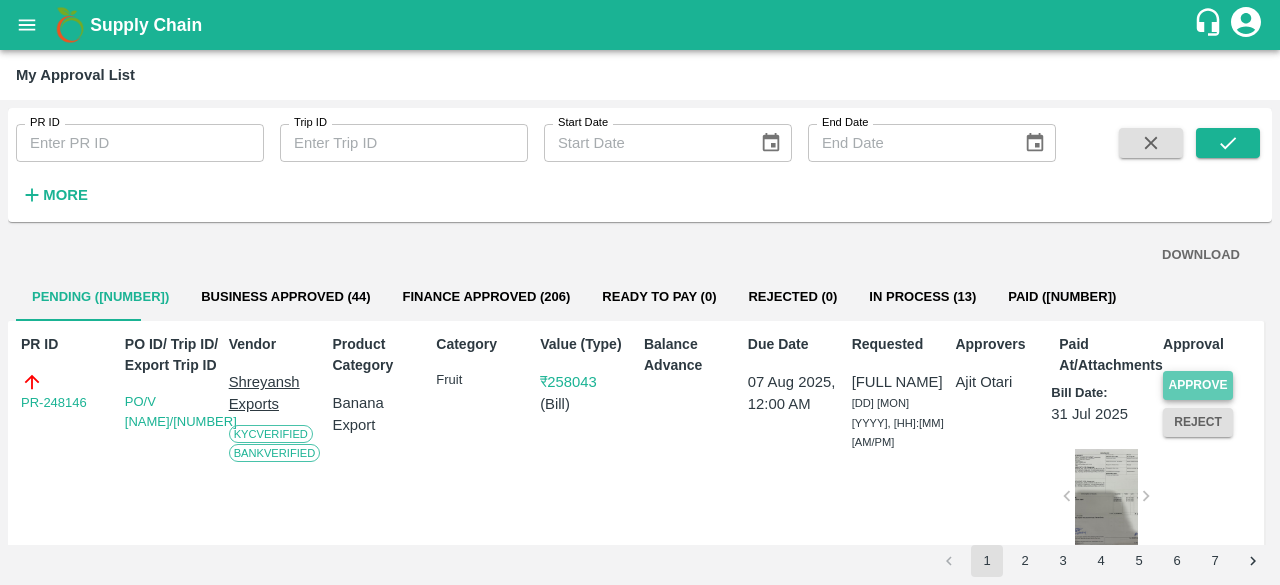 click on "Approve" at bounding box center (1198, 385) 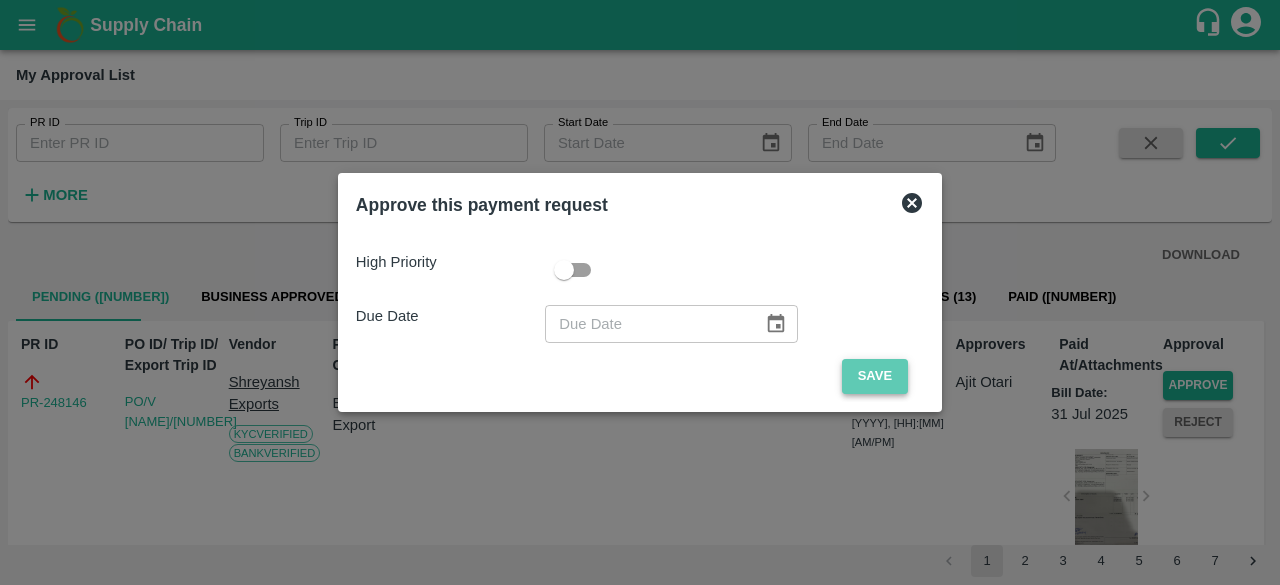 click on "Save" at bounding box center [875, 376] 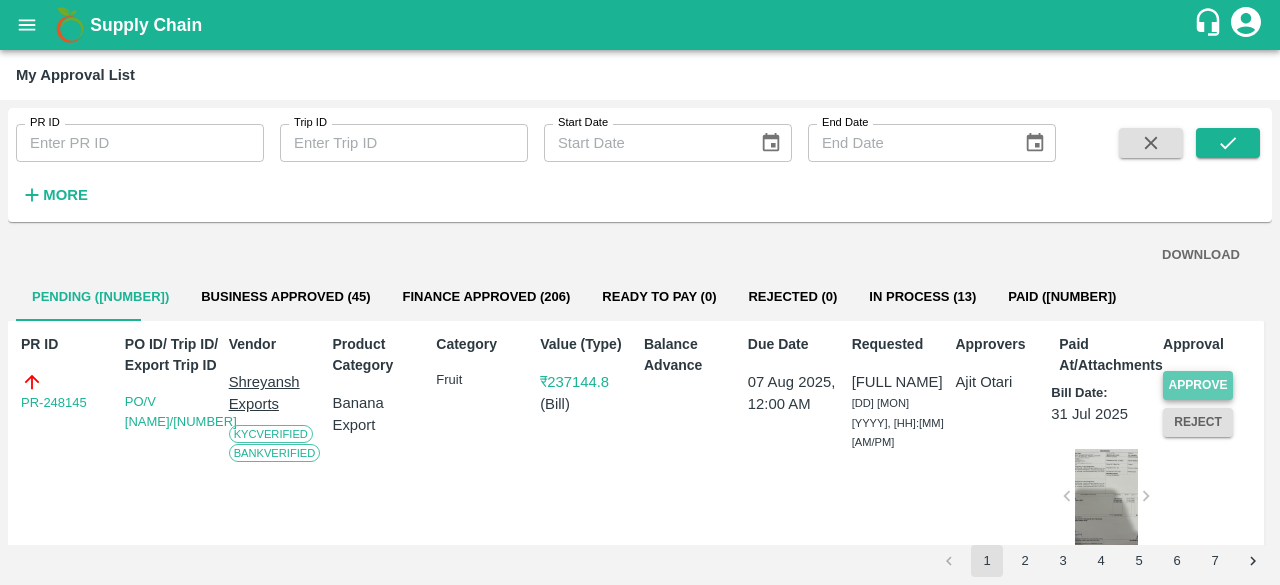 click on "Approve" at bounding box center (1198, 385) 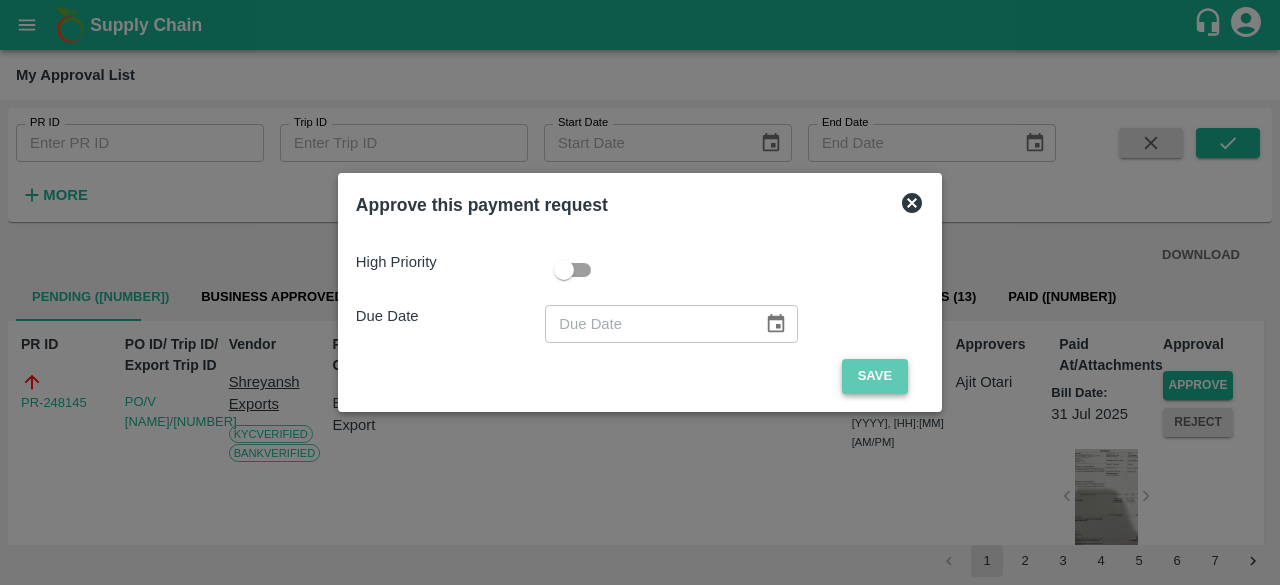 click on "Save" at bounding box center [875, 376] 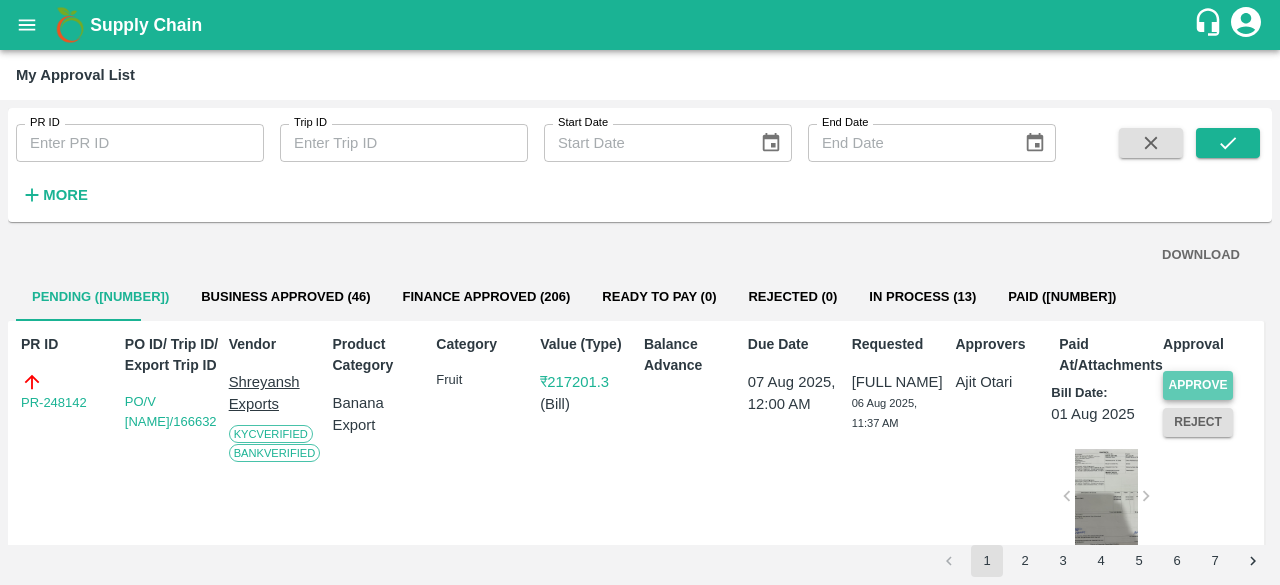 click on "Approve" at bounding box center (1198, 385) 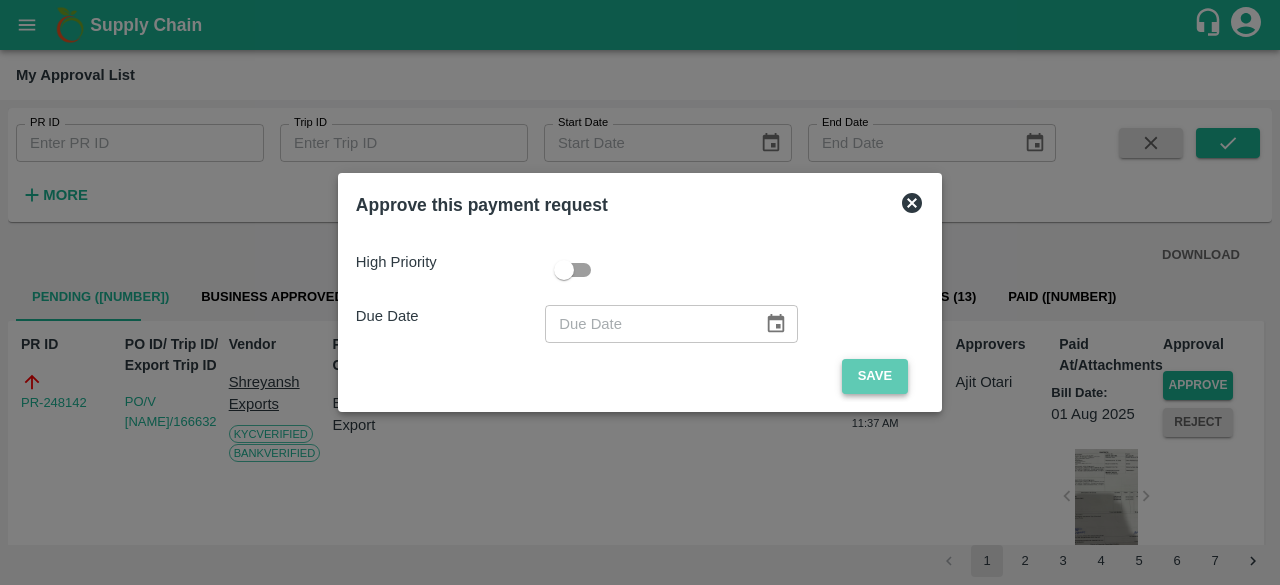 click on "Save" at bounding box center [875, 376] 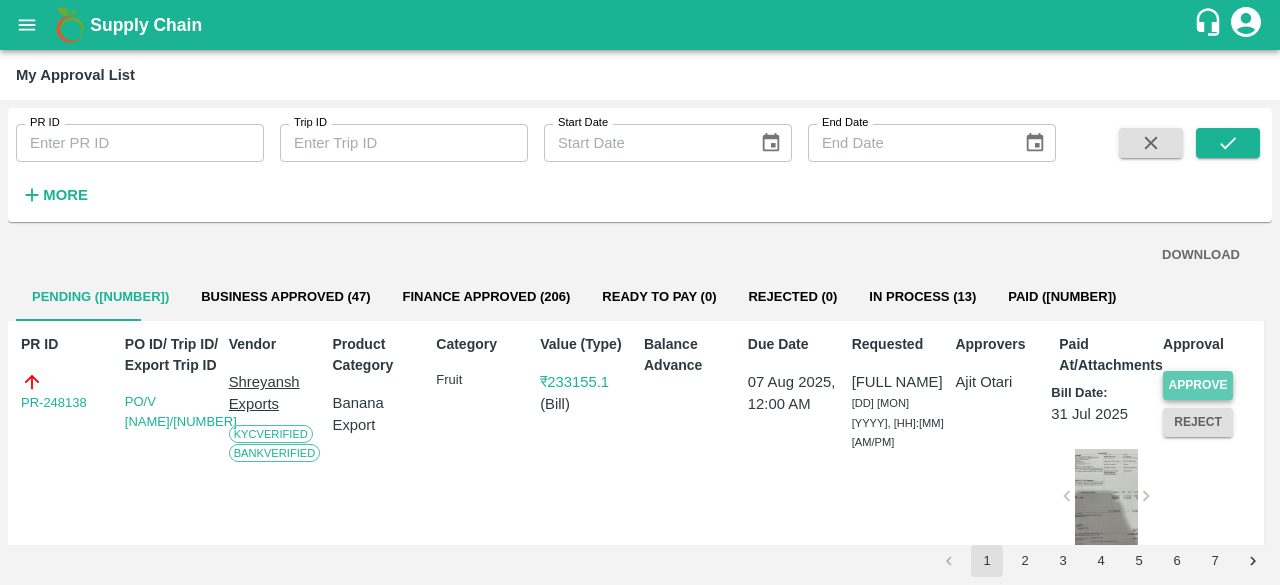 click on "Approve" at bounding box center (1198, 385) 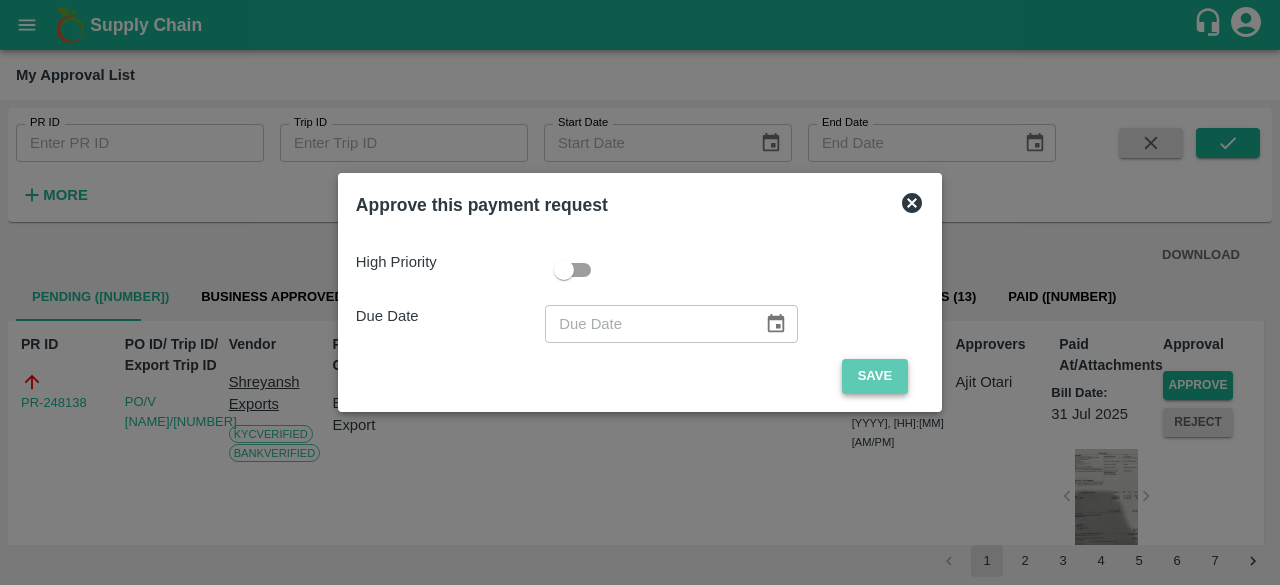 click on "Save" at bounding box center (875, 376) 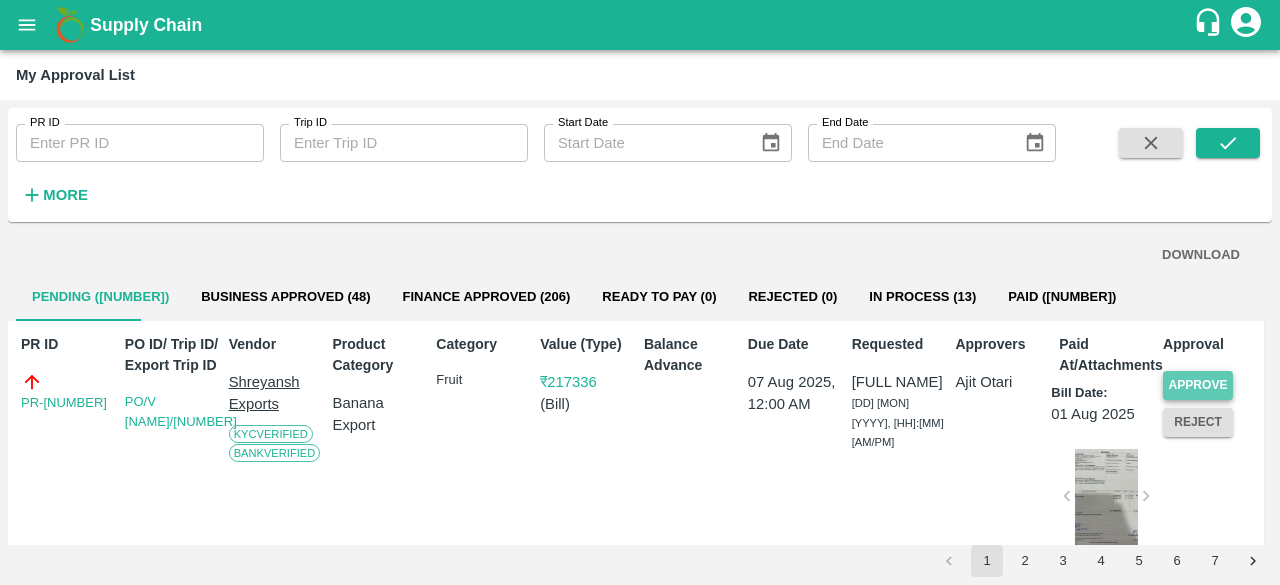 click on "Approve" at bounding box center (1198, 385) 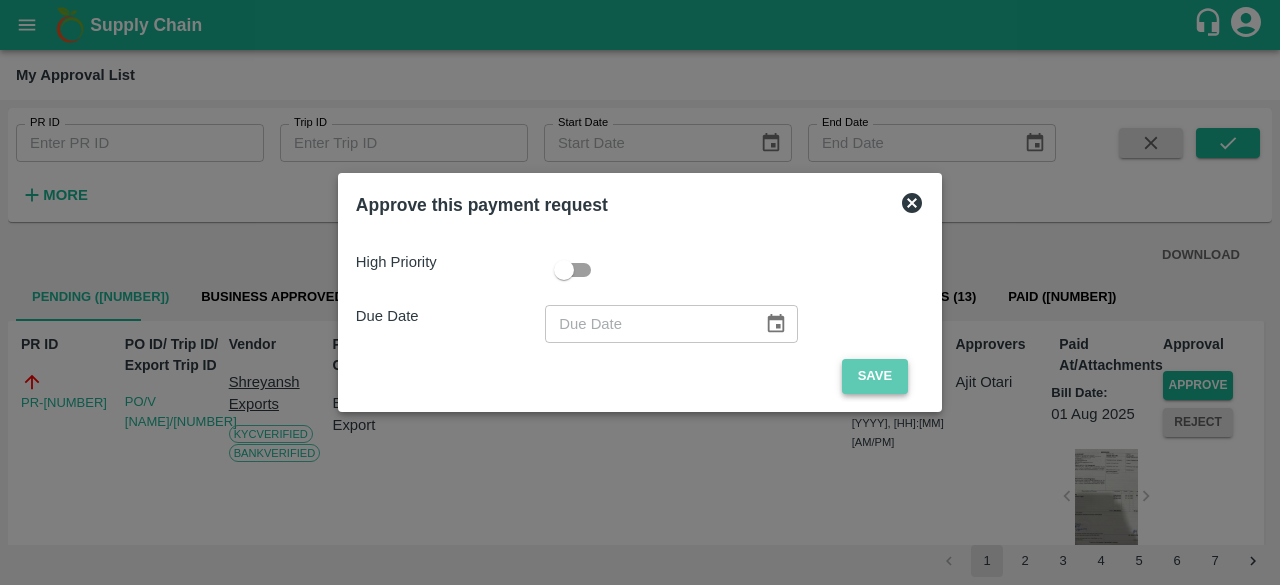 click on "Save" at bounding box center [875, 376] 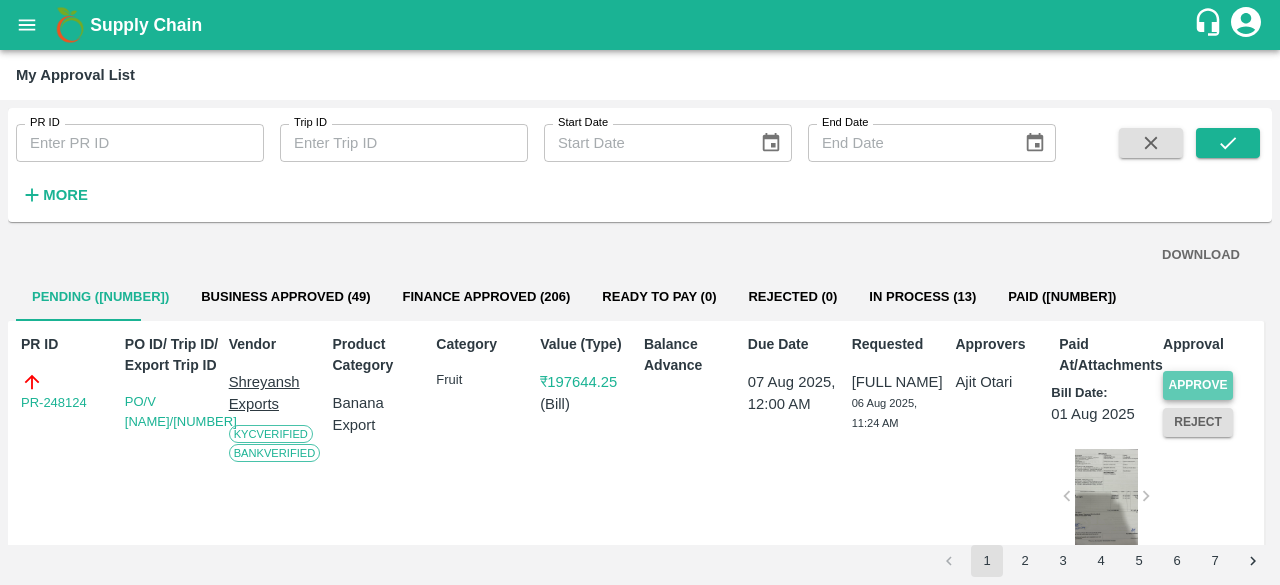 click on "Approve" at bounding box center (1198, 385) 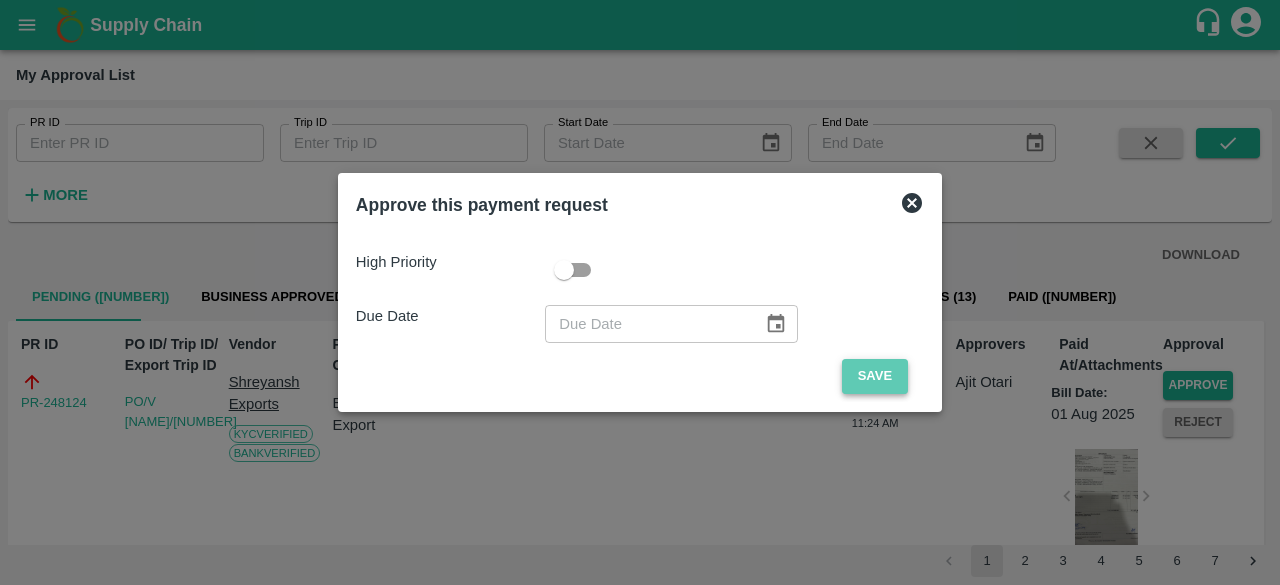 click on "Save" at bounding box center [875, 376] 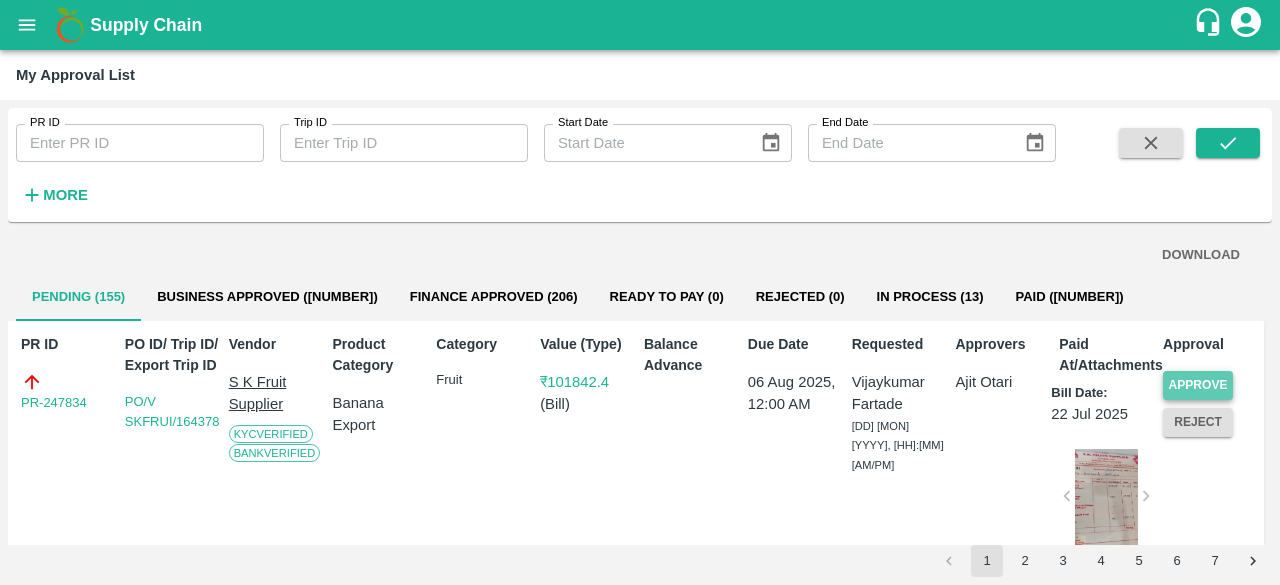 click on "Approve" at bounding box center (1198, 385) 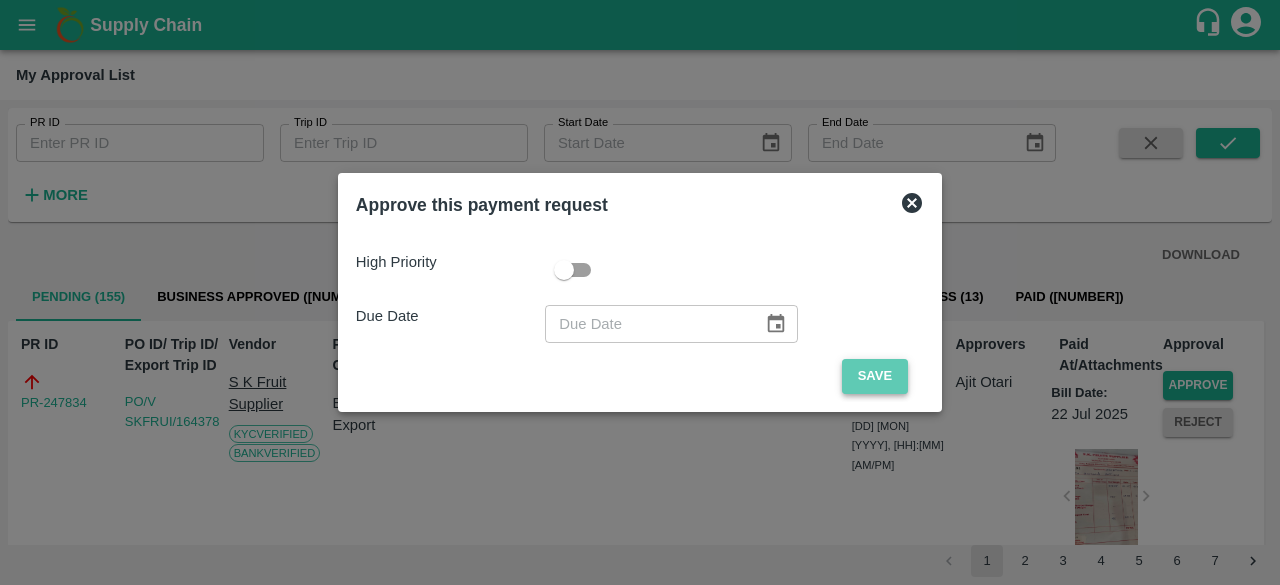 click on "Save" at bounding box center (875, 376) 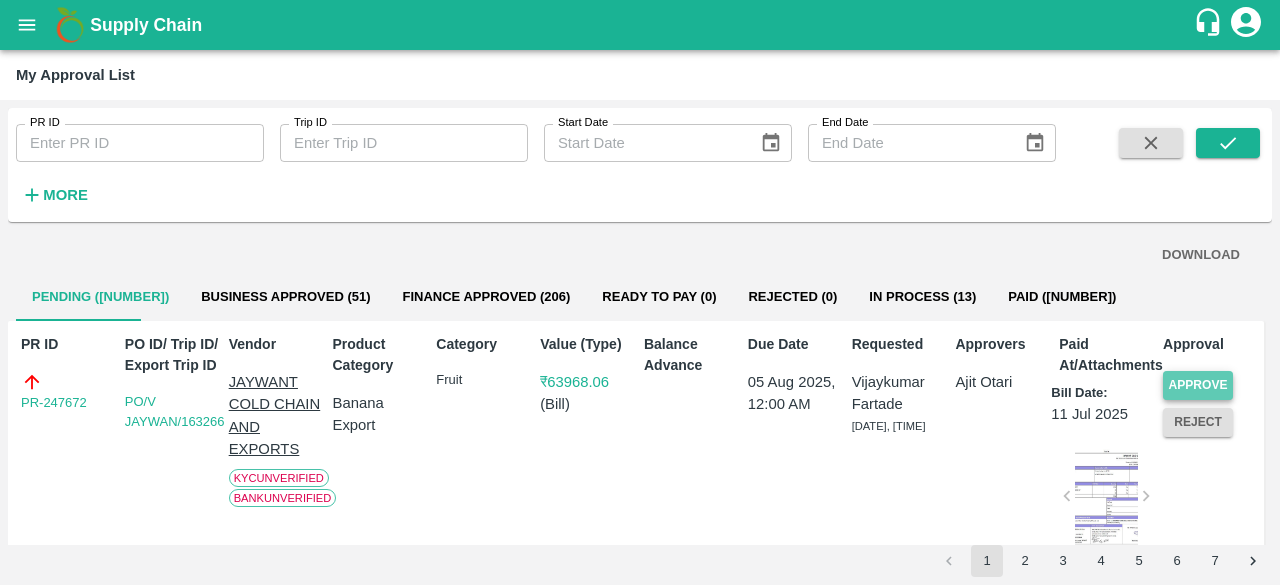 click on "Approve" at bounding box center [1198, 385] 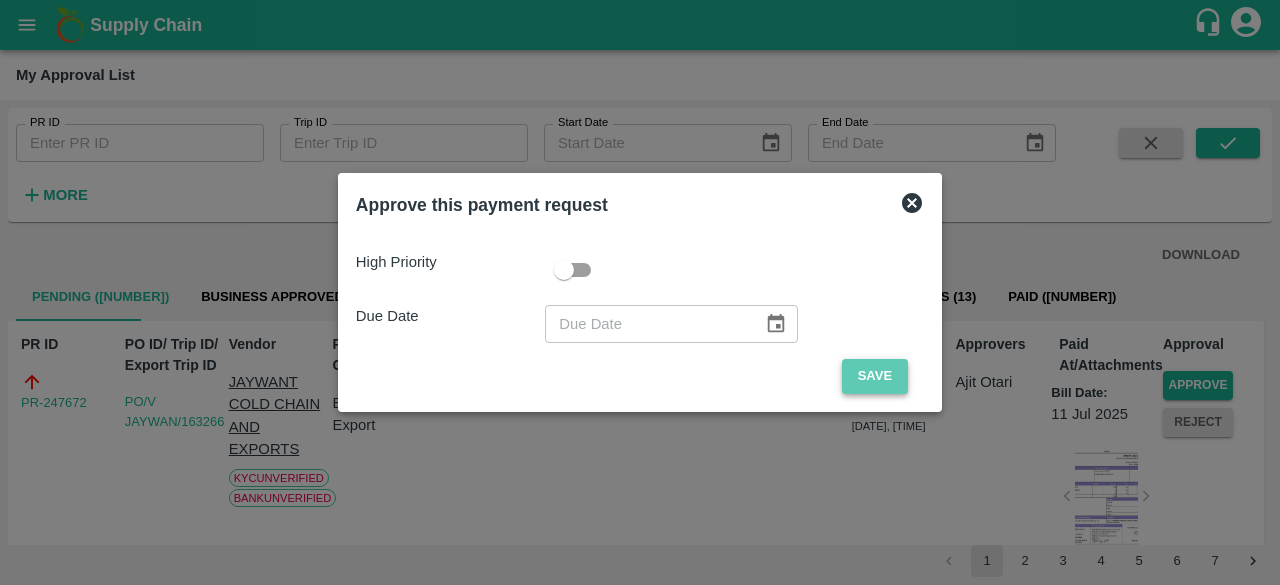 click on "Save" at bounding box center [875, 376] 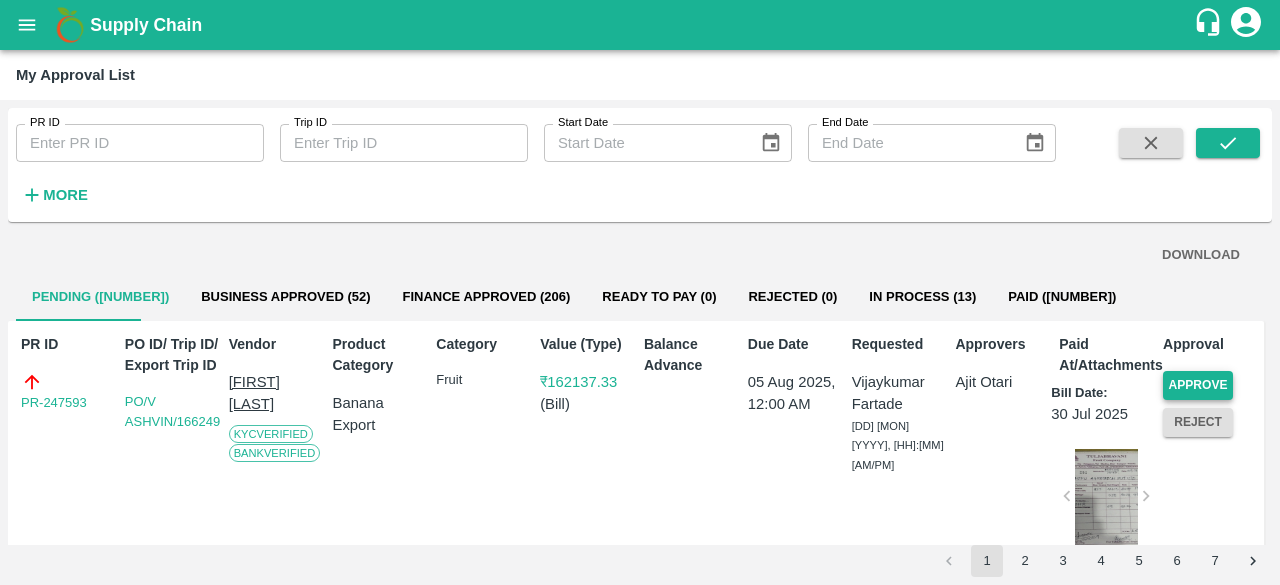 click on "Approve" at bounding box center (1198, 385) 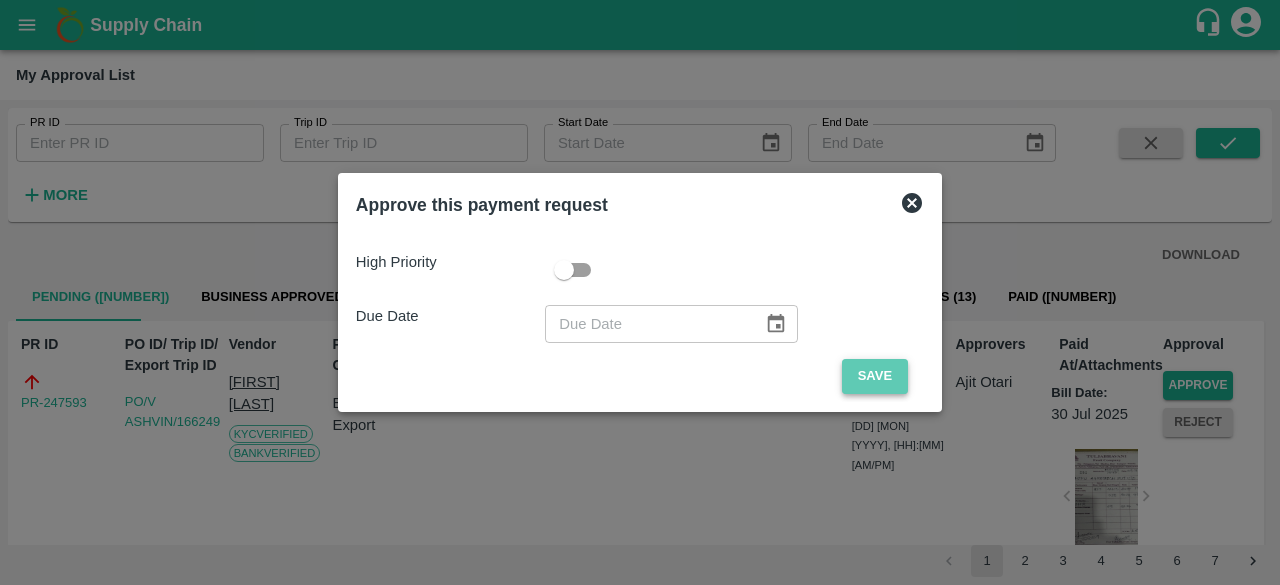 click on "Save" at bounding box center [875, 376] 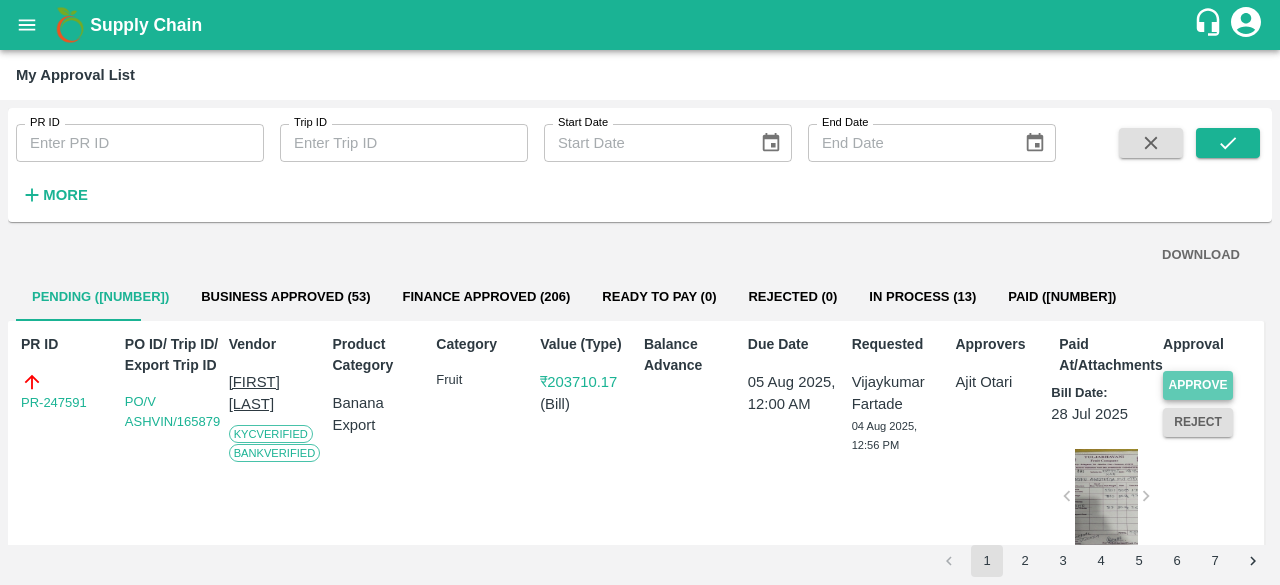 click on "Approve" at bounding box center (1198, 385) 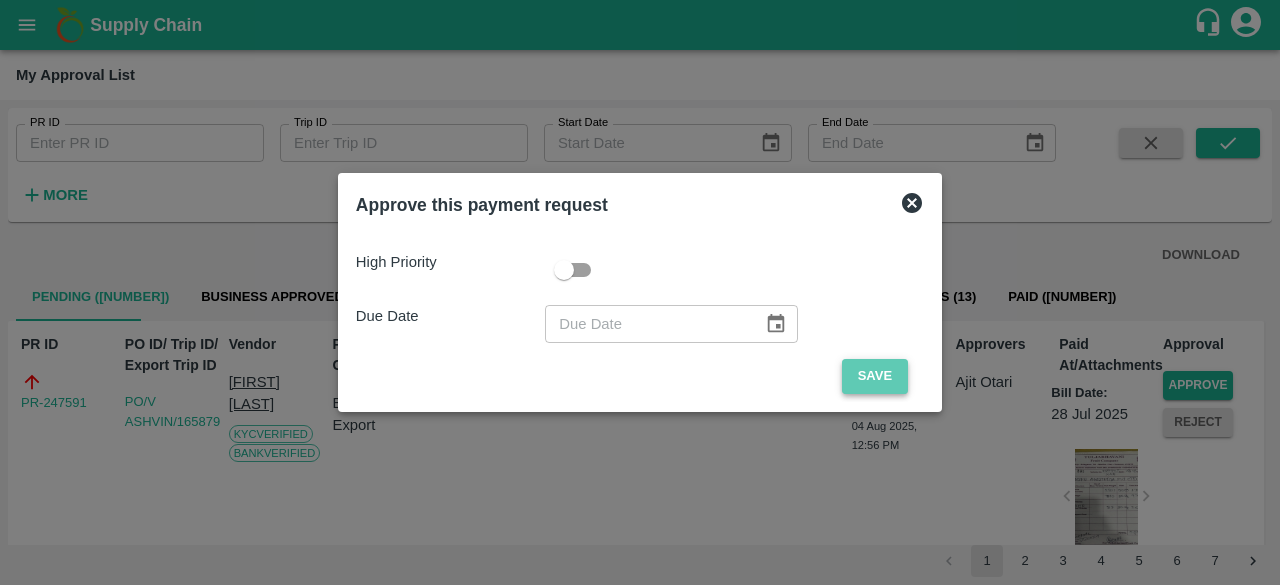 click on "Save" at bounding box center [875, 376] 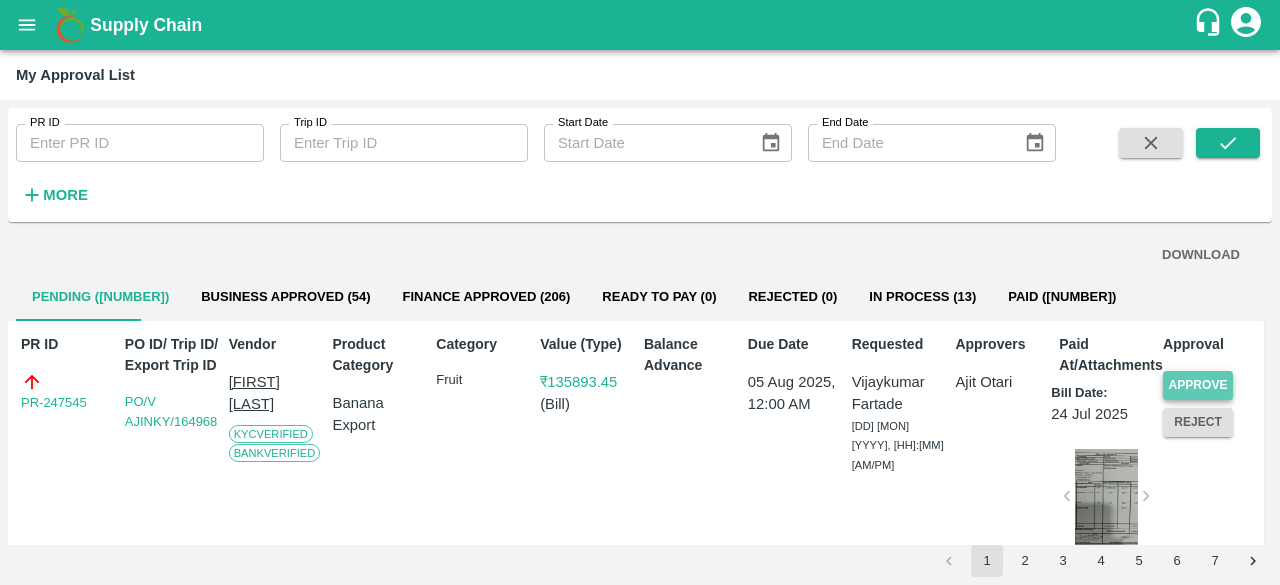 click on "Approve" at bounding box center (1198, 385) 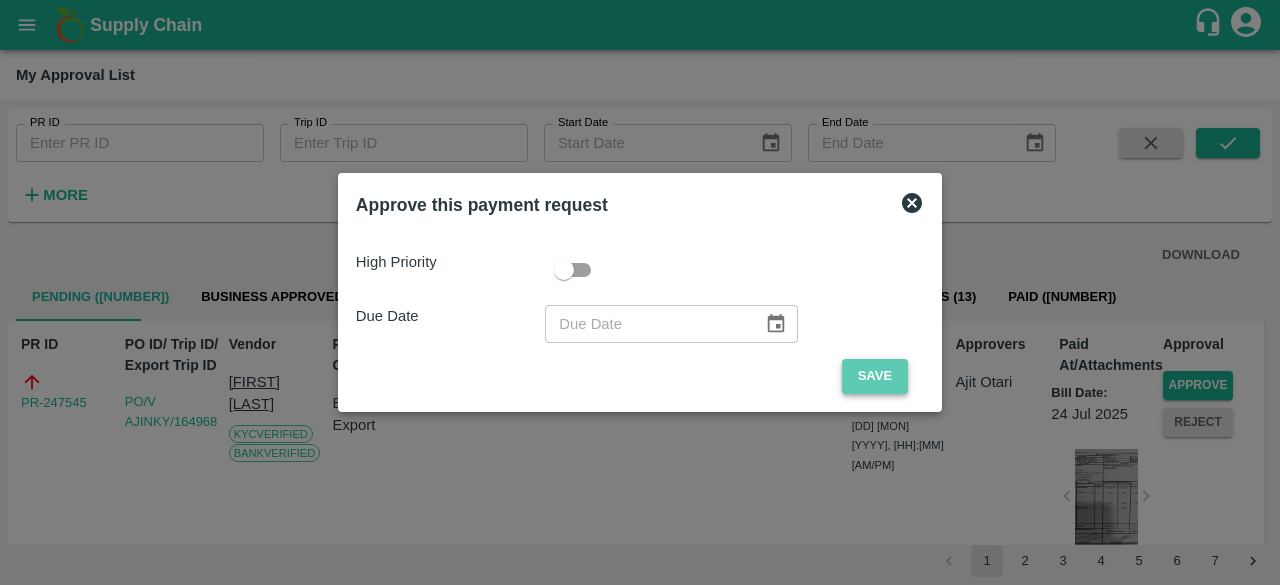 click on "Save" at bounding box center (875, 376) 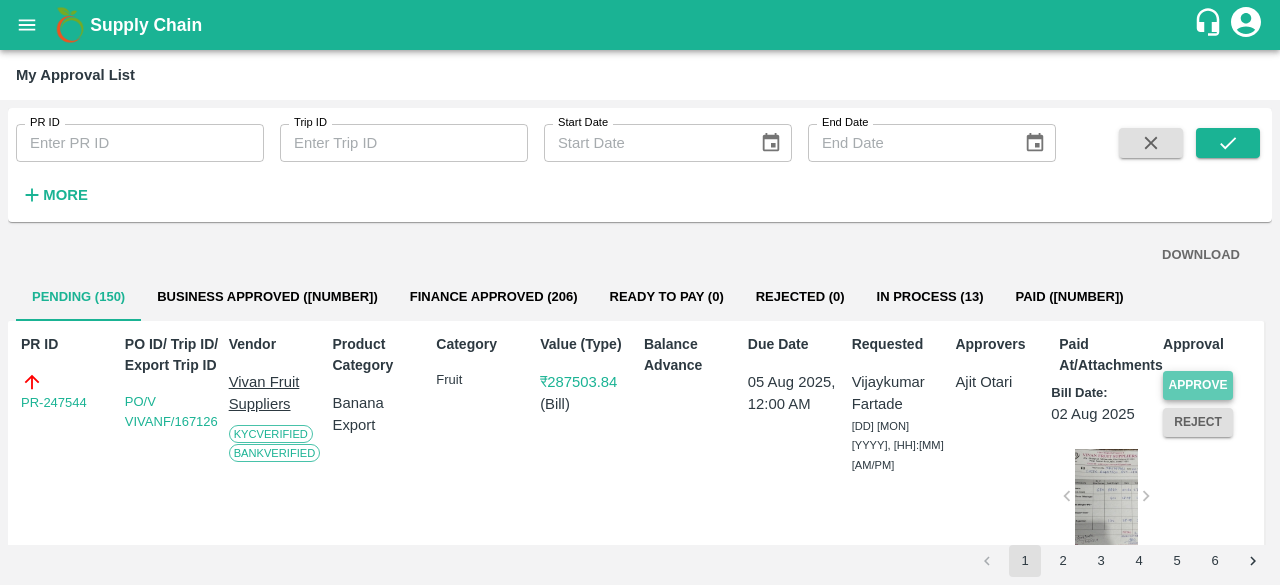 click on "Approve" at bounding box center (1198, 385) 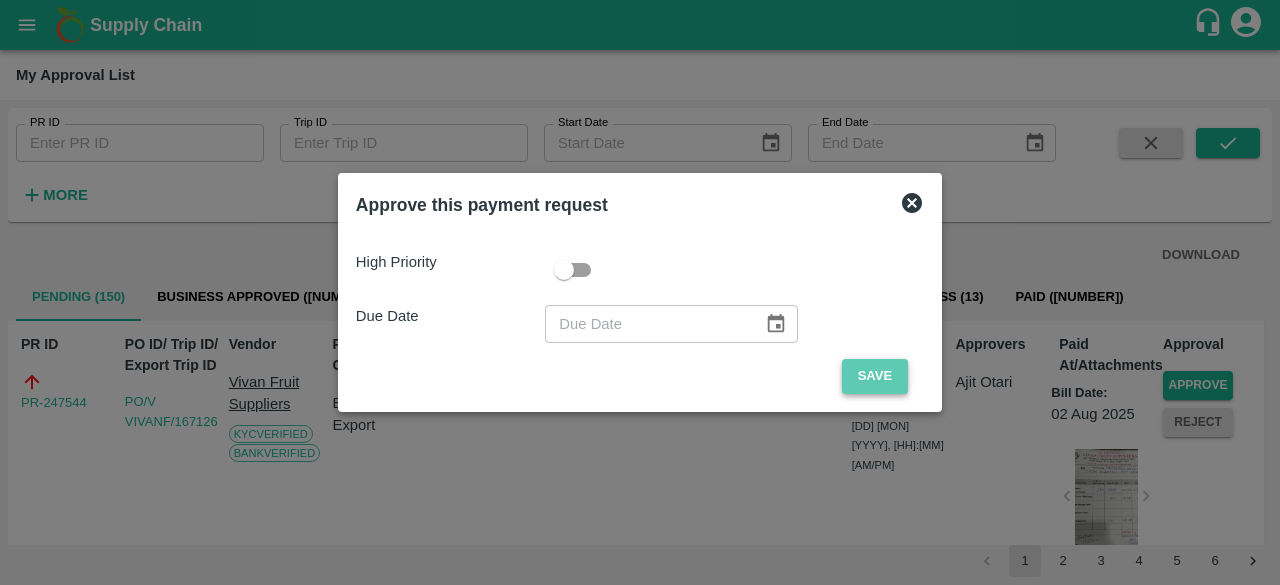 click on "Save" at bounding box center (875, 376) 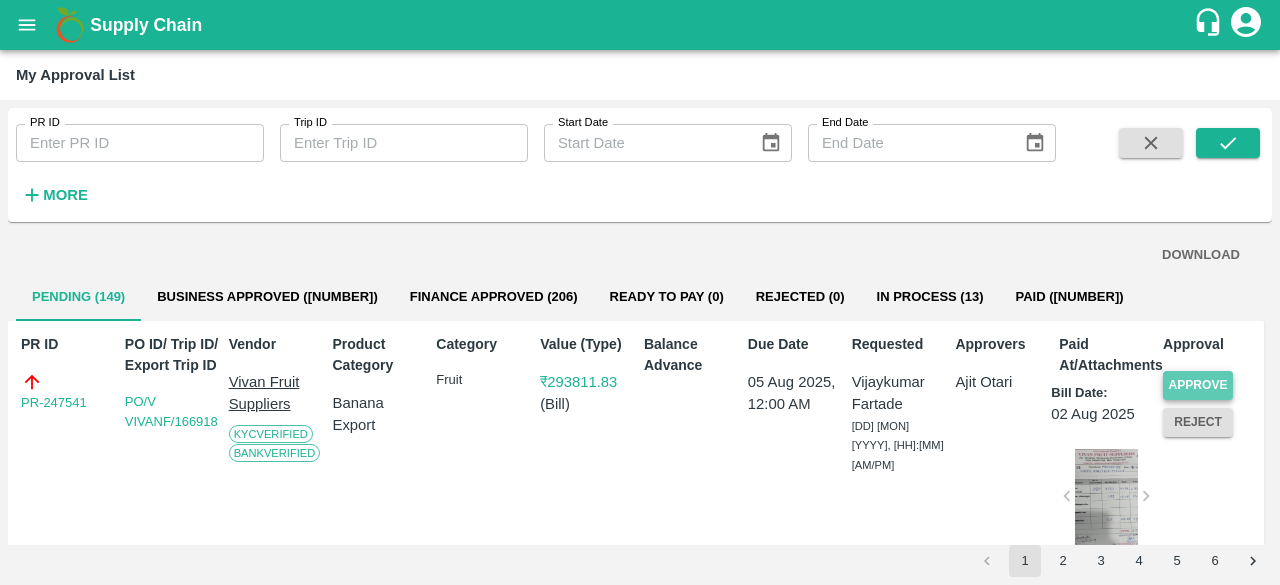 click on "Approve" at bounding box center [1198, 385] 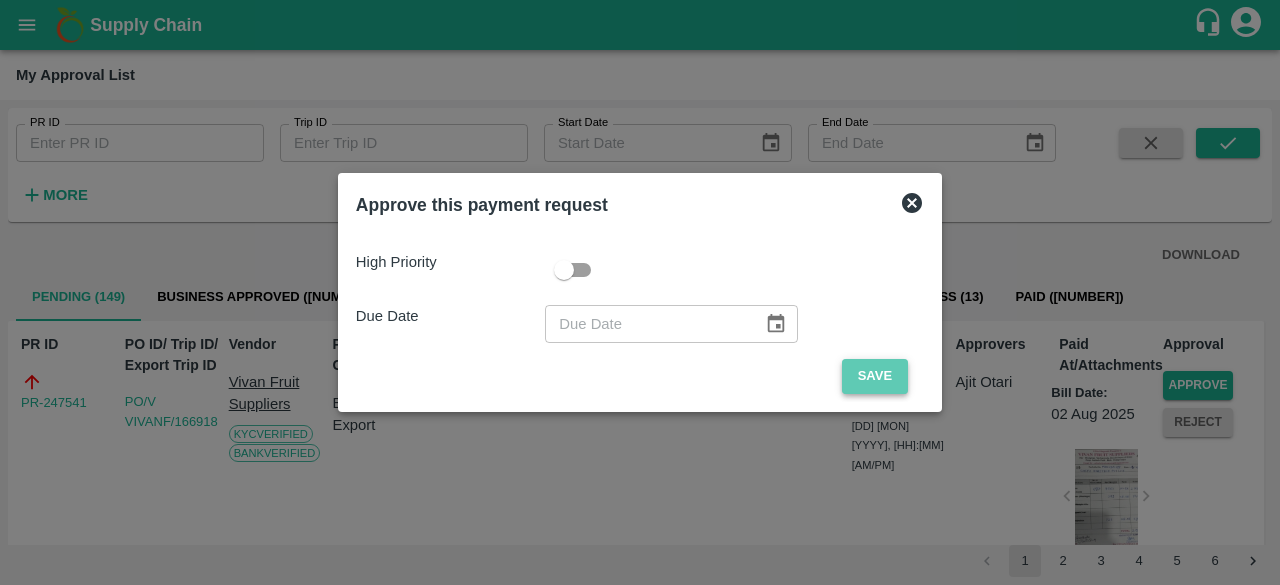 click on "Save" at bounding box center [875, 376] 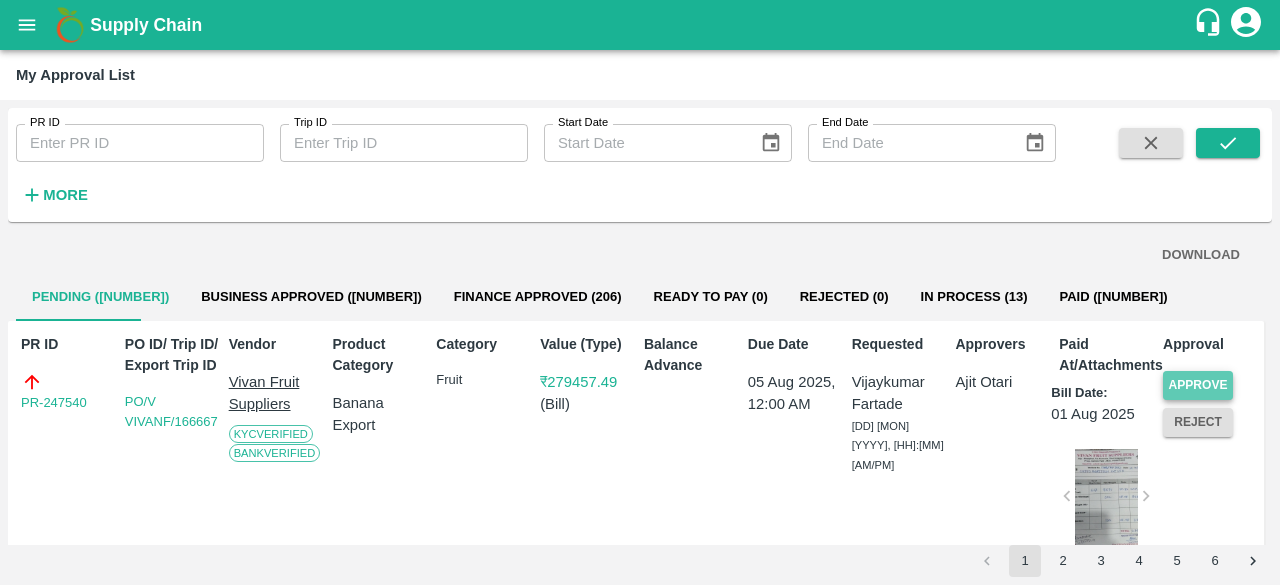 click on "Approve" at bounding box center (1198, 385) 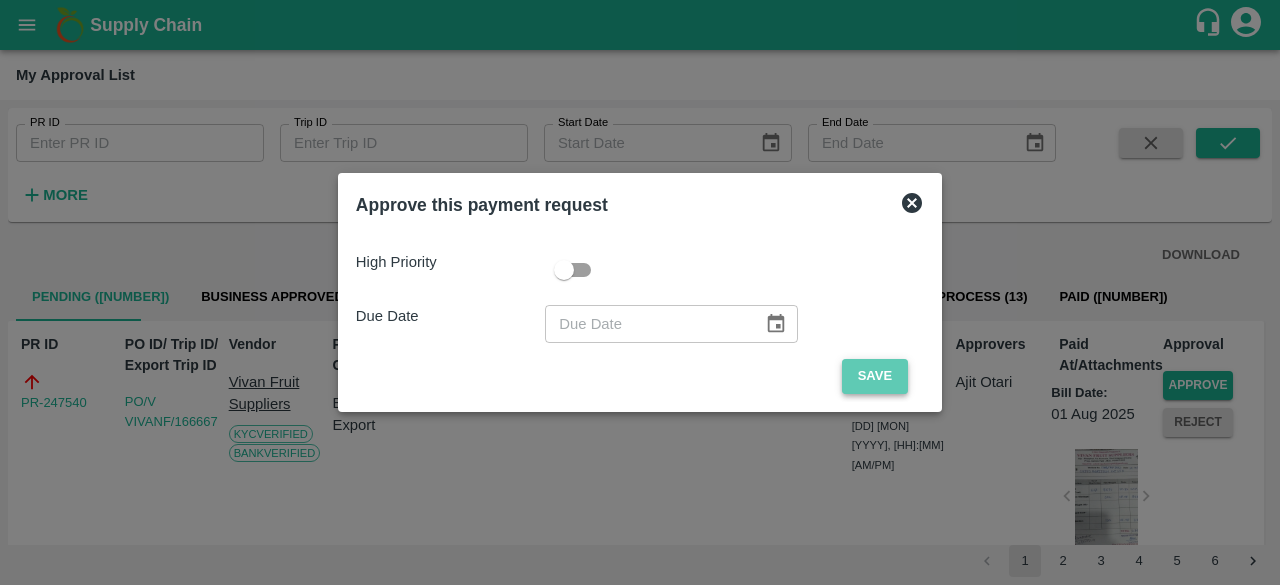 click on "Save" at bounding box center [875, 376] 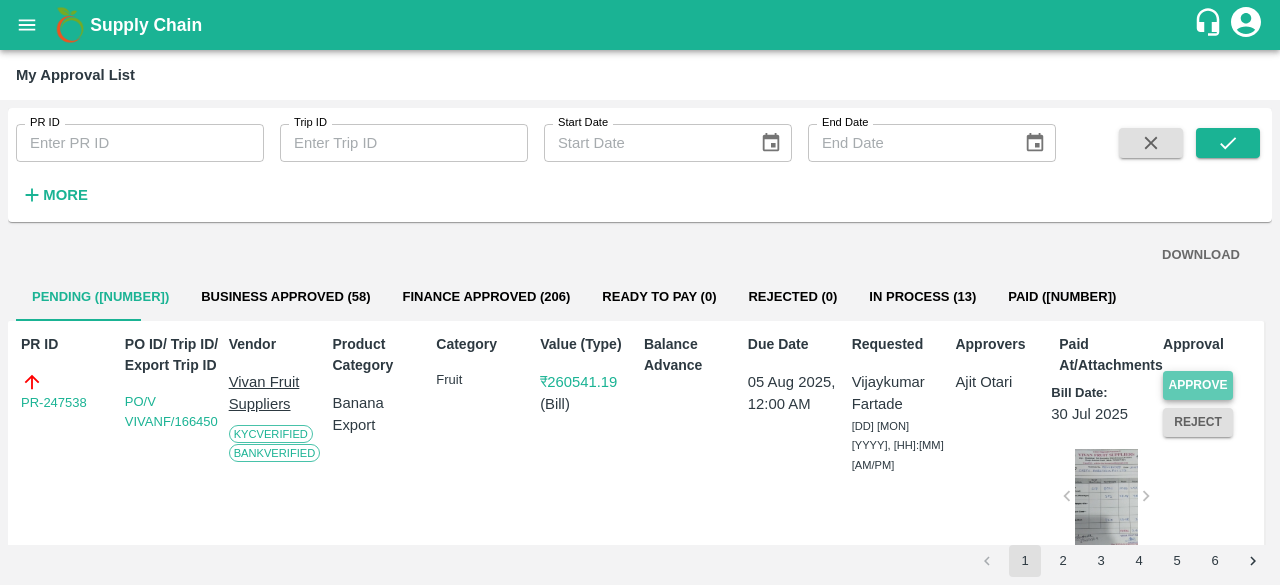 click on "Approve" at bounding box center [1198, 385] 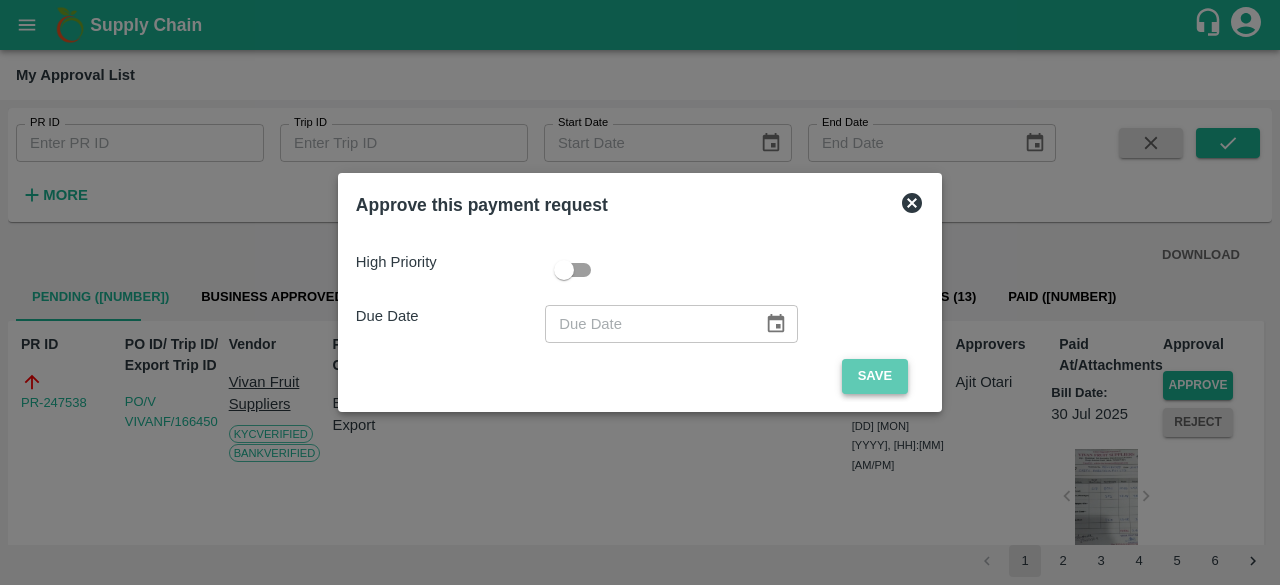 click on "Save" at bounding box center [875, 376] 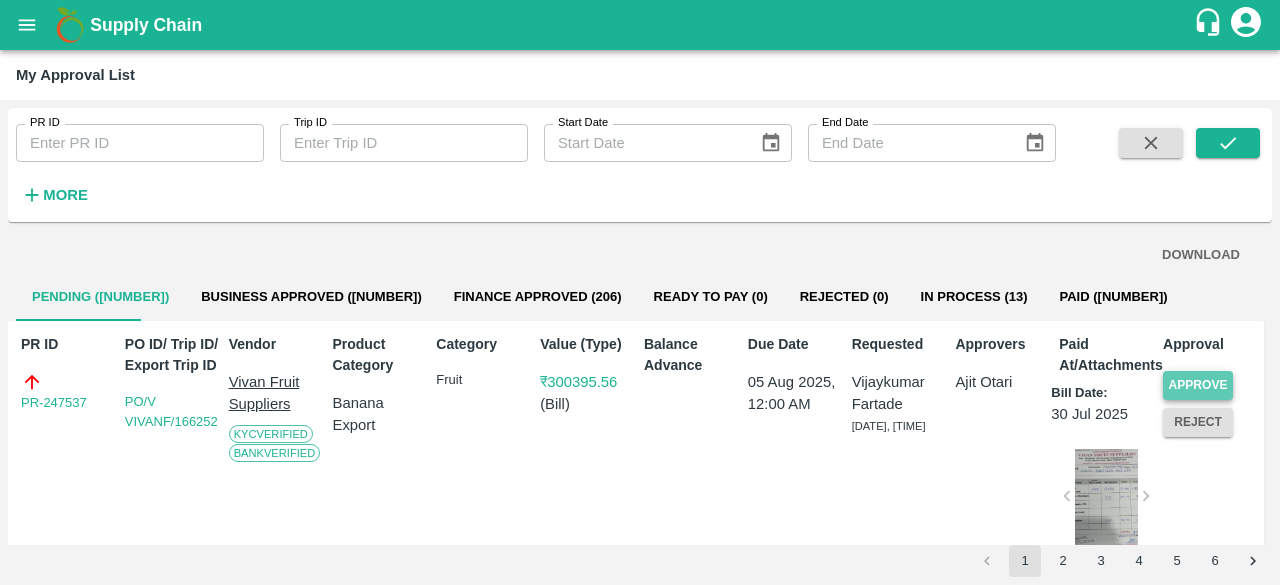 click on "Approve" at bounding box center (1198, 385) 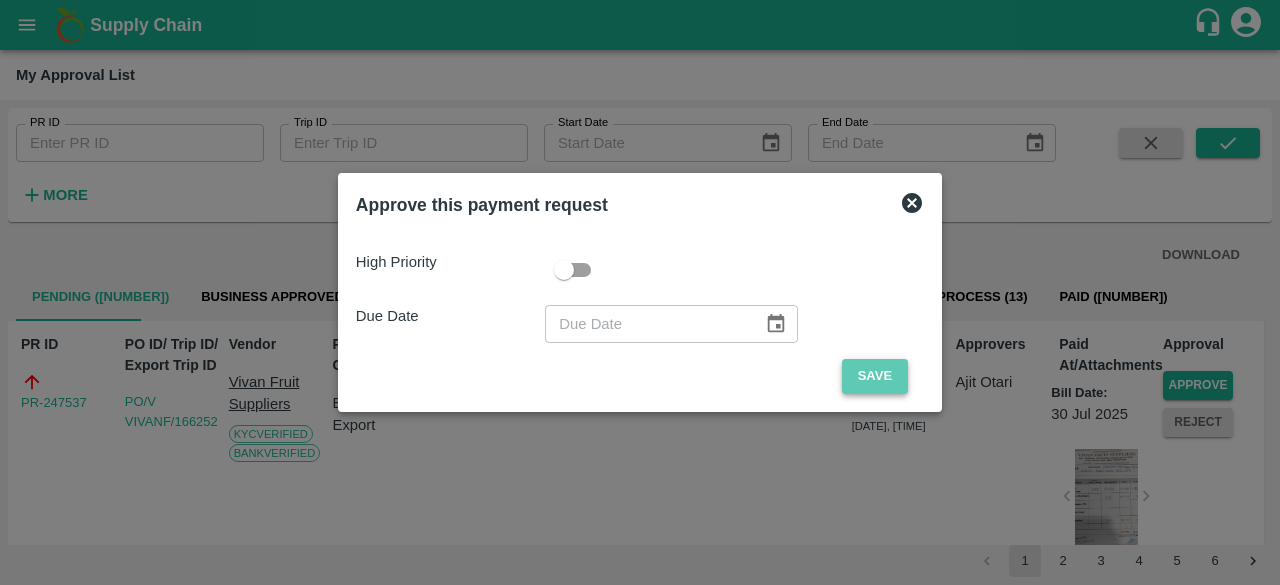 click on "Save" at bounding box center [875, 376] 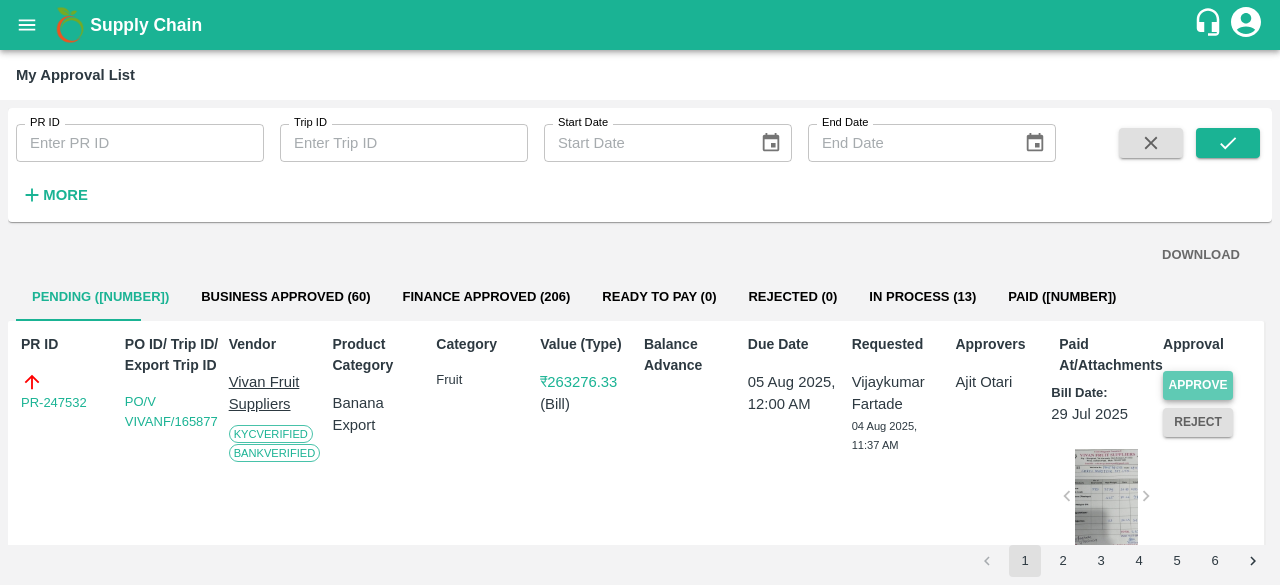 click on "Approve" at bounding box center (1198, 385) 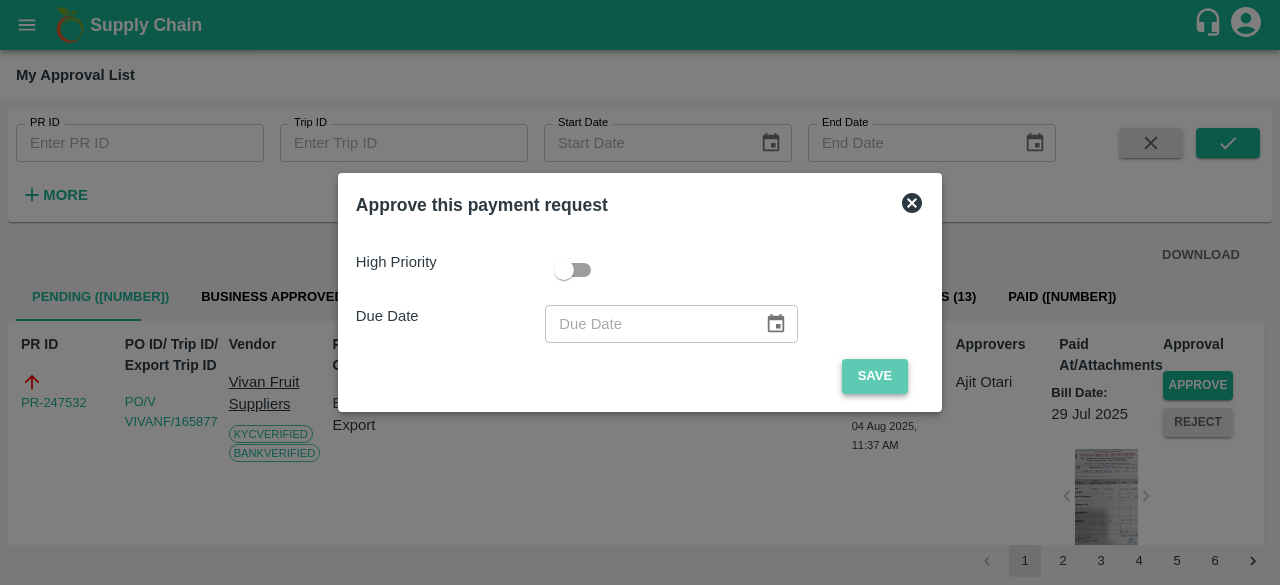 click on "Save" at bounding box center [875, 376] 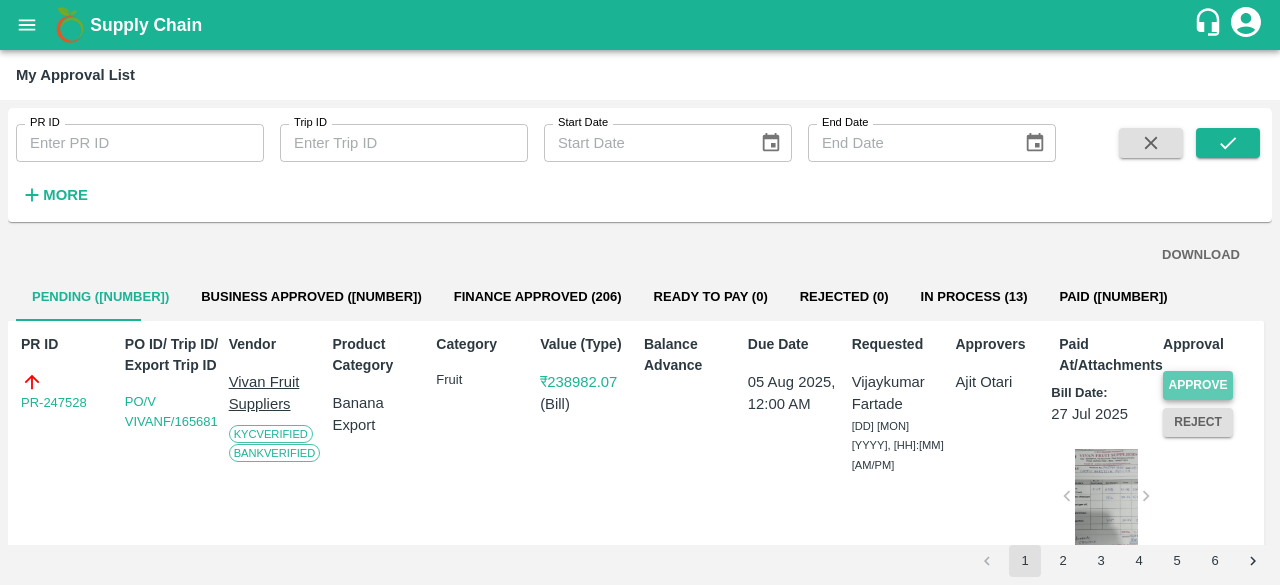 click on "Approve" at bounding box center [1198, 385] 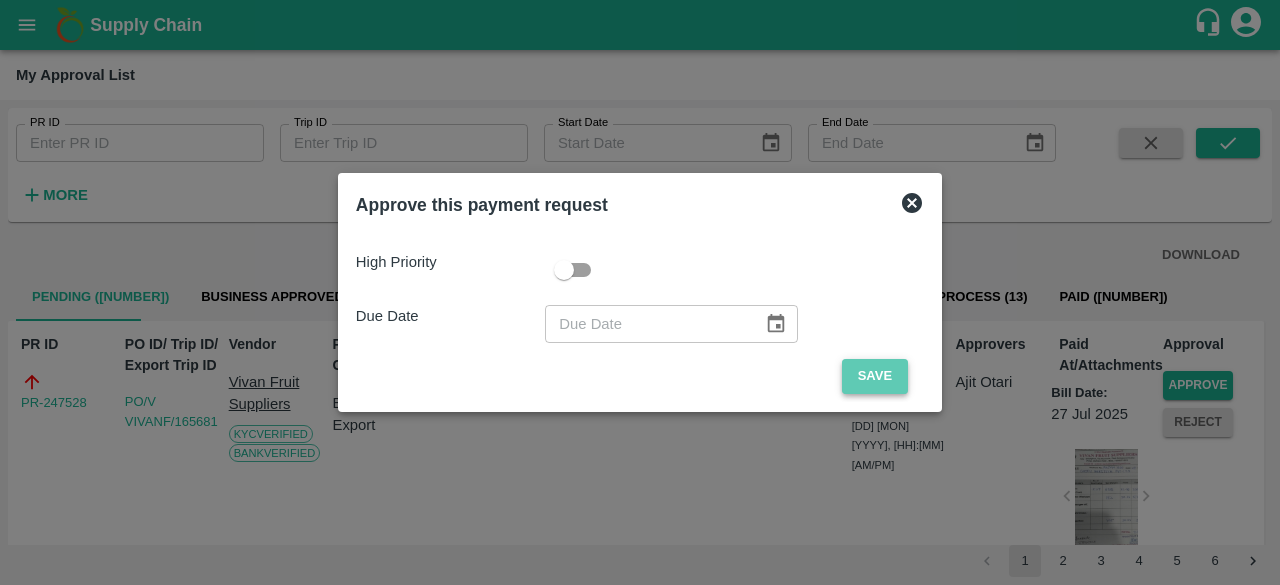 click on "Save" at bounding box center [875, 376] 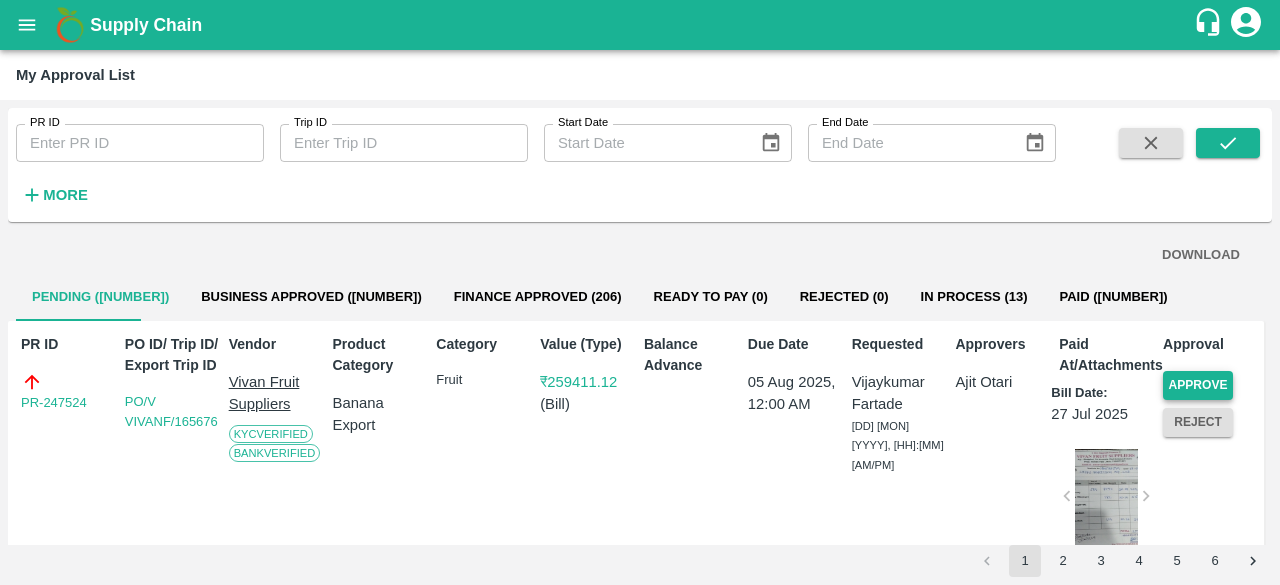click on "Approve" at bounding box center (1198, 385) 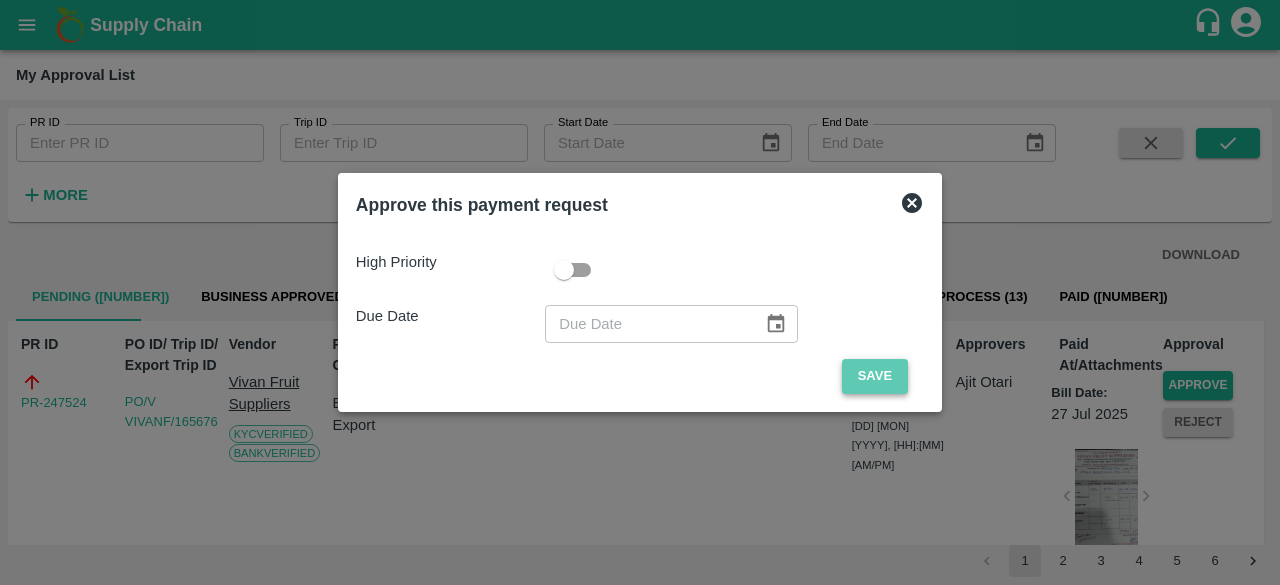 click on "Save" at bounding box center (875, 376) 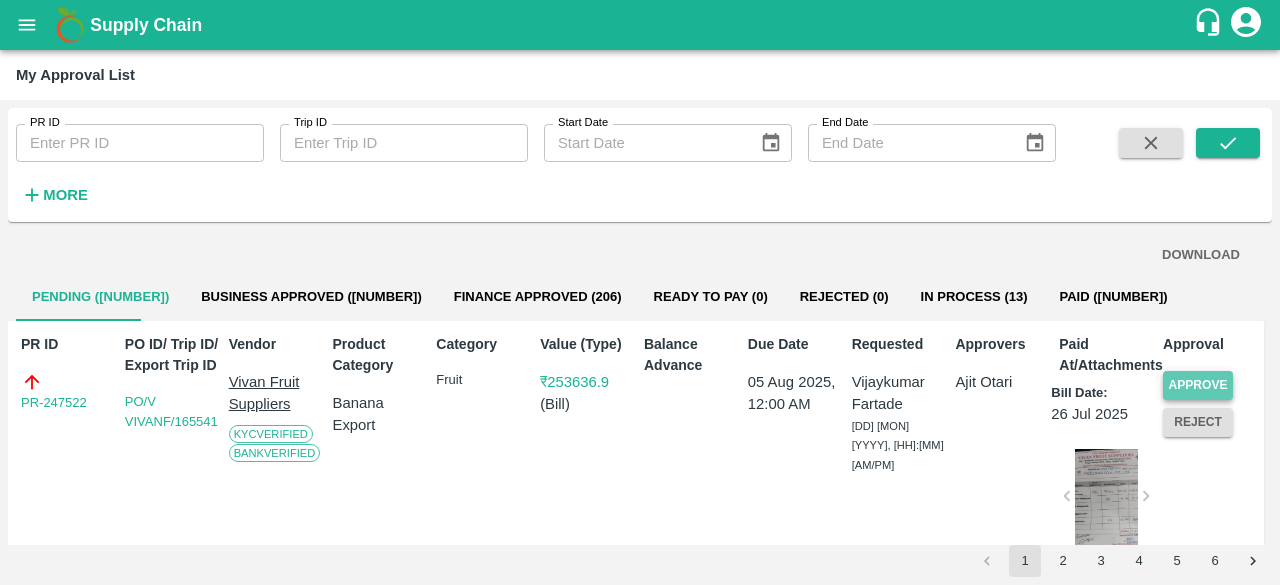click on "Approve" at bounding box center (1198, 385) 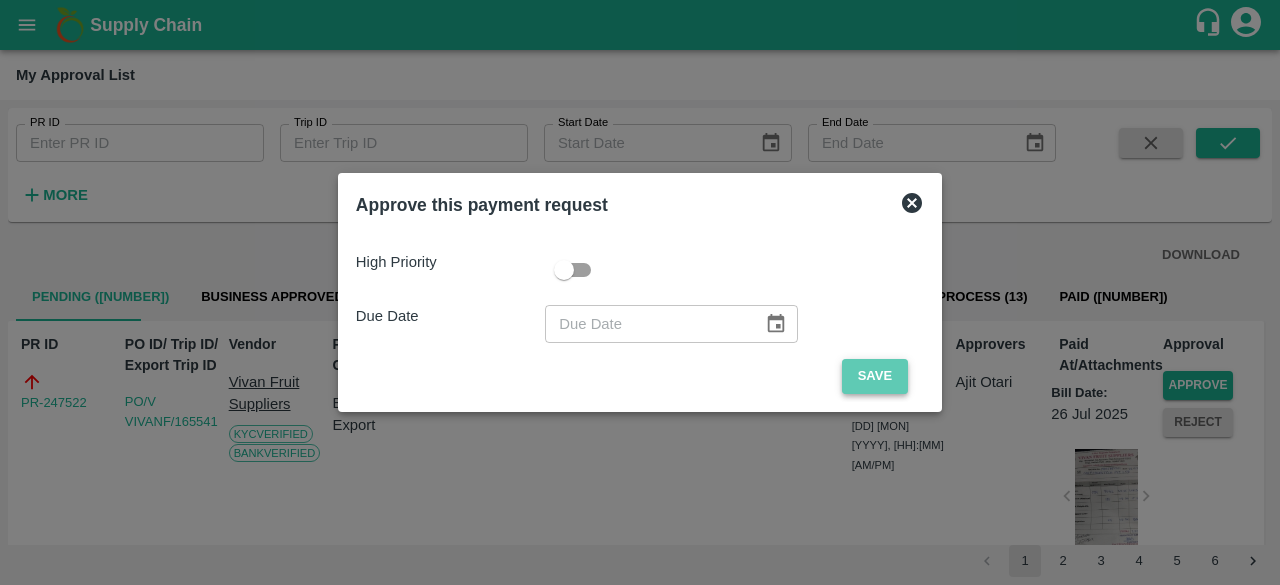 click on "Save" at bounding box center [875, 376] 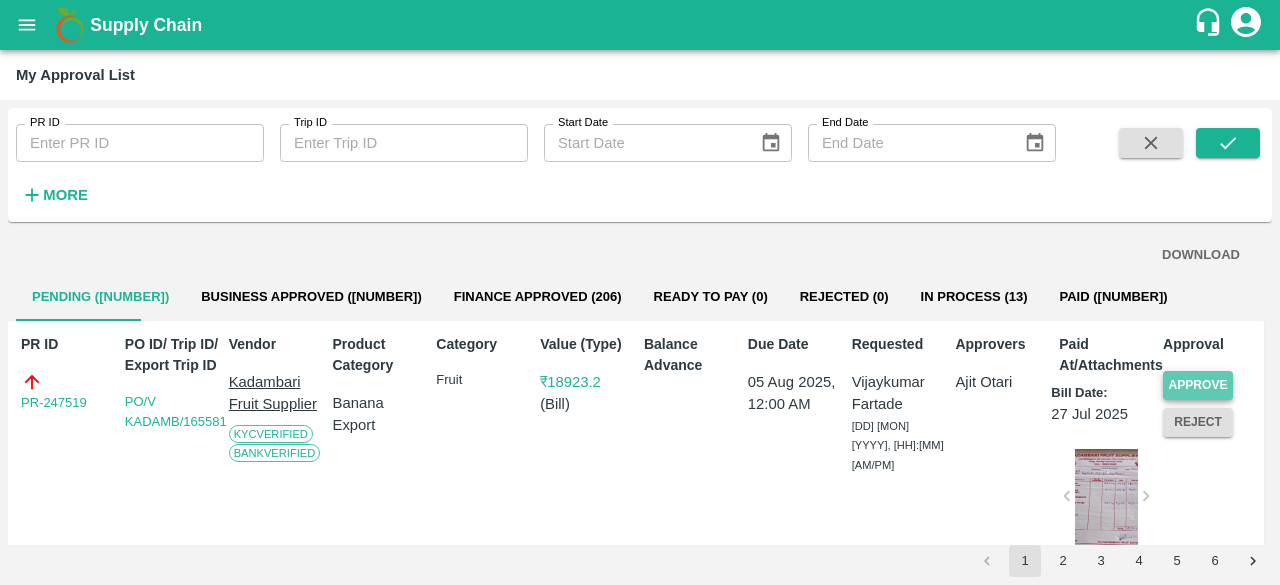 click on "Approve" at bounding box center (1198, 385) 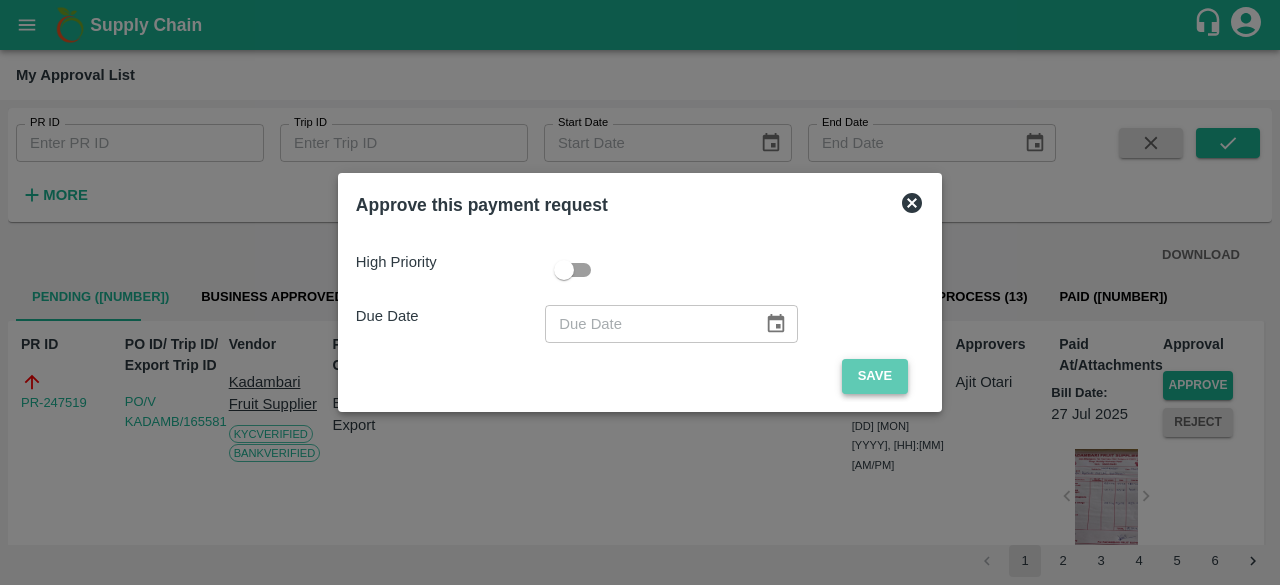 click on "Save" at bounding box center (875, 376) 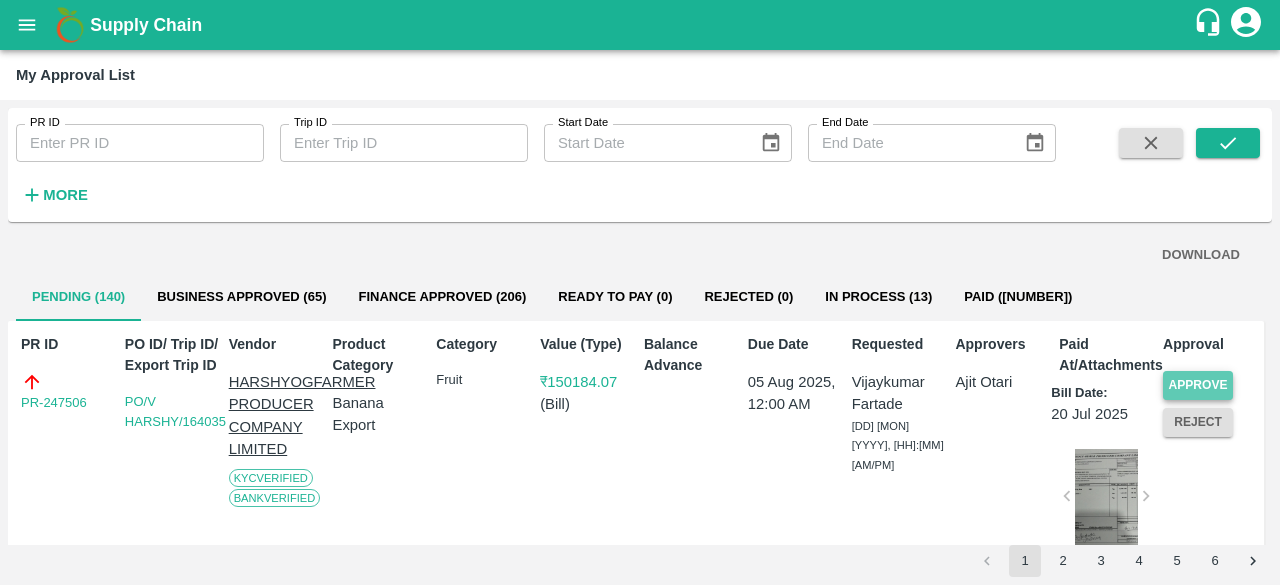 click on "Approve" at bounding box center (1198, 385) 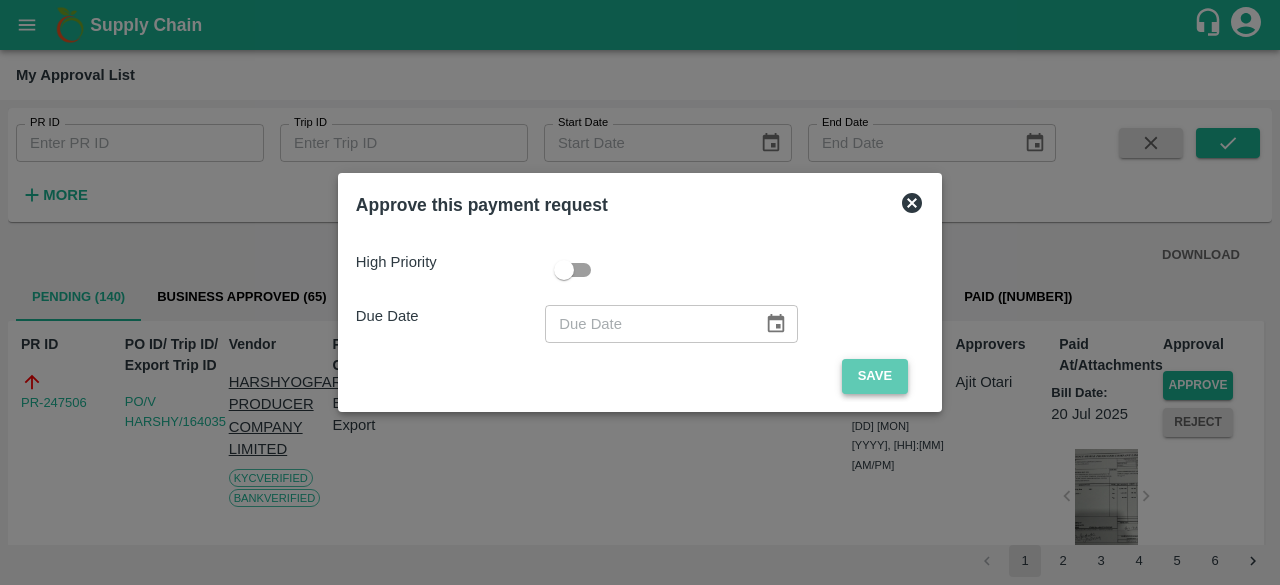 click on "Save" at bounding box center (875, 376) 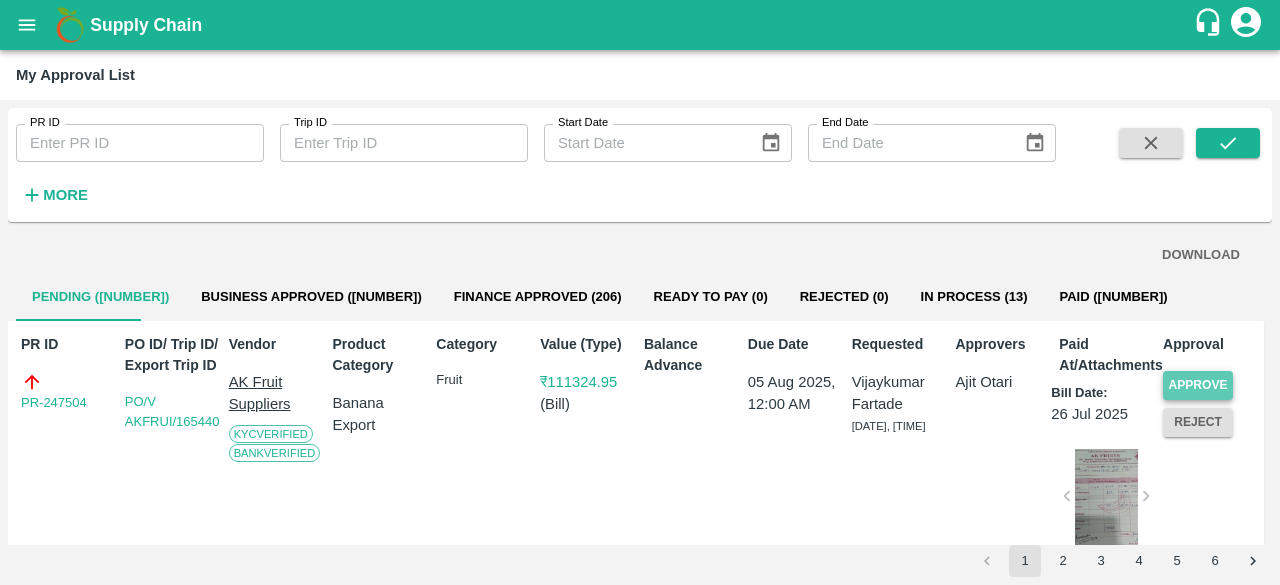 click on "Approve" at bounding box center [1198, 385] 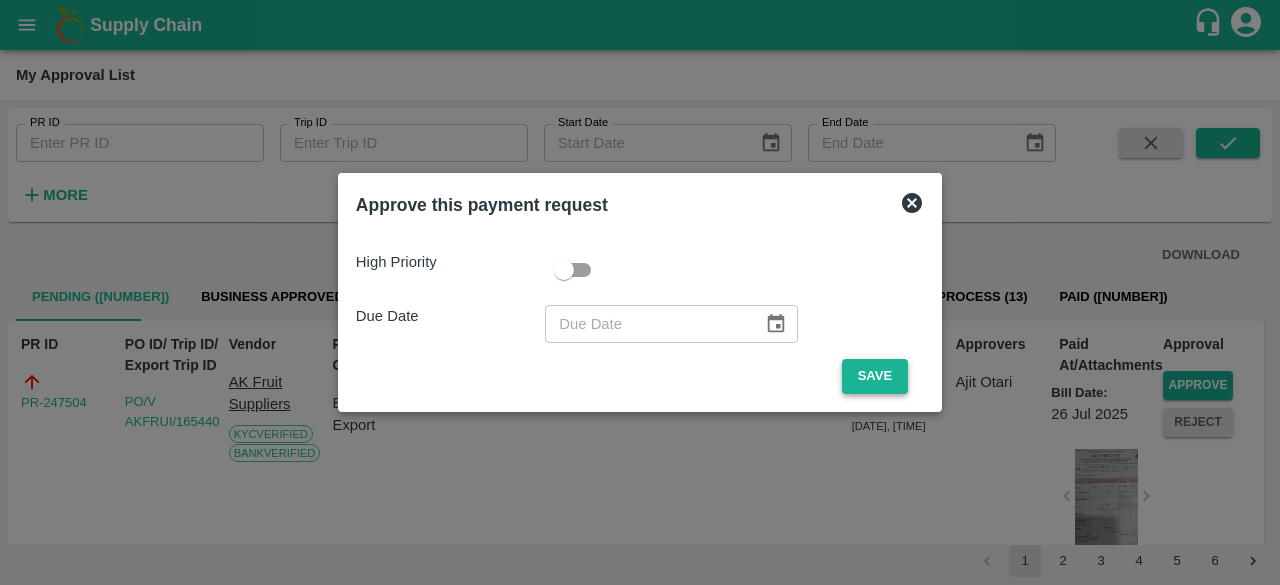 click on "Save" at bounding box center (875, 376) 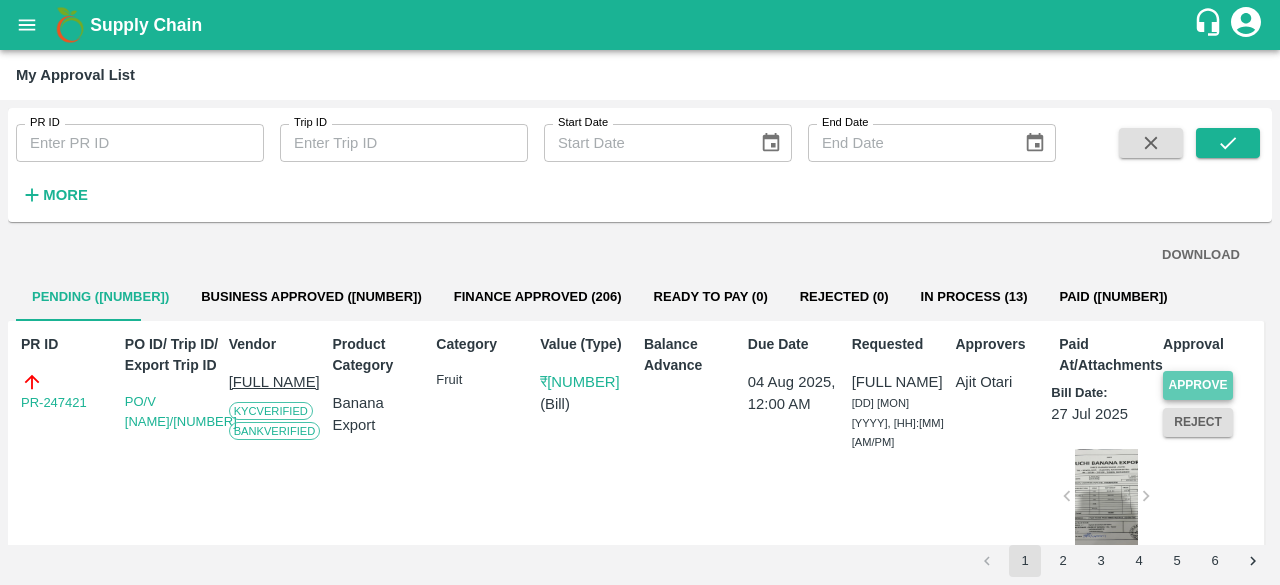 click on "Approve" at bounding box center (1198, 385) 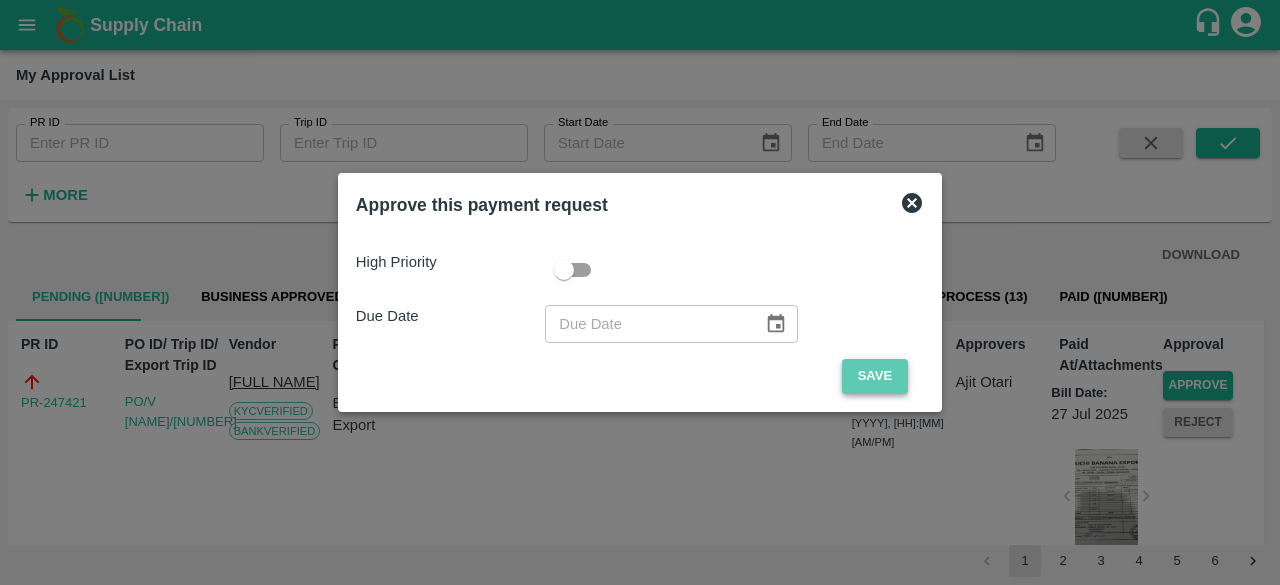 click on "Save" at bounding box center (875, 376) 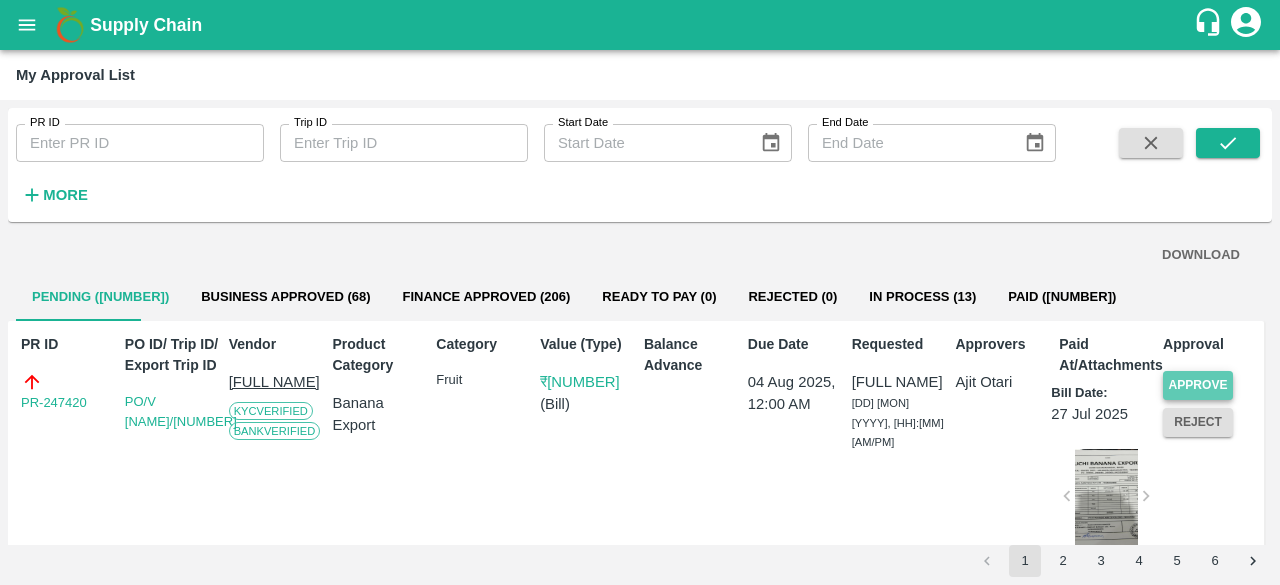 click on "Approve" at bounding box center (1198, 385) 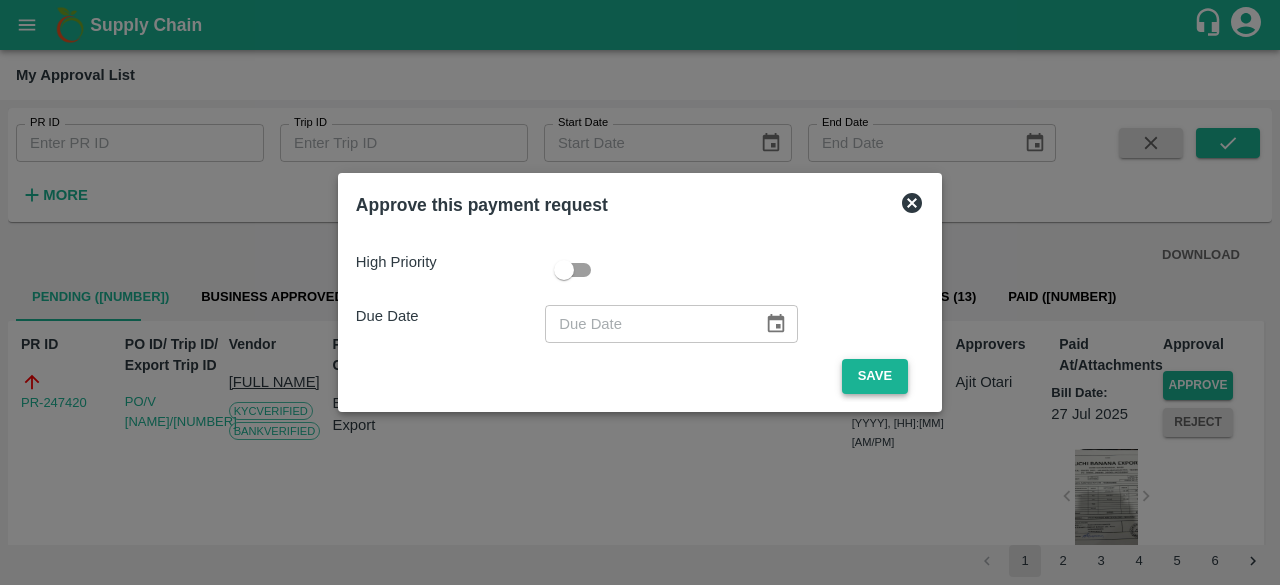 click on "Save" at bounding box center (875, 376) 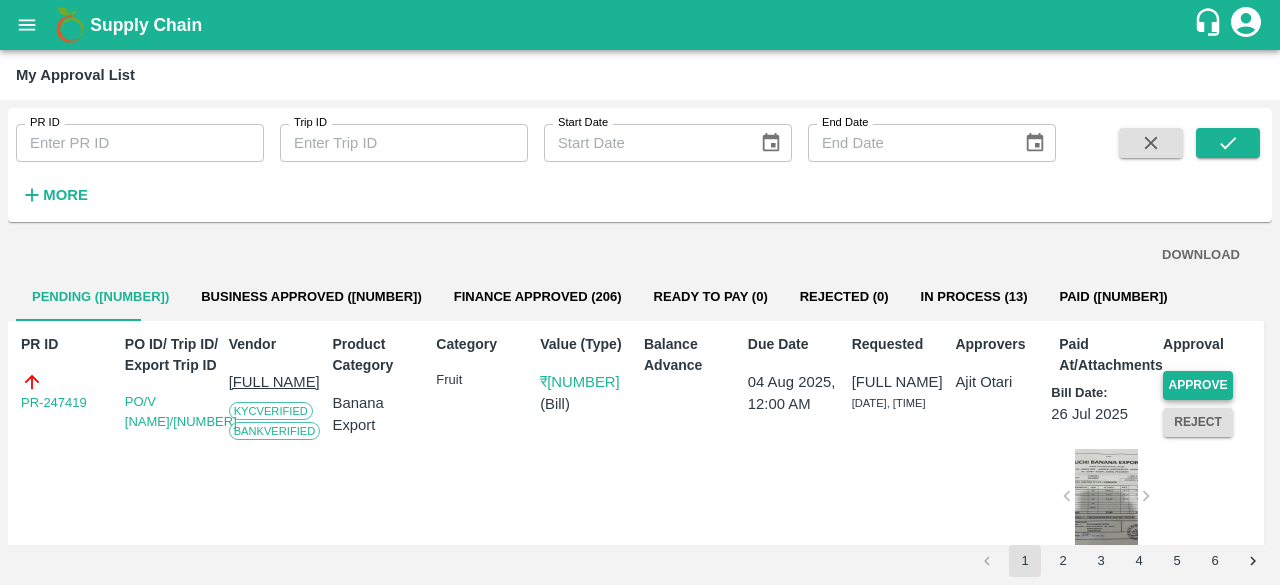 click on "Approve" at bounding box center [1198, 385] 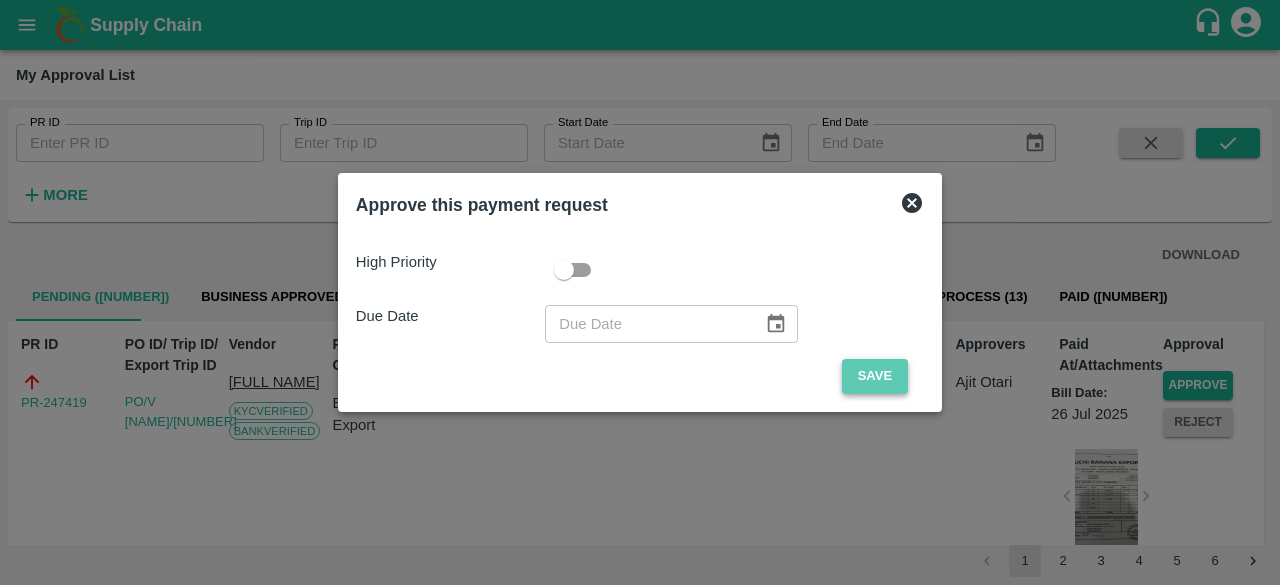 click on "Save" at bounding box center (875, 376) 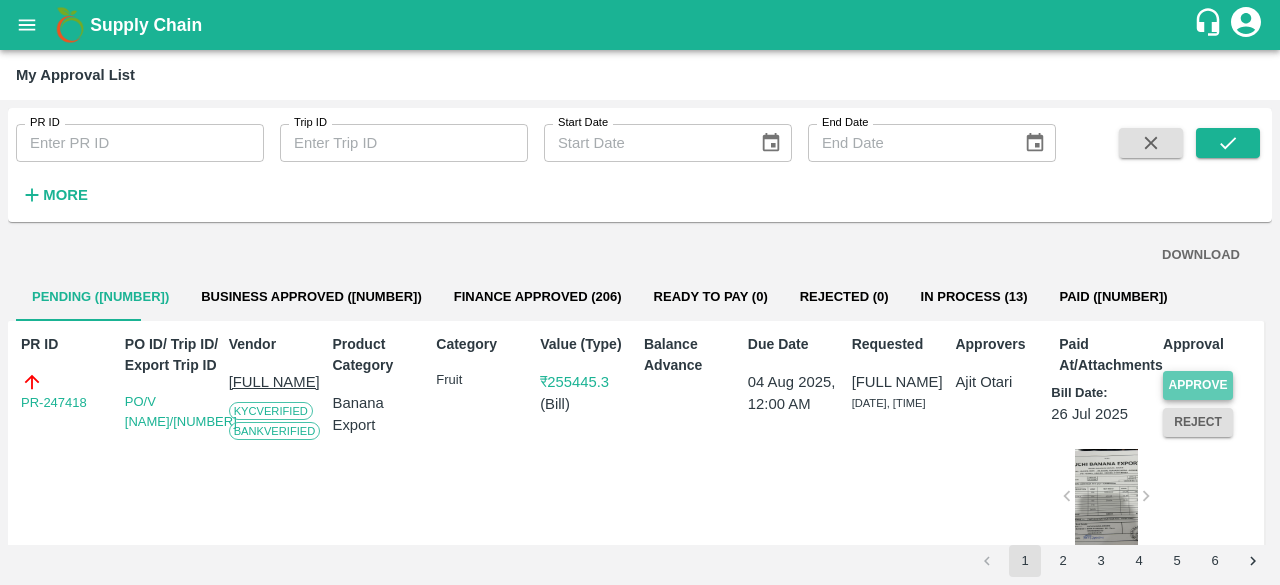 click on "Approve" at bounding box center [1198, 385] 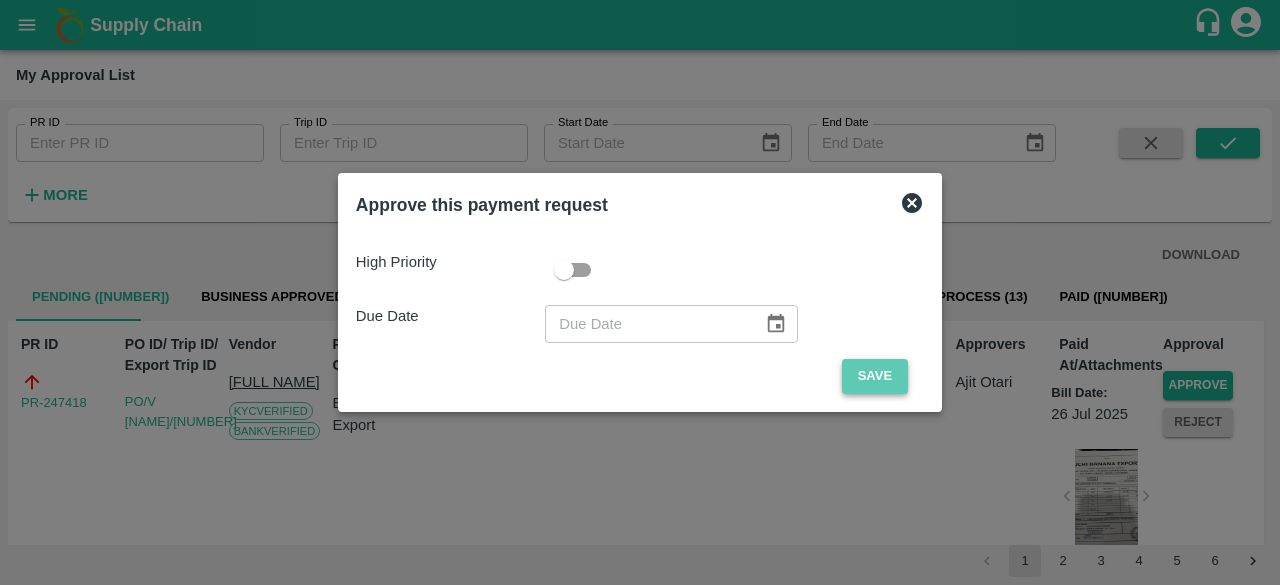click on "Save" at bounding box center [875, 376] 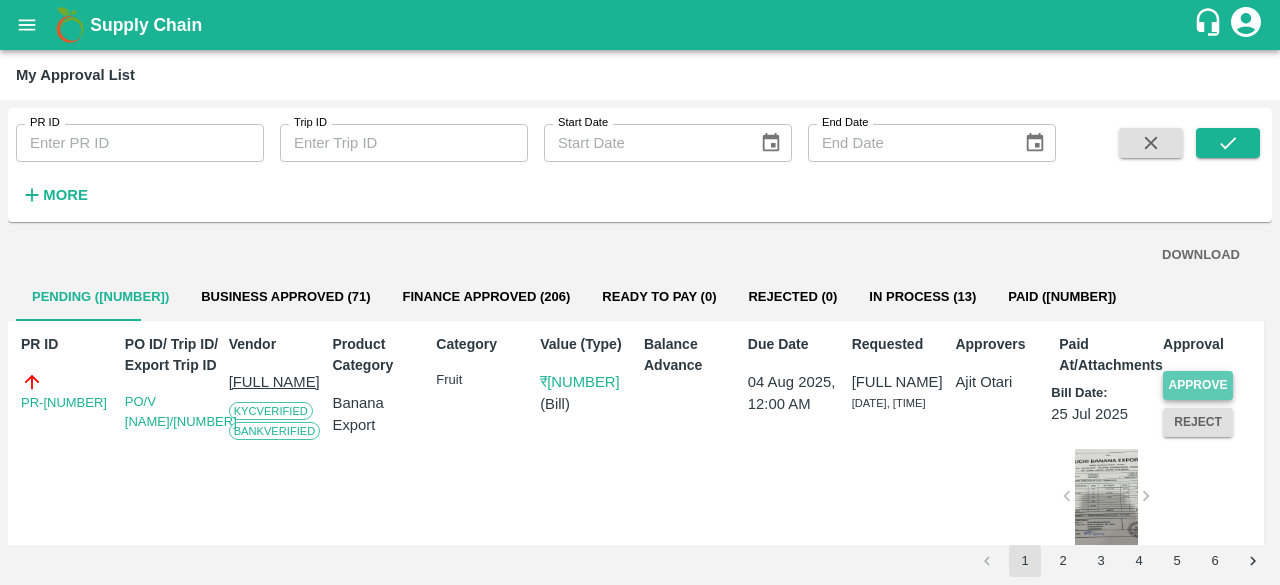 click on "Approve" at bounding box center (1198, 385) 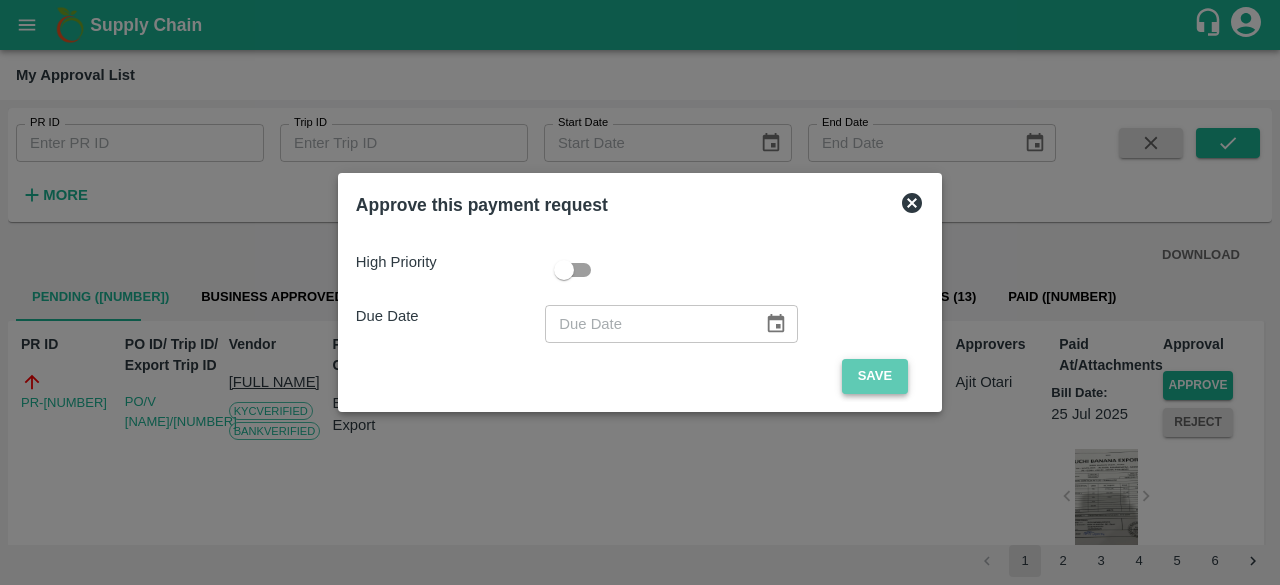 click on "Save" at bounding box center (875, 376) 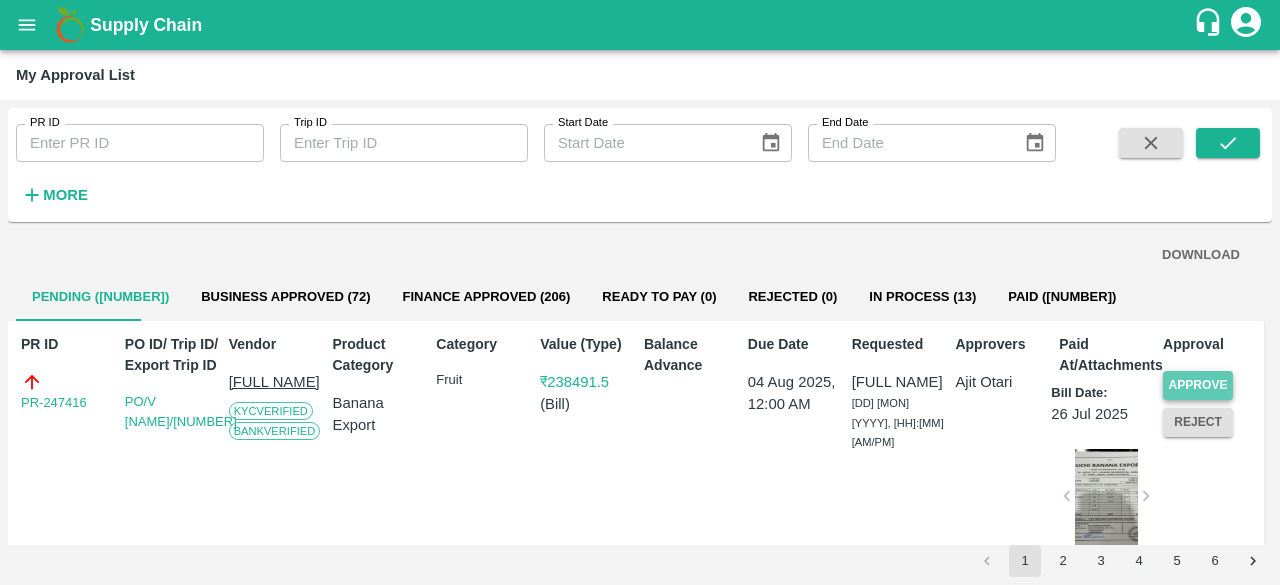 click on "Approve" at bounding box center [1198, 385] 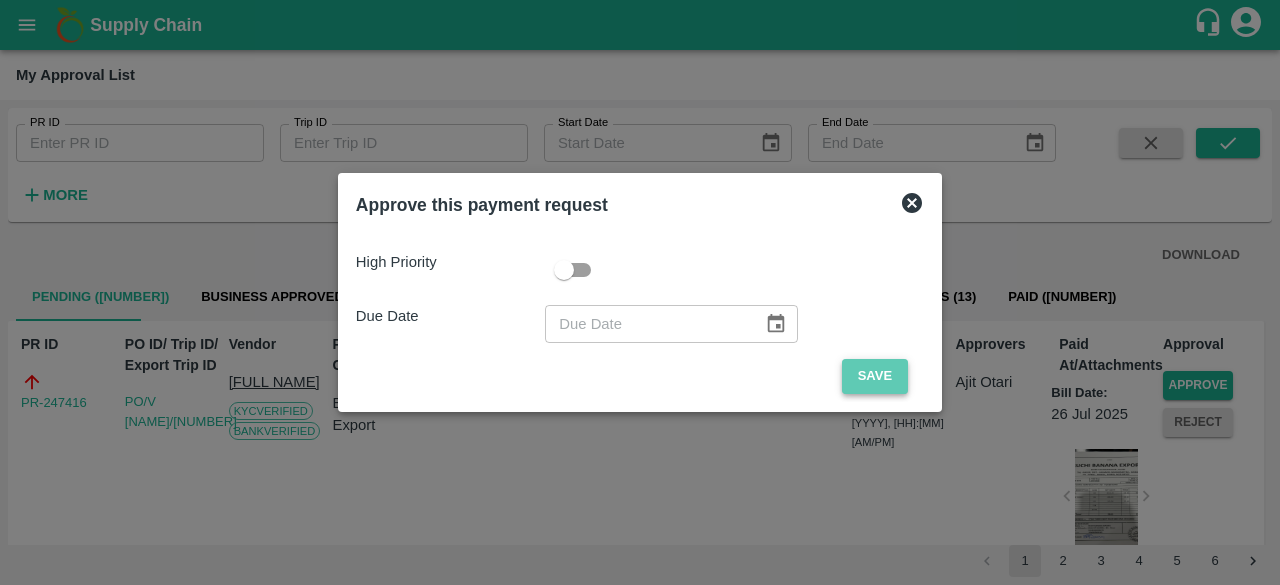 click on "Save" at bounding box center [875, 376] 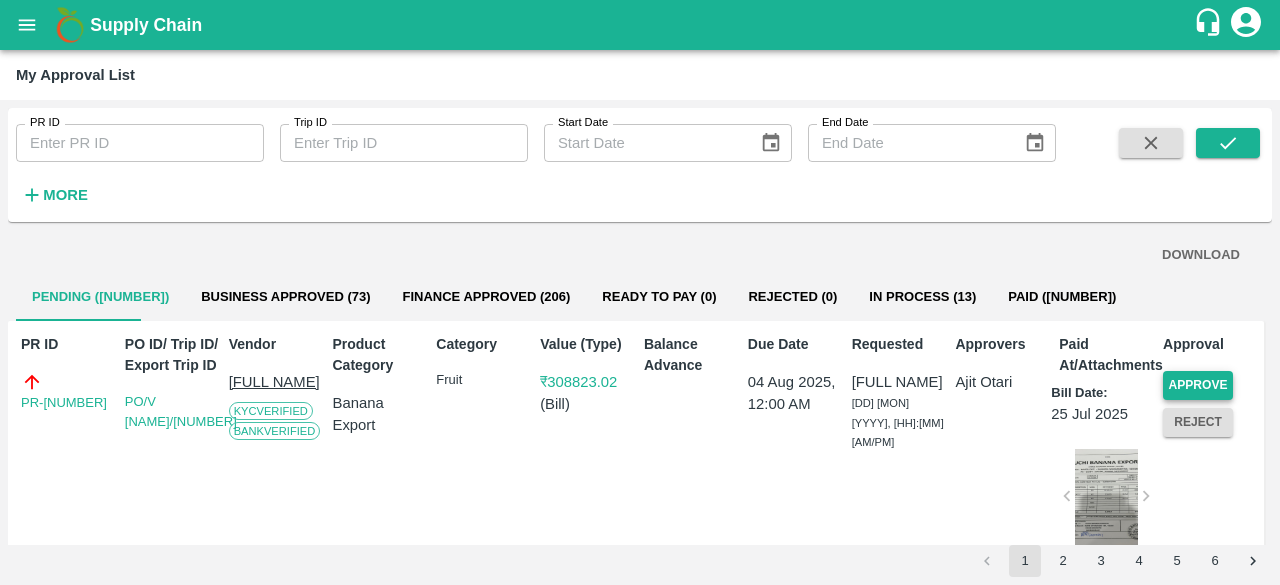 click on "Approve" at bounding box center (1198, 385) 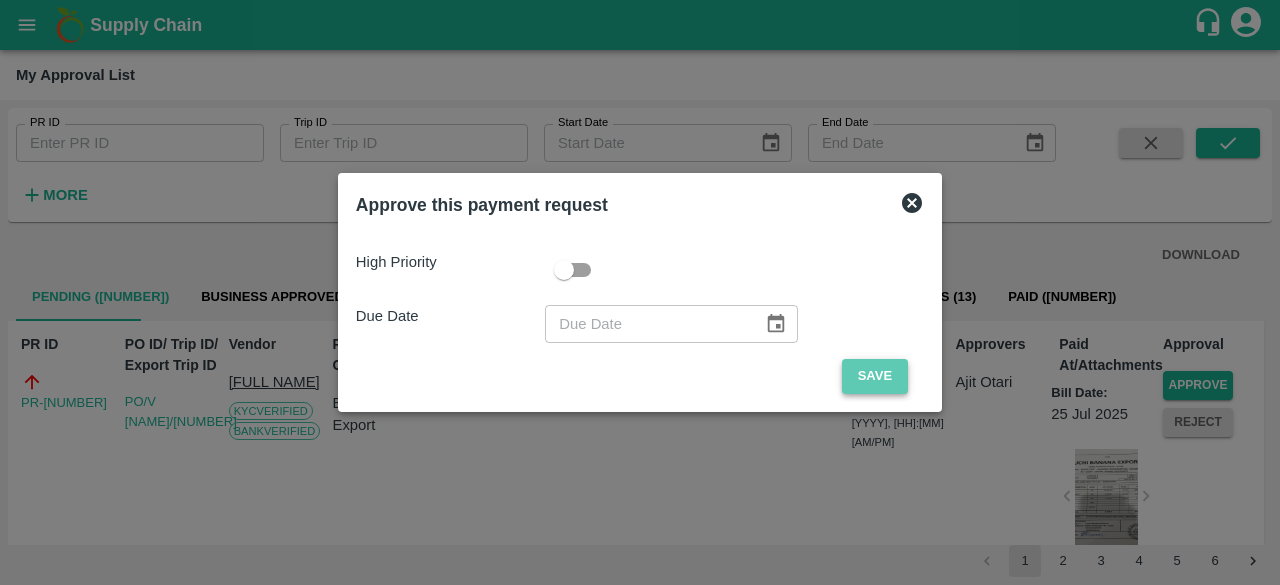 click on "Save" at bounding box center [875, 376] 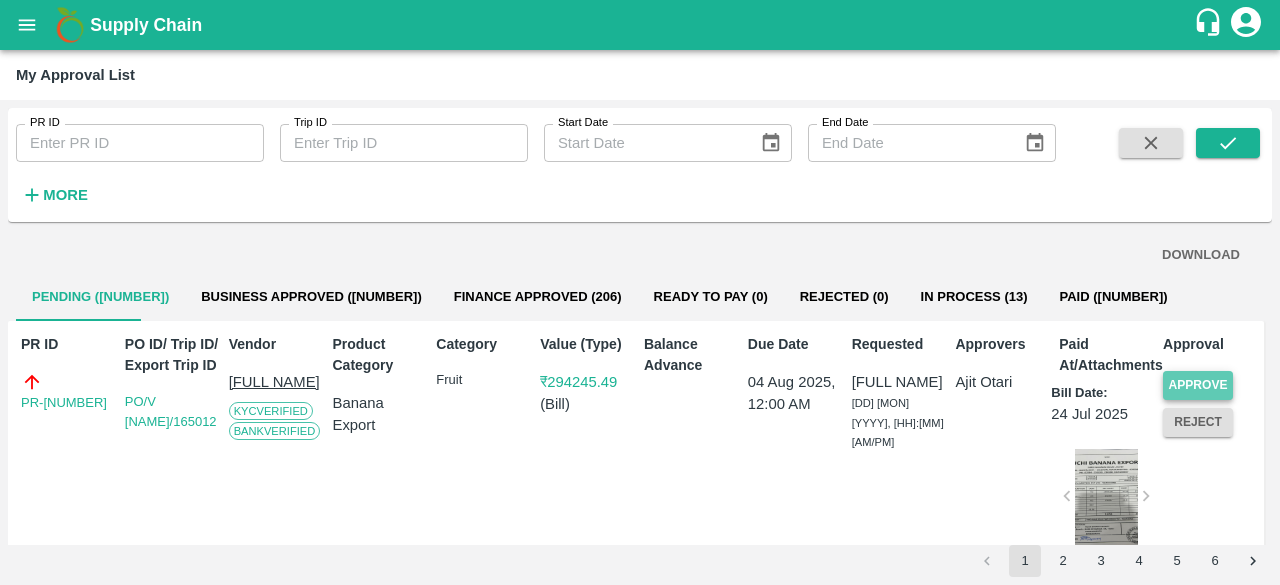 click on "Approve" at bounding box center [1198, 385] 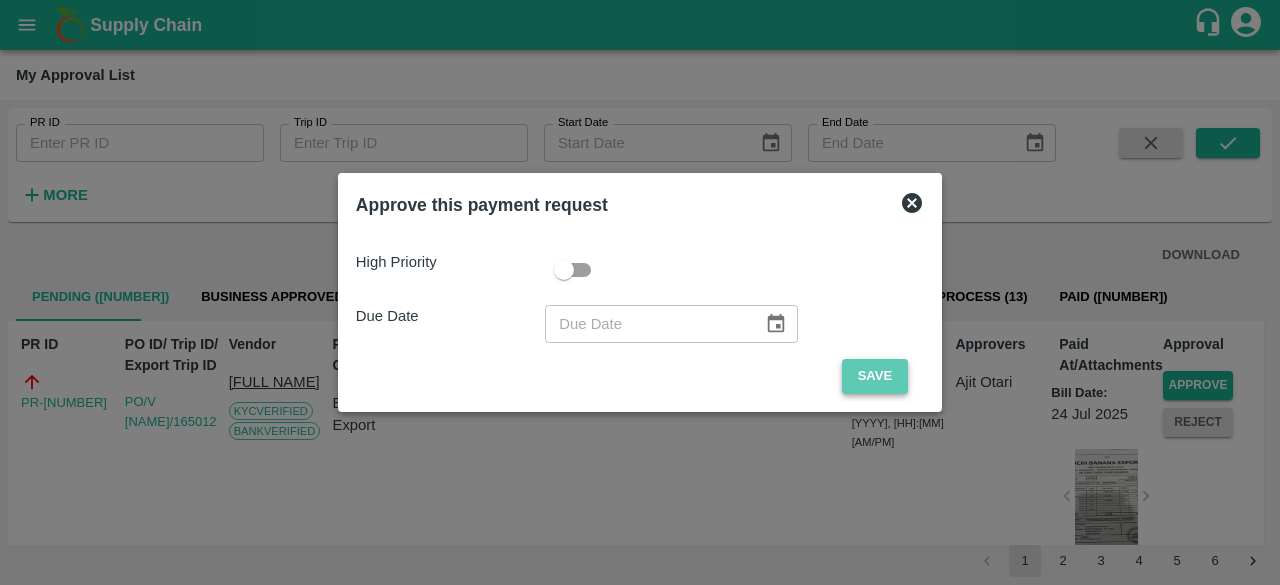 click on "Save" at bounding box center (875, 376) 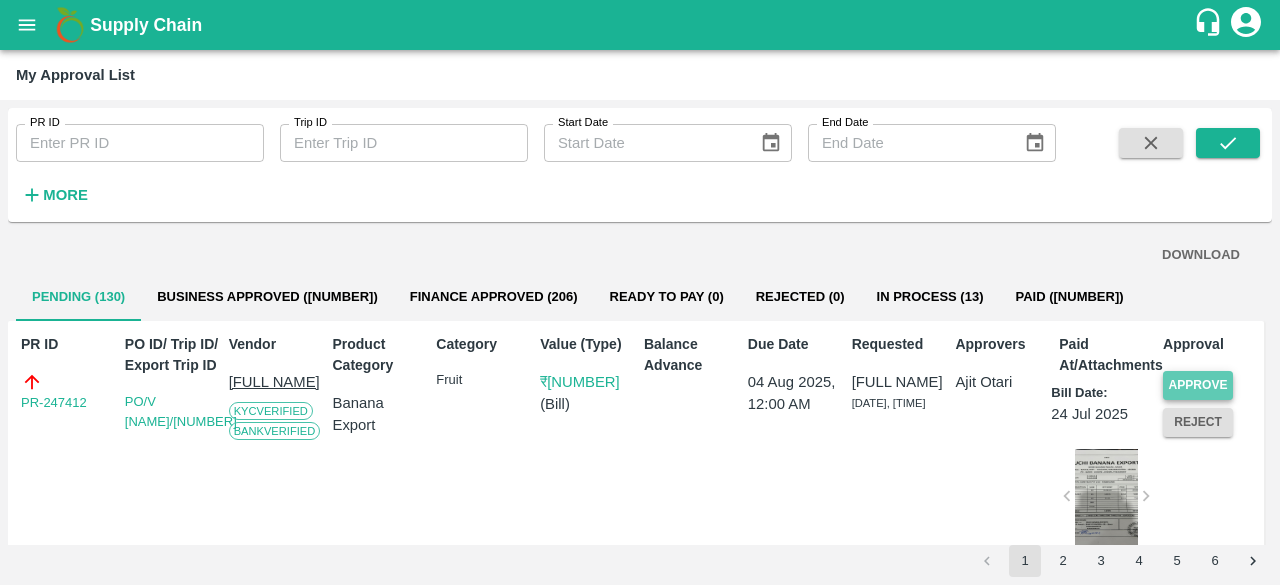 click on "Approve" at bounding box center (1198, 385) 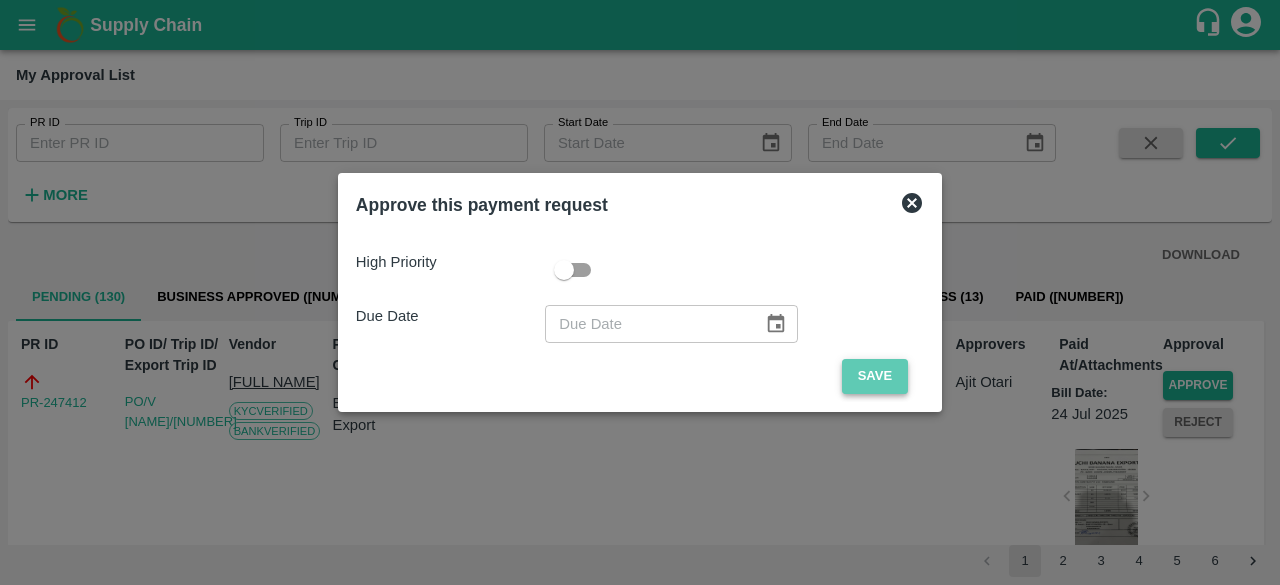 click on "Save" at bounding box center (875, 376) 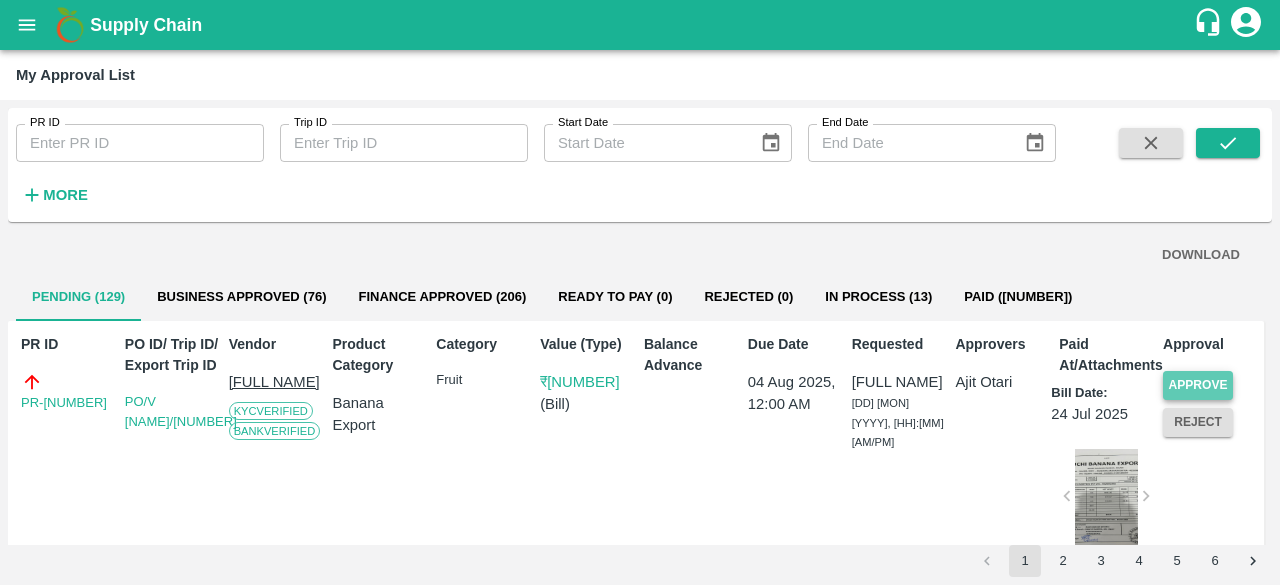 click on "Approve" at bounding box center (1198, 385) 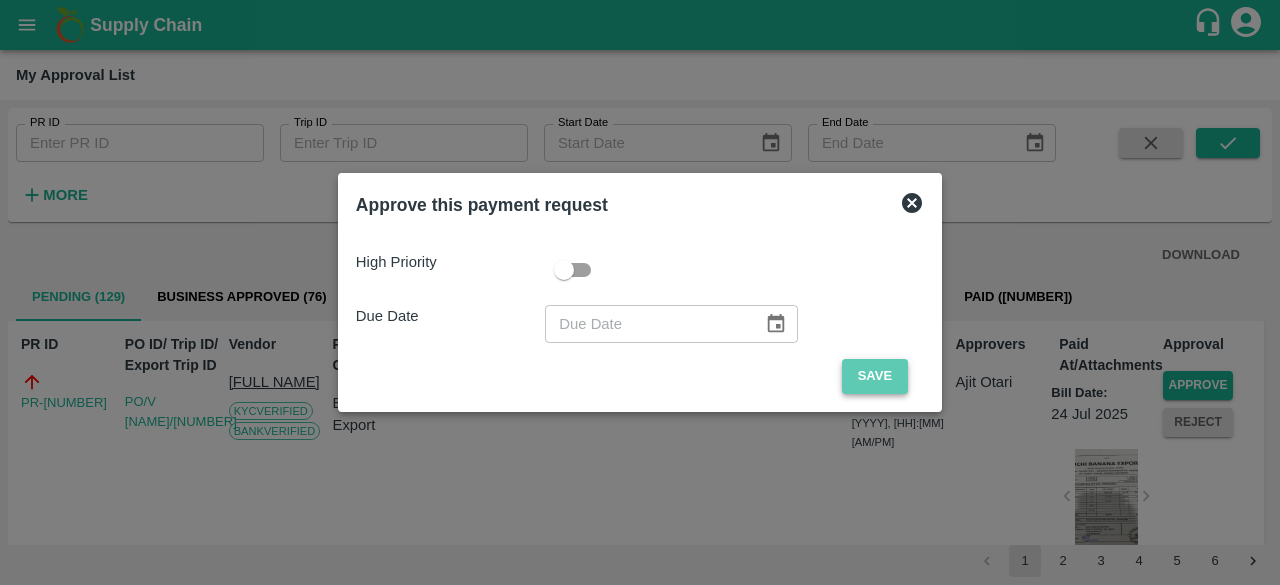 click on "Save" at bounding box center [875, 376] 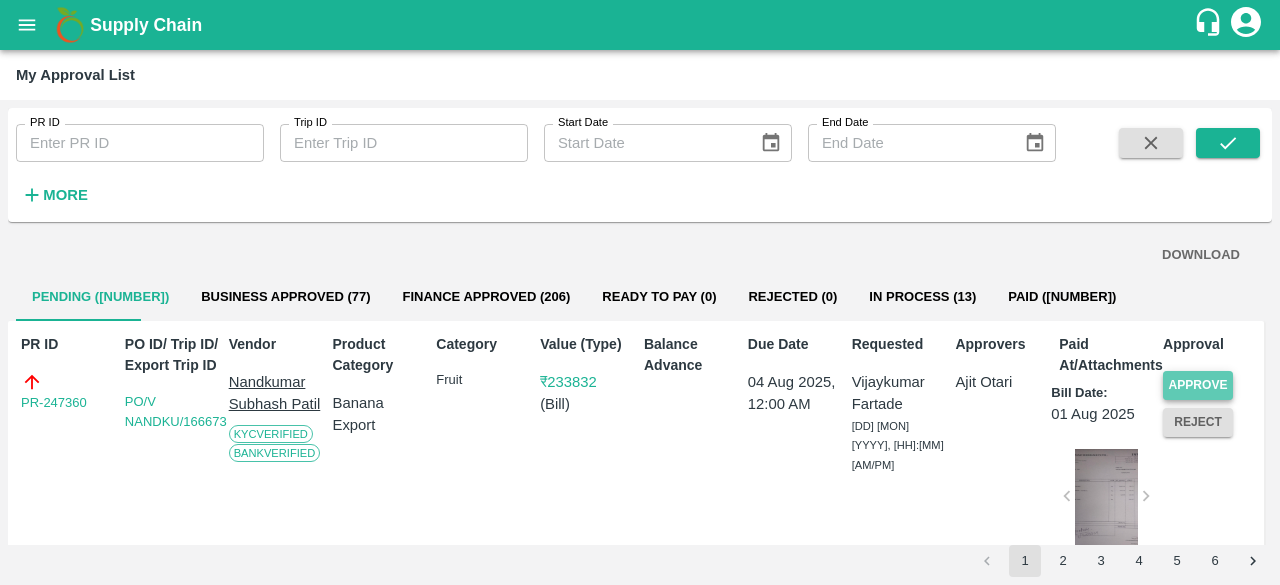 click on "Approve" at bounding box center [1198, 385] 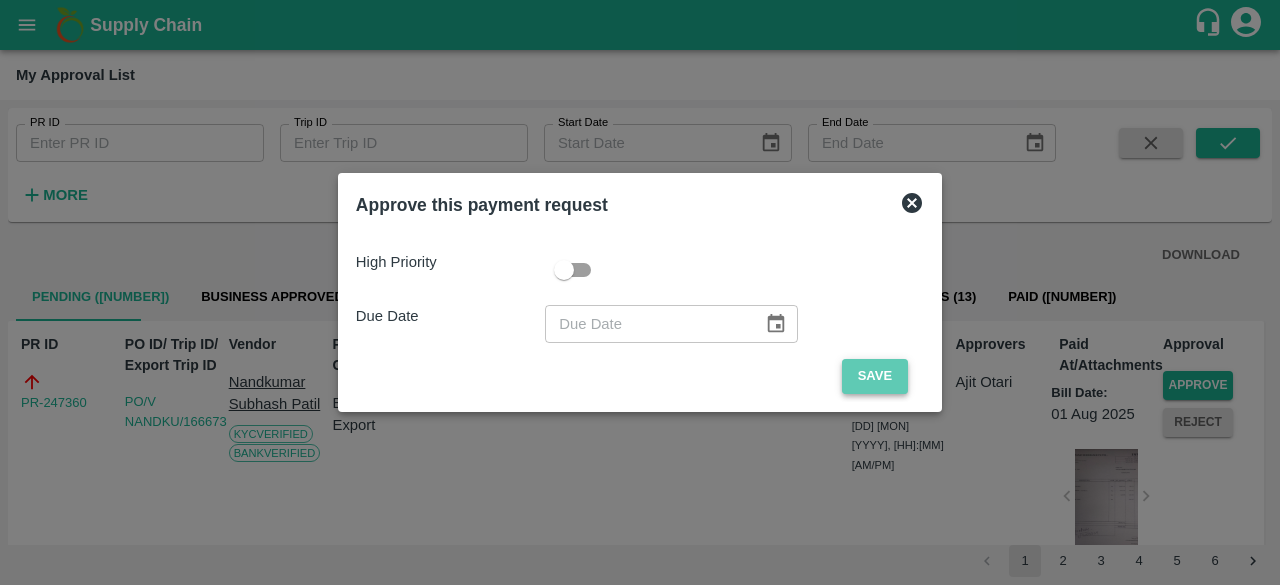 click on "Save" at bounding box center [875, 376] 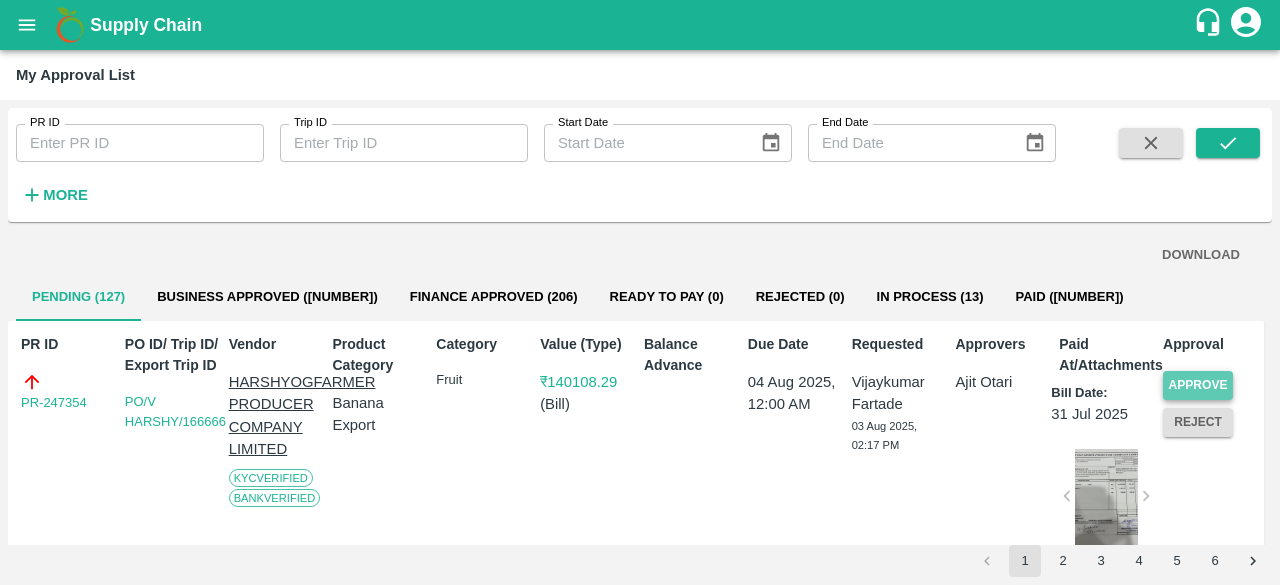 click on "Approve" at bounding box center [1198, 385] 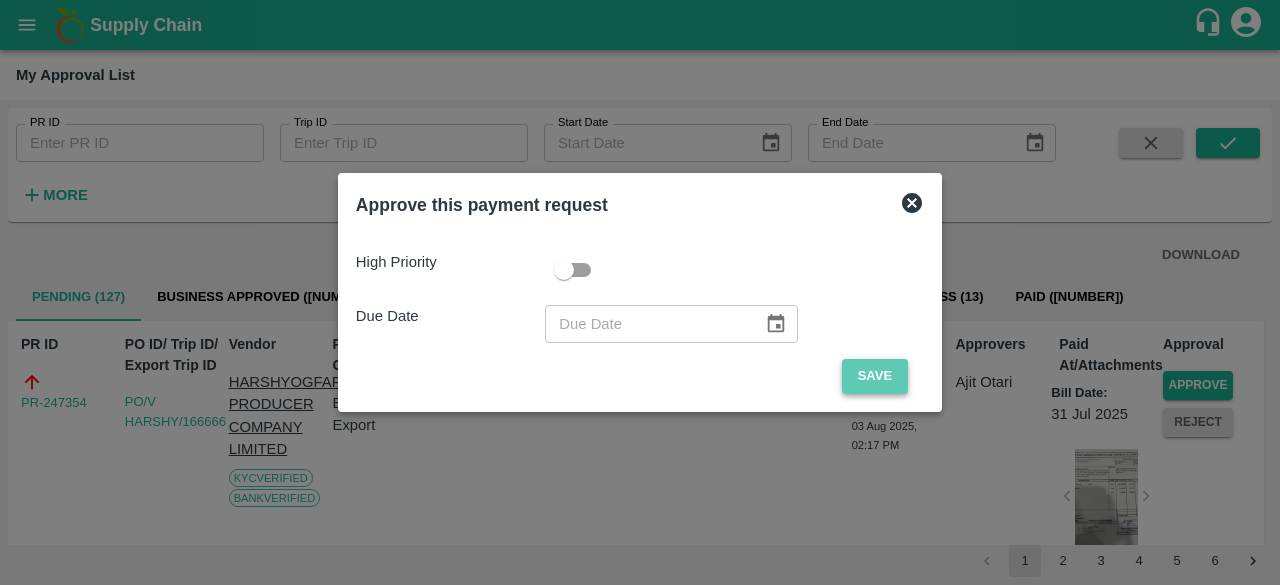 click on "Save" at bounding box center (875, 376) 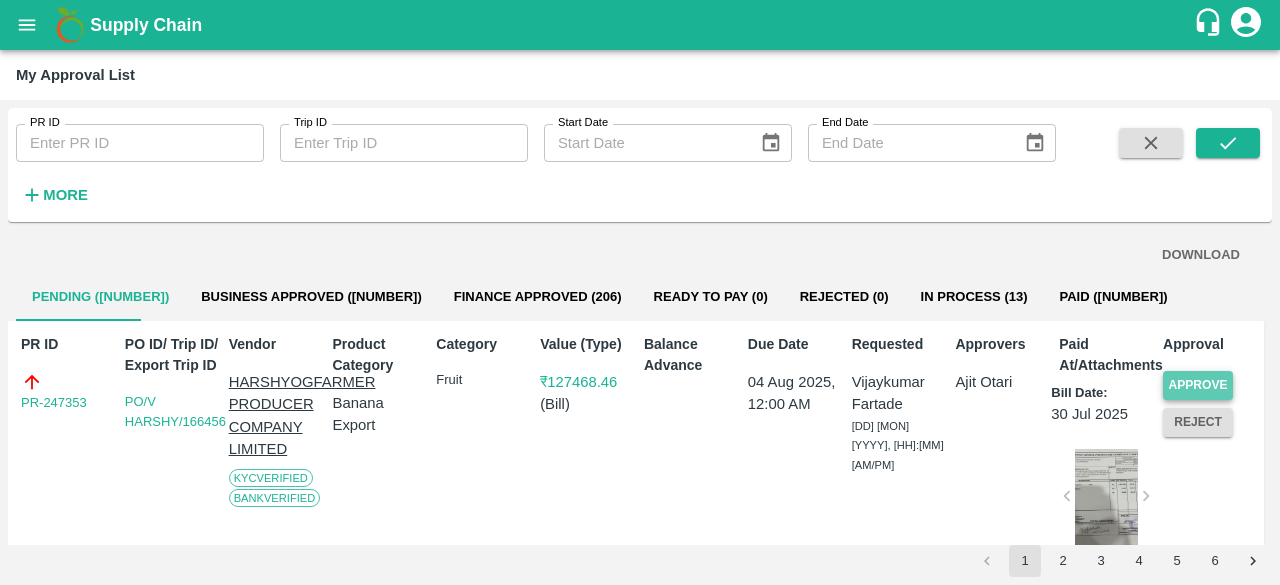 click on "Approve" at bounding box center (1198, 385) 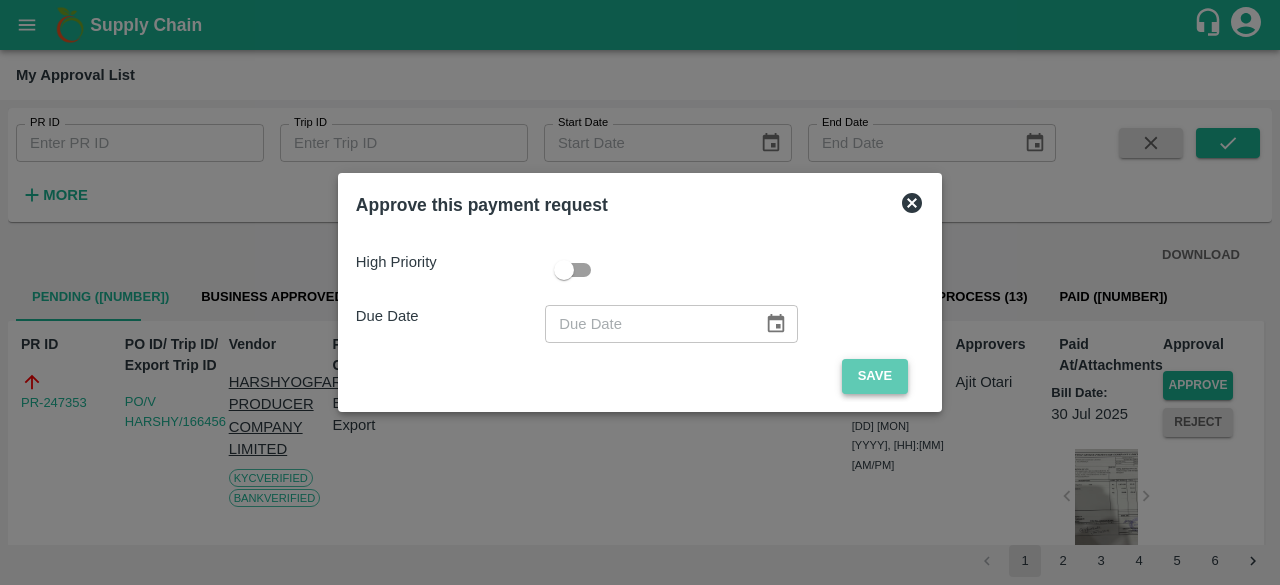 click on "Save" at bounding box center (875, 376) 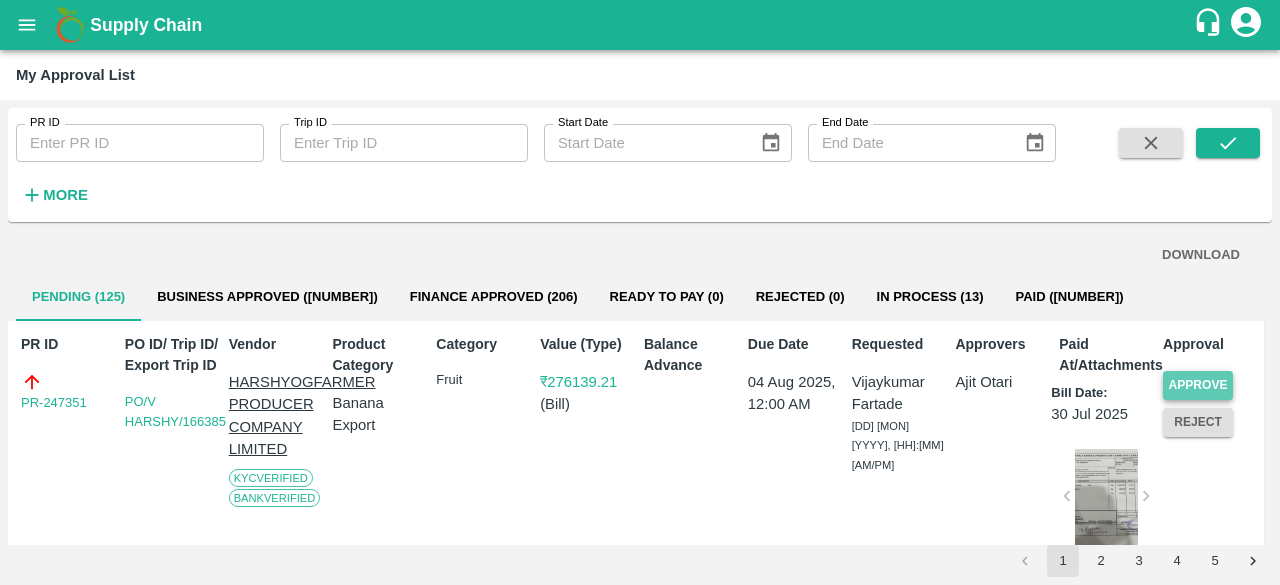 click on "Approve" at bounding box center (1198, 385) 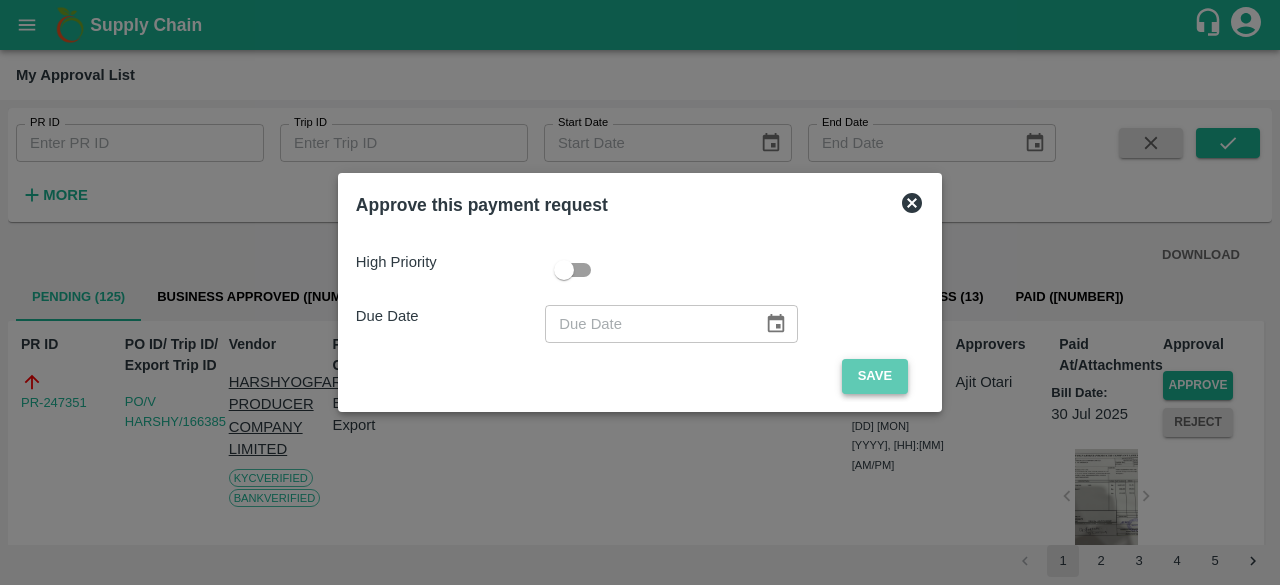 click on "Save" at bounding box center (875, 376) 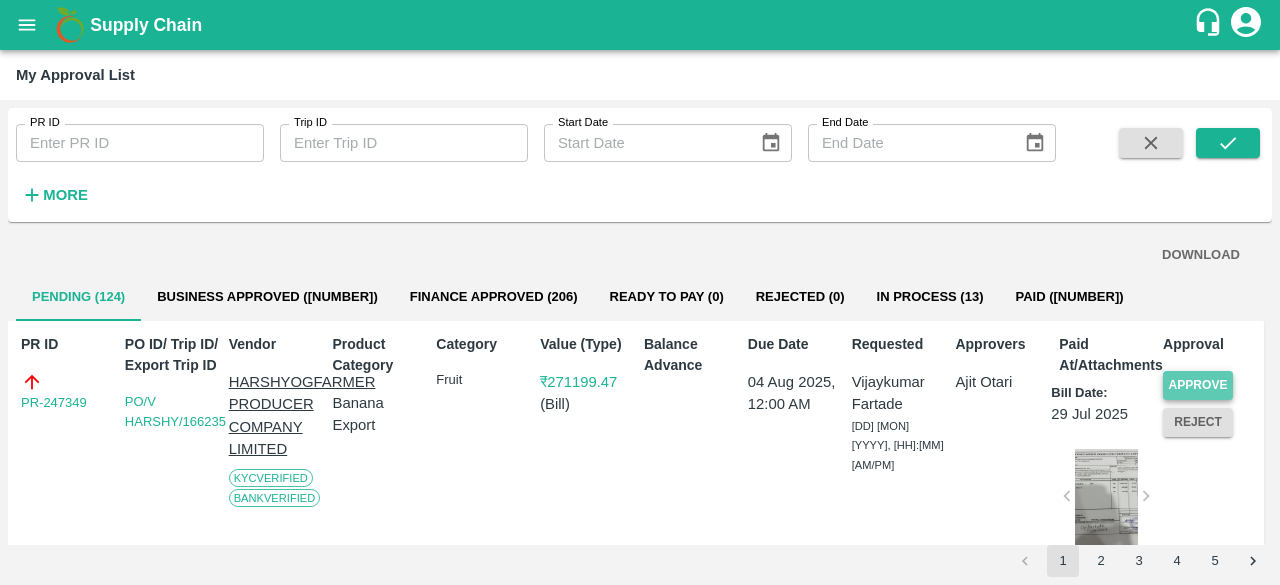 click on "Approve" at bounding box center [1198, 385] 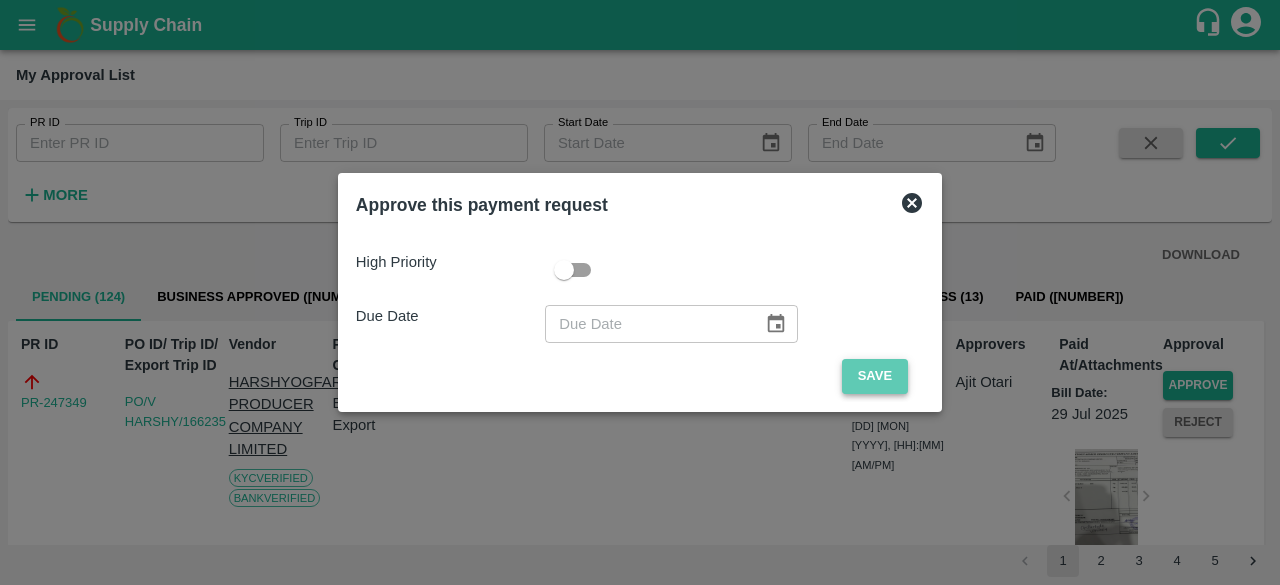 click on "Save" at bounding box center (875, 376) 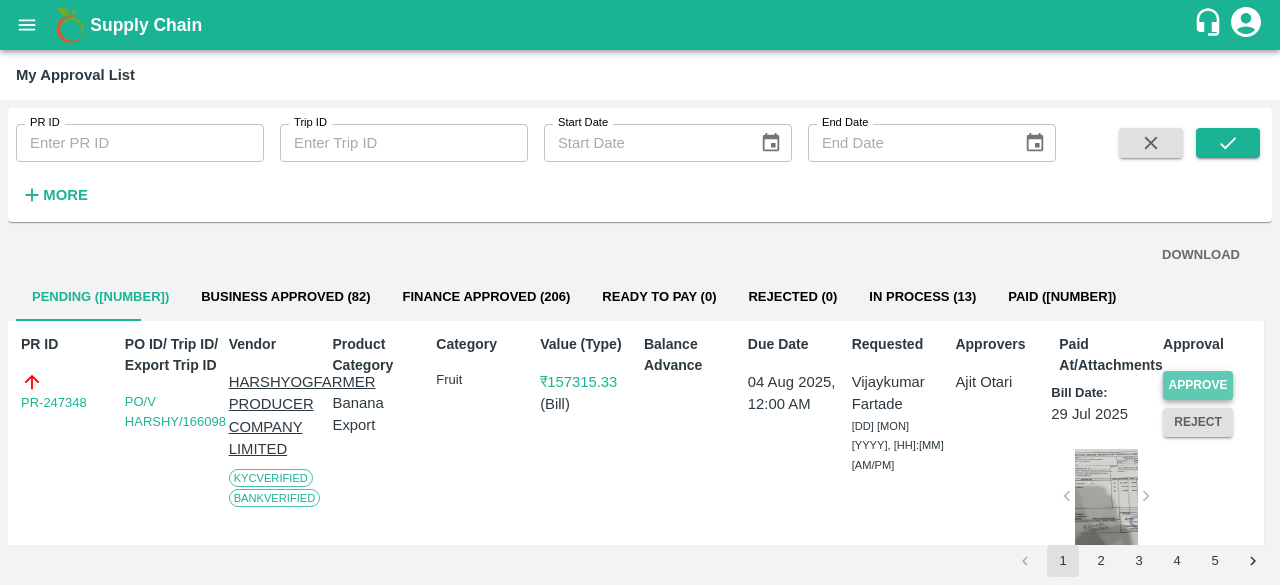 click on "Approve" at bounding box center (1198, 385) 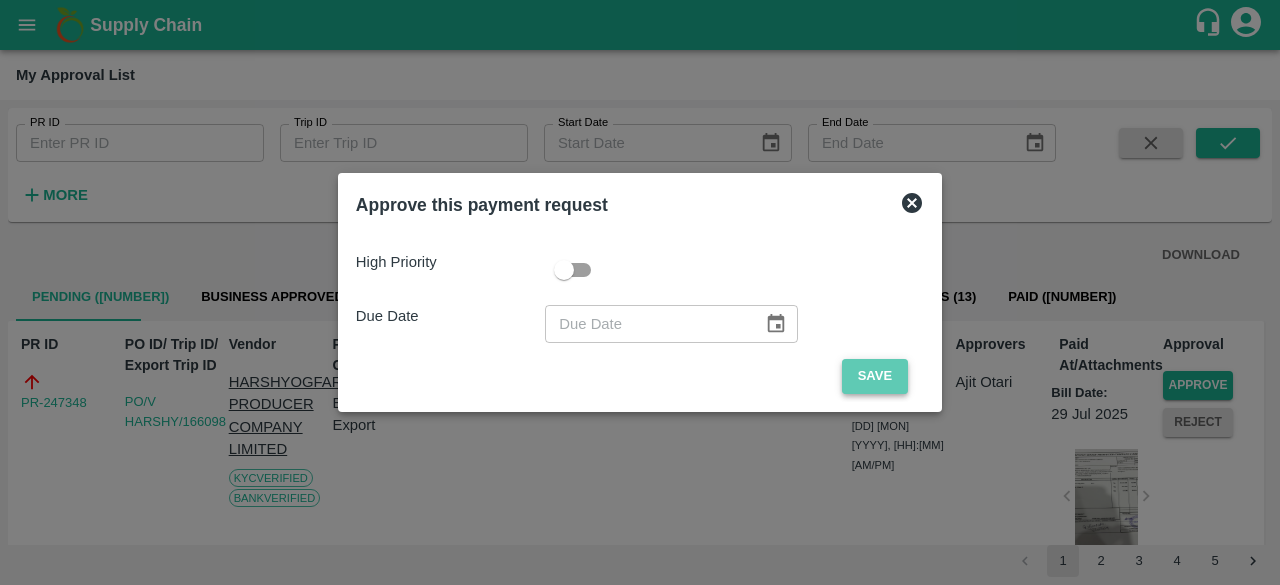 click on "Save" at bounding box center (875, 376) 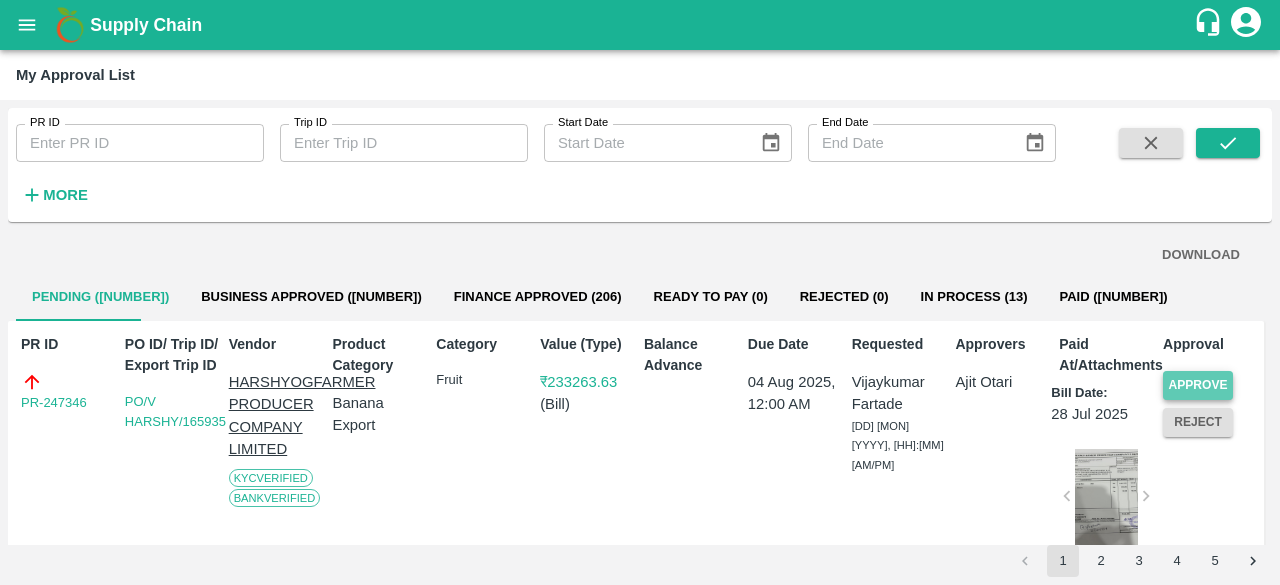 click on "Approve" at bounding box center [1198, 385] 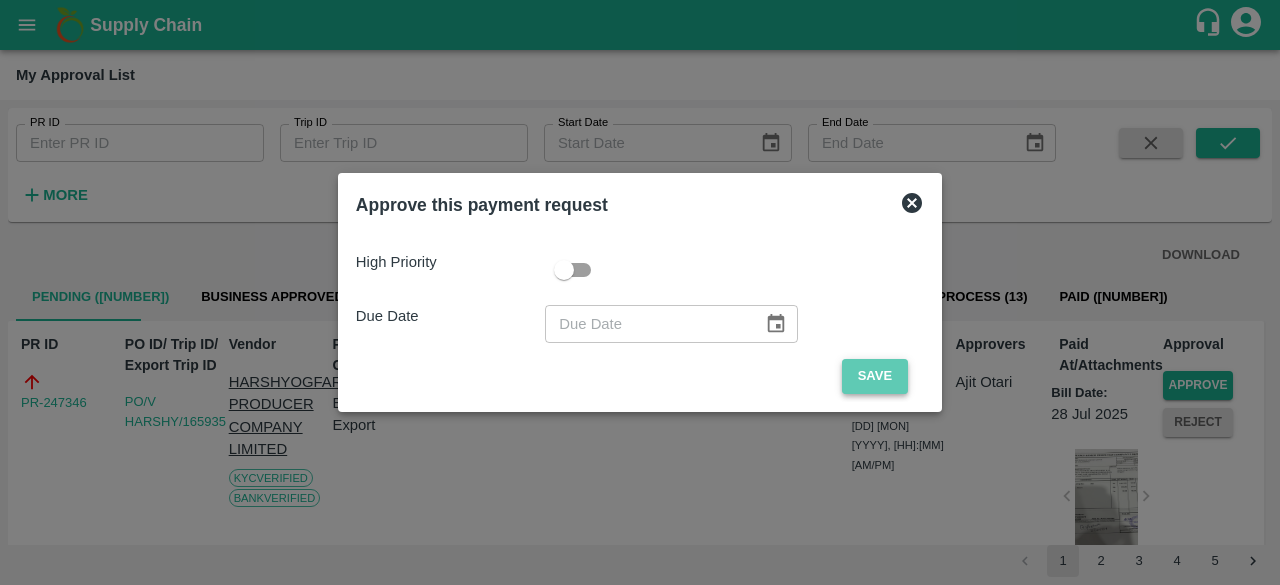 click on "Save" at bounding box center (875, 376) 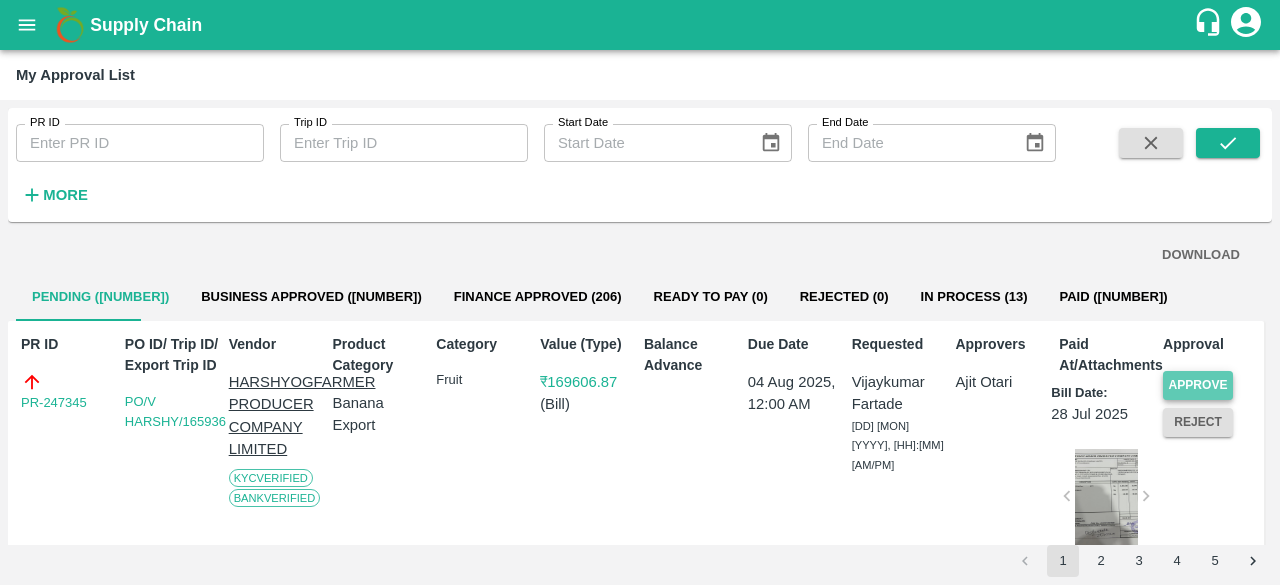 click on "Approve" at bounding box center (1198, 385) 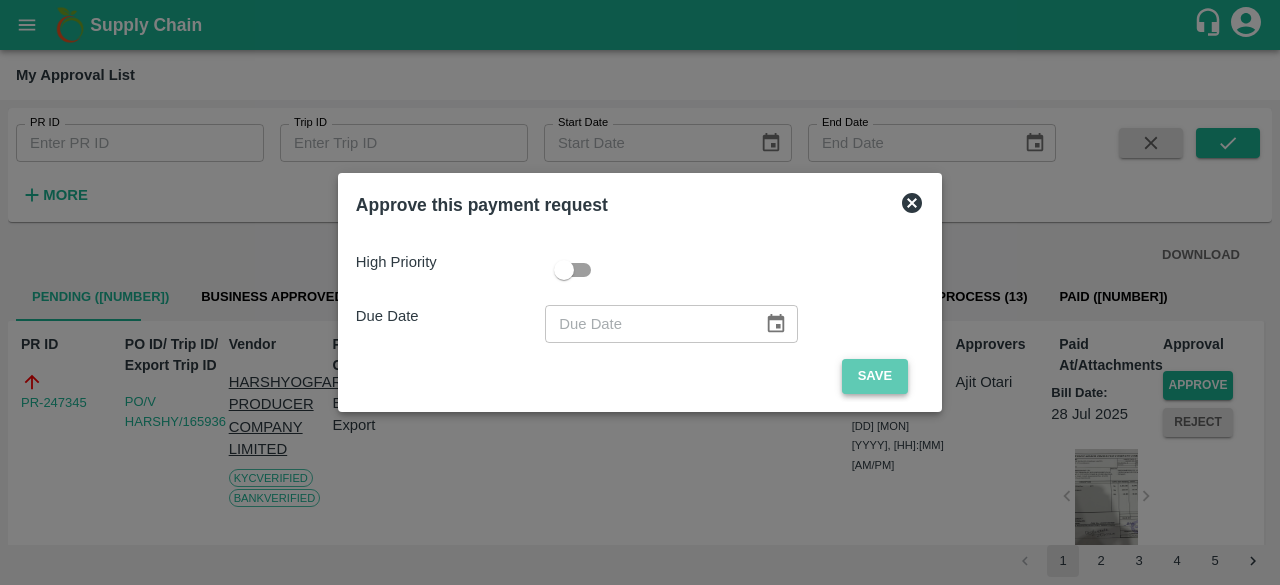 click on "Save" at bounding box center (875, 376) 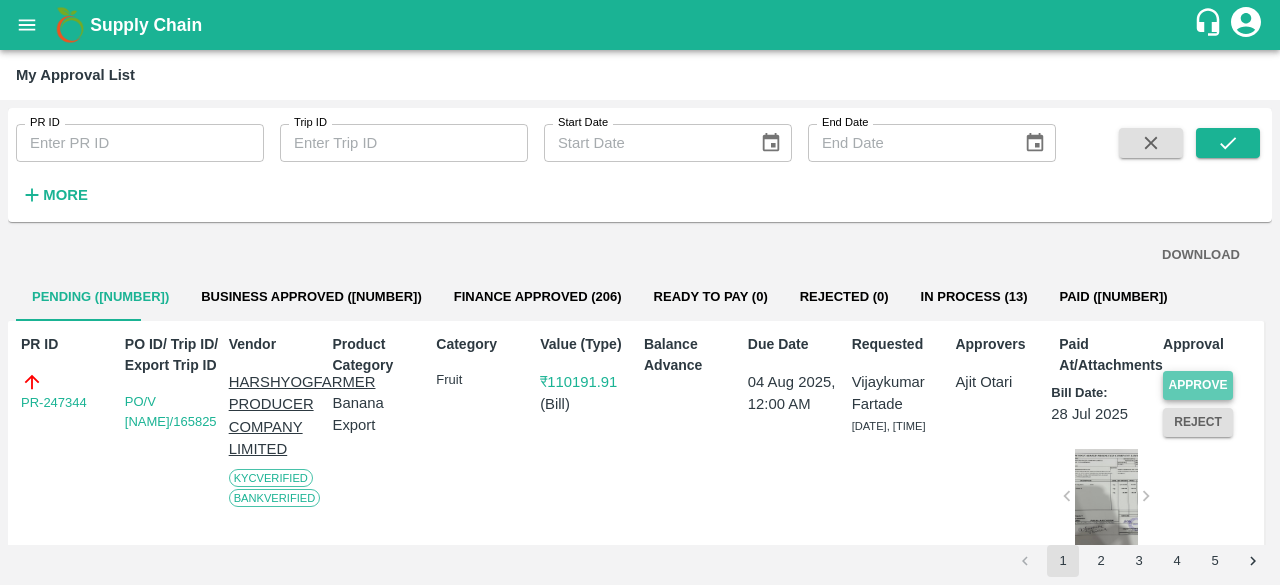 click on "Approve" at bounding box center (1198, 385) 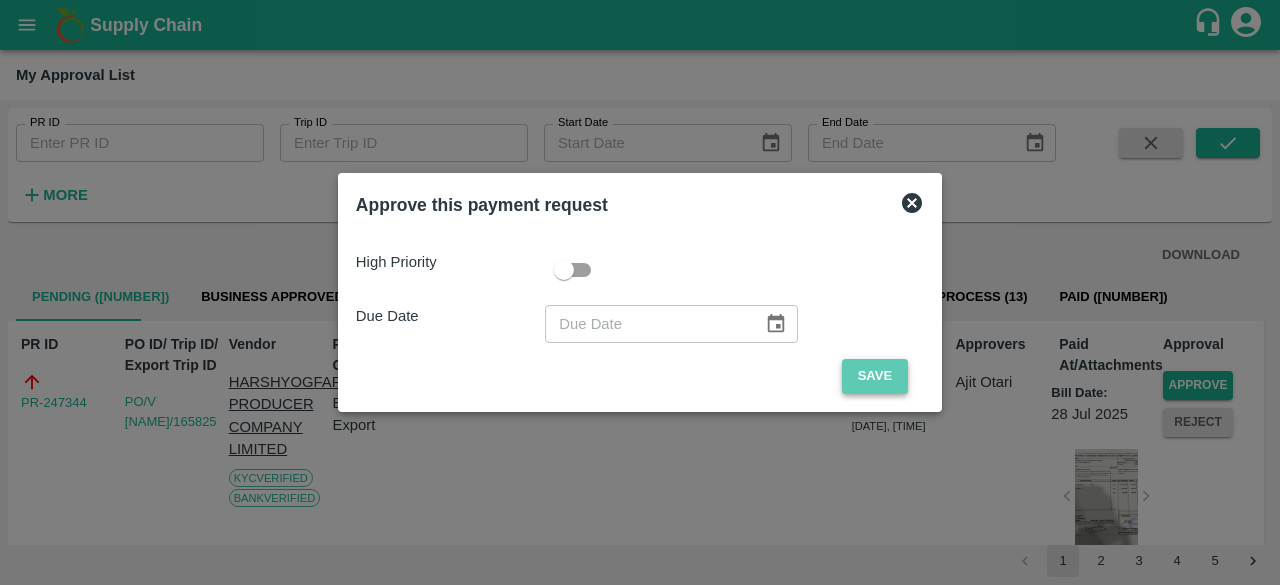 click on "Save" at bounding box center (875, 376) 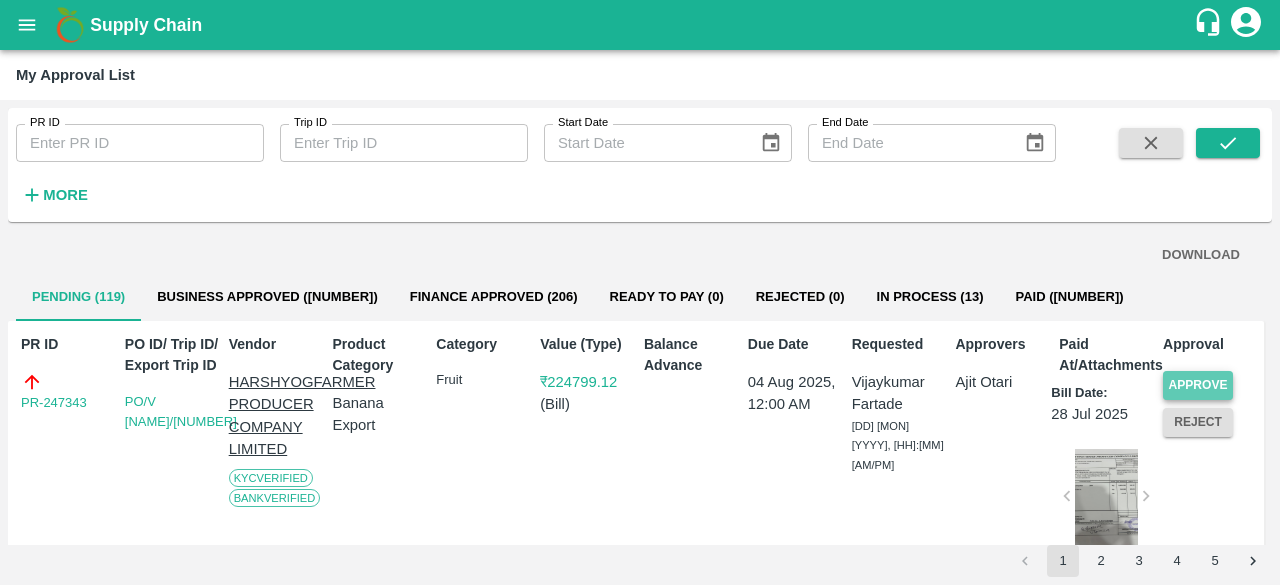 click on "Approve" at bounding box center (1198, 385) 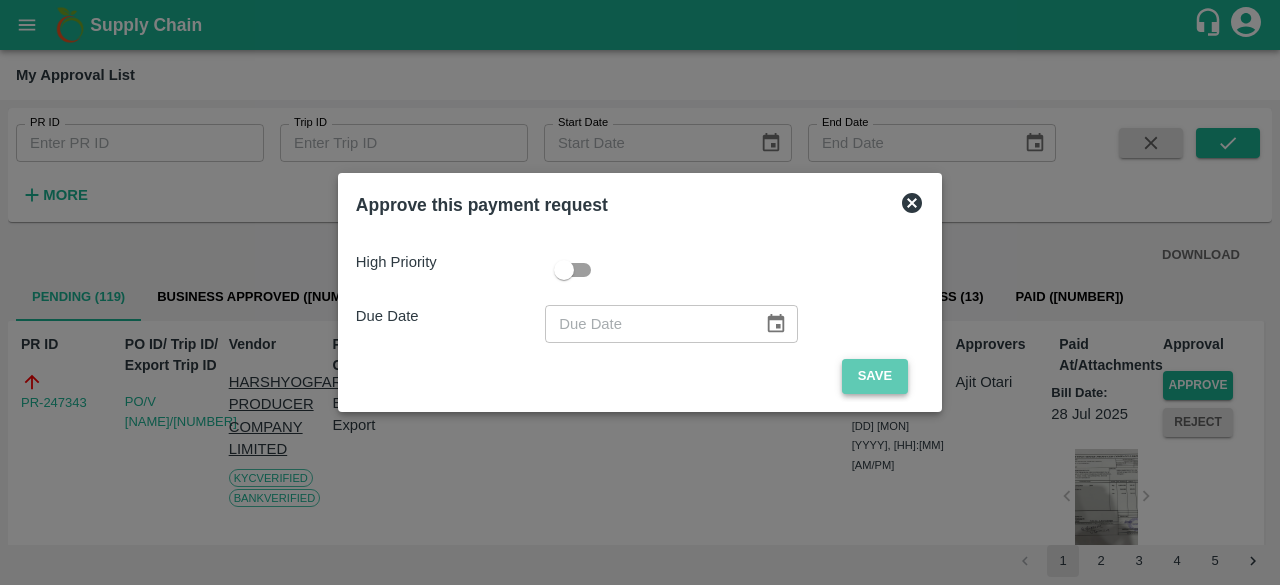 click on "Save" at bounding box center (875, 376) 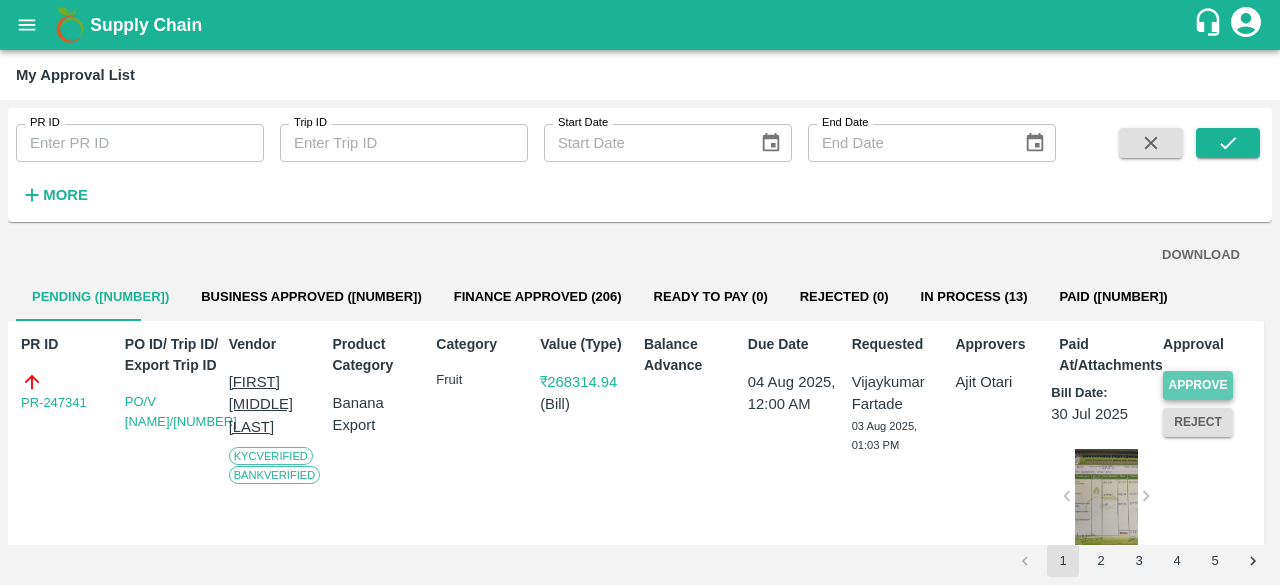 click on "Approve" at bounding box center (1198, 385) 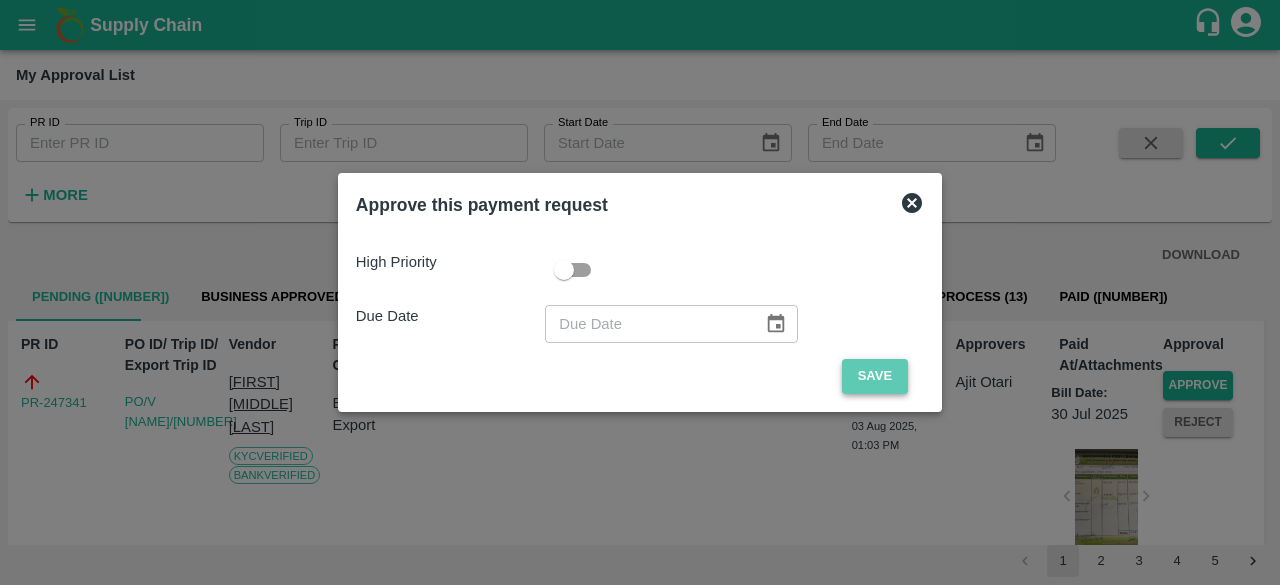 click on "Save" at bounding box center (875, 376) 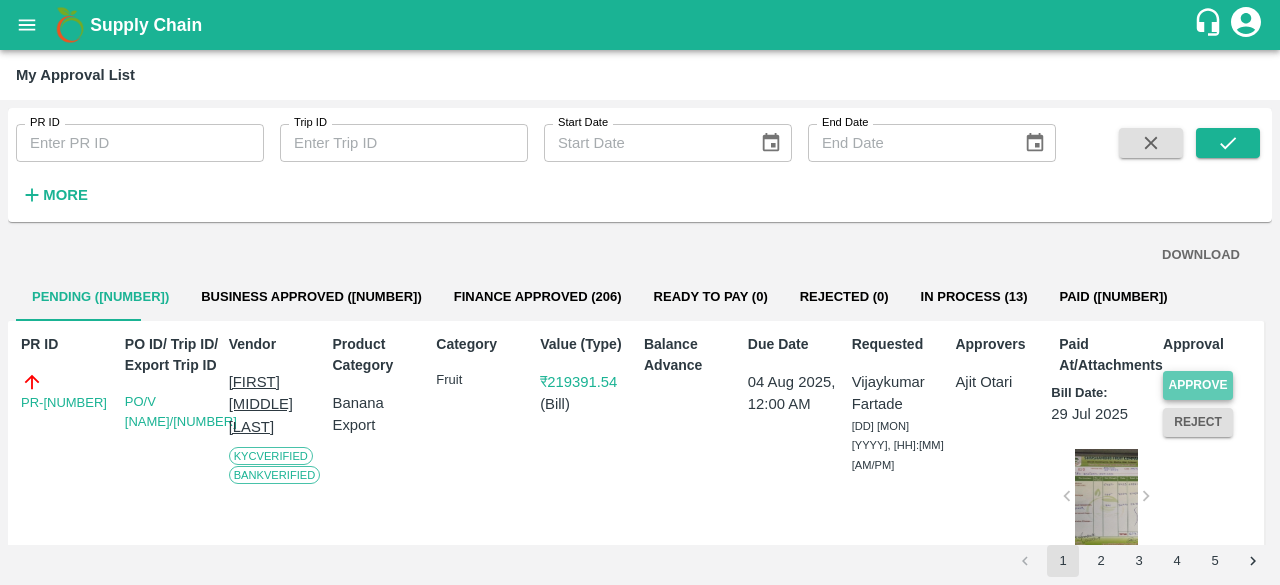 click on "Approve" at bounding box center (1198, 385) 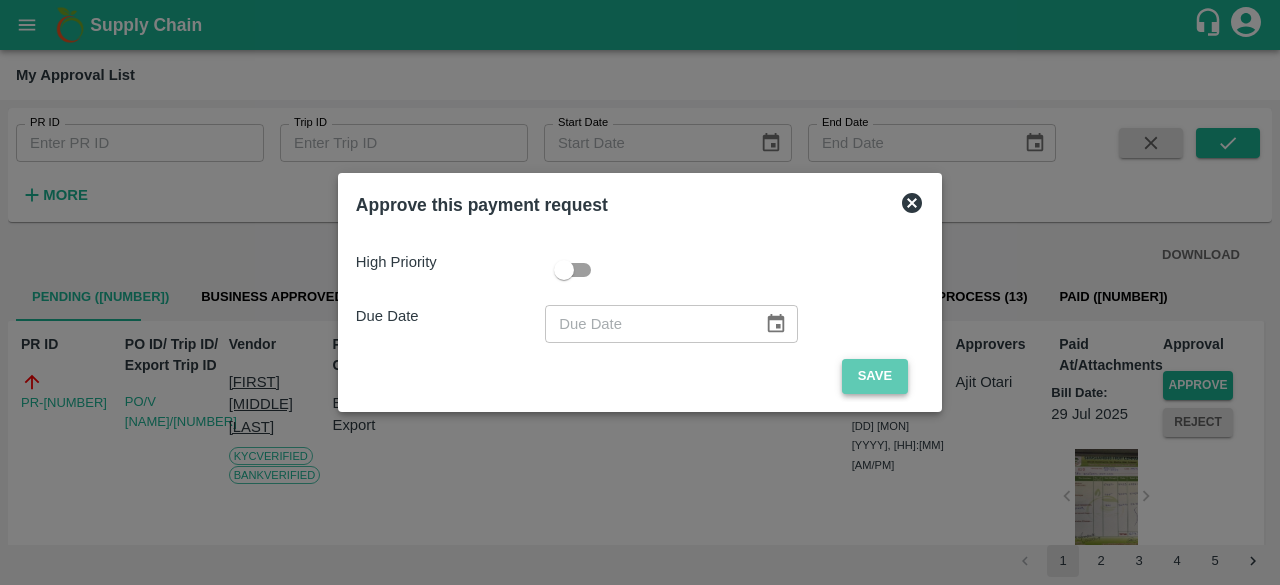click on "Save" at bounding box center [875, 376] 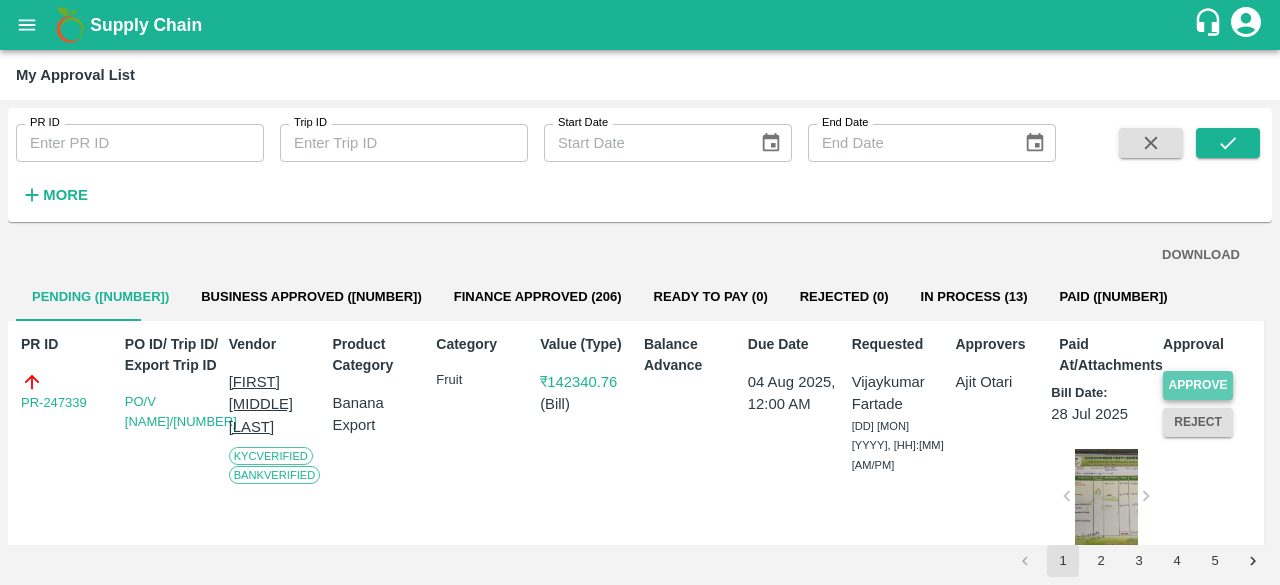 click on "Approve" at bounding box center [1198, 385] 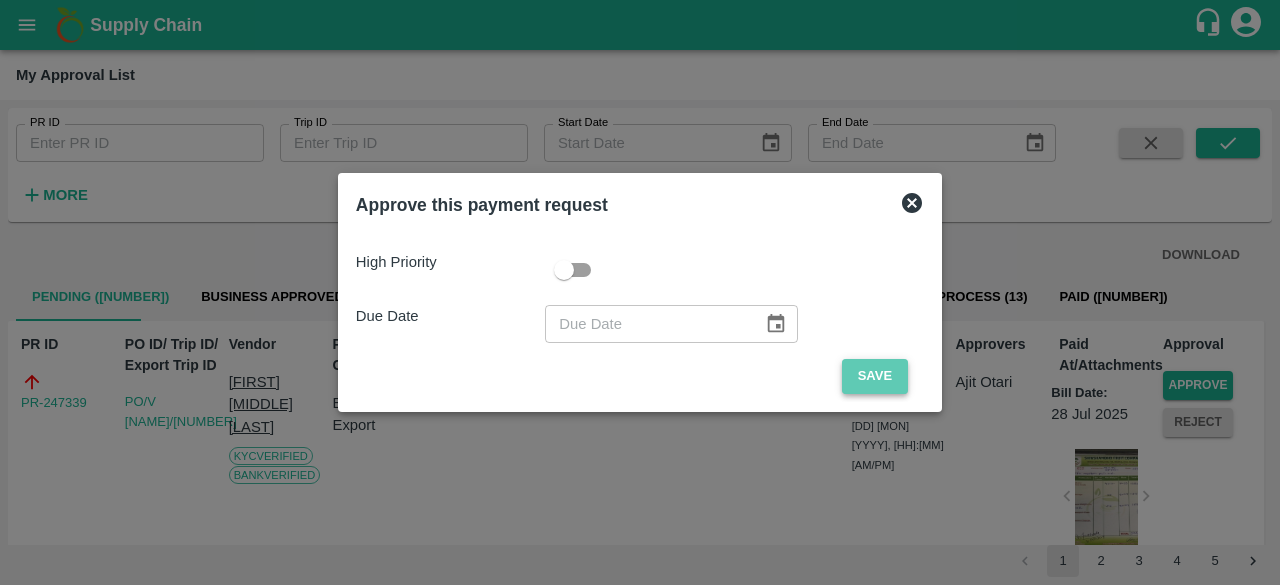 click on "Save" at bounding box center [875, 376] 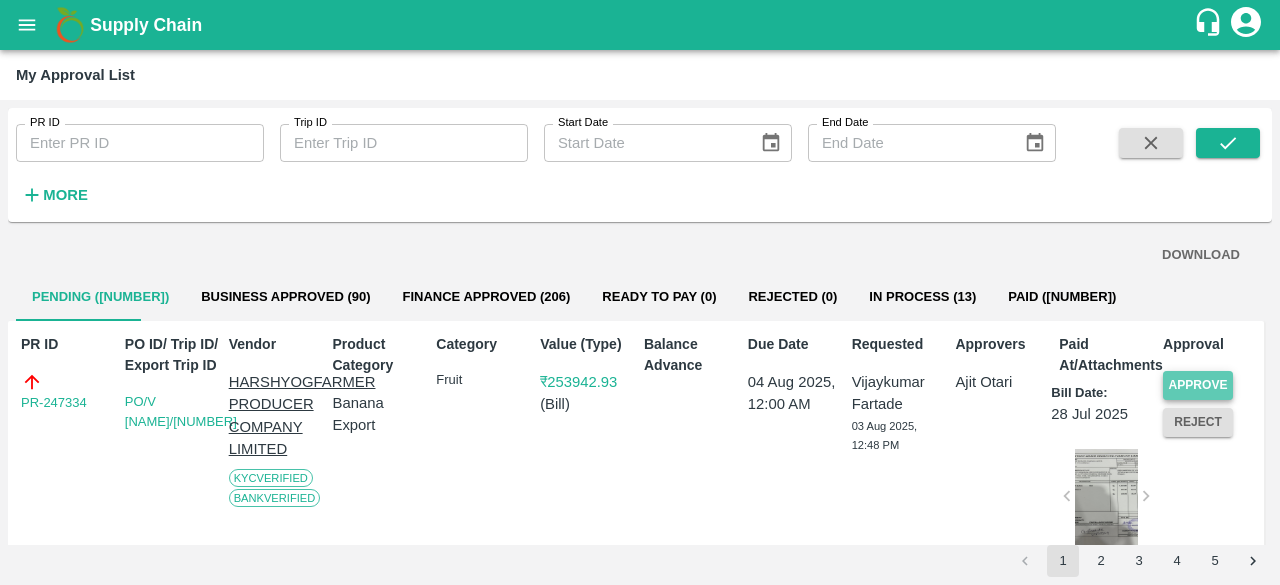 click on "Approve" at bounding box center [1198, 385] 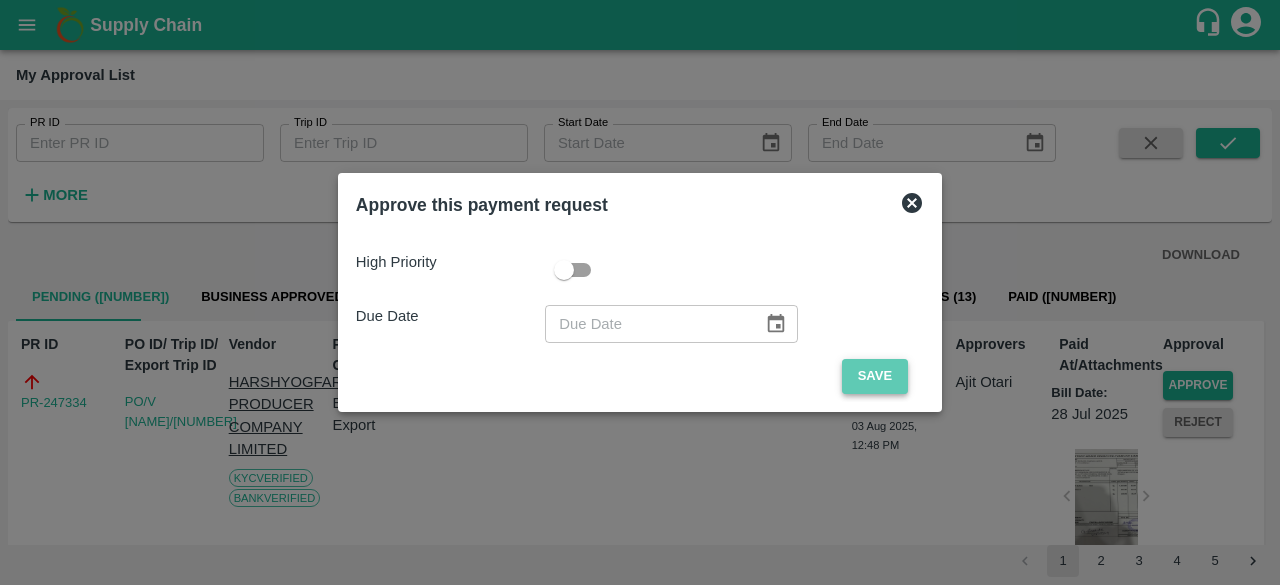 click on "Save" at bounding box center (875, 376) 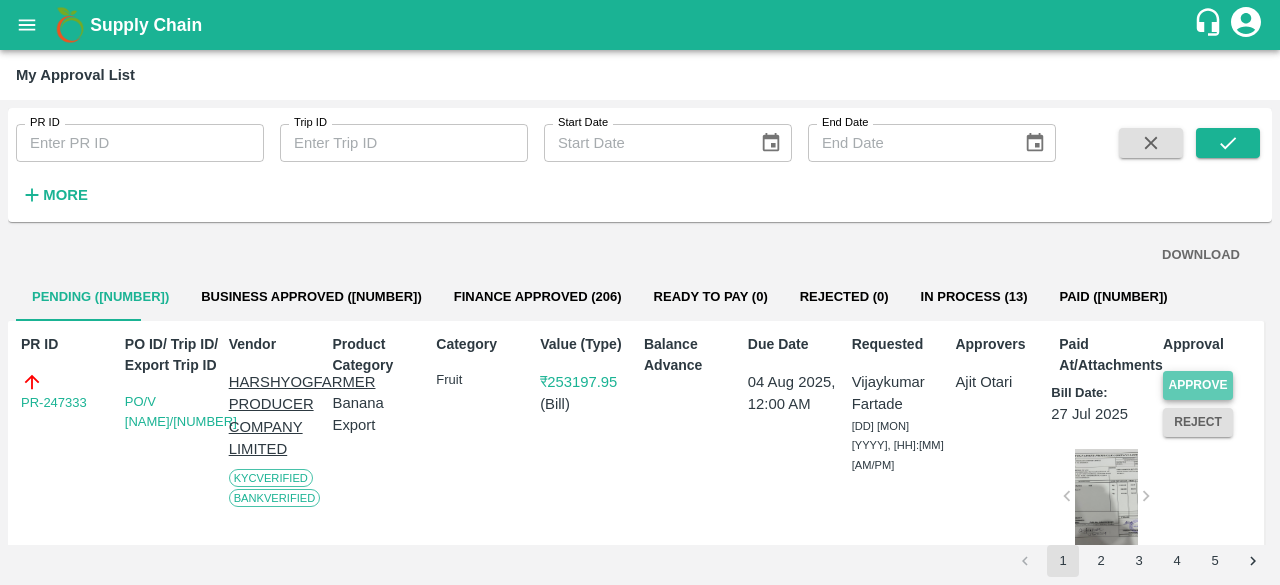 click on "Approve" at bounding box center (1198, 385) 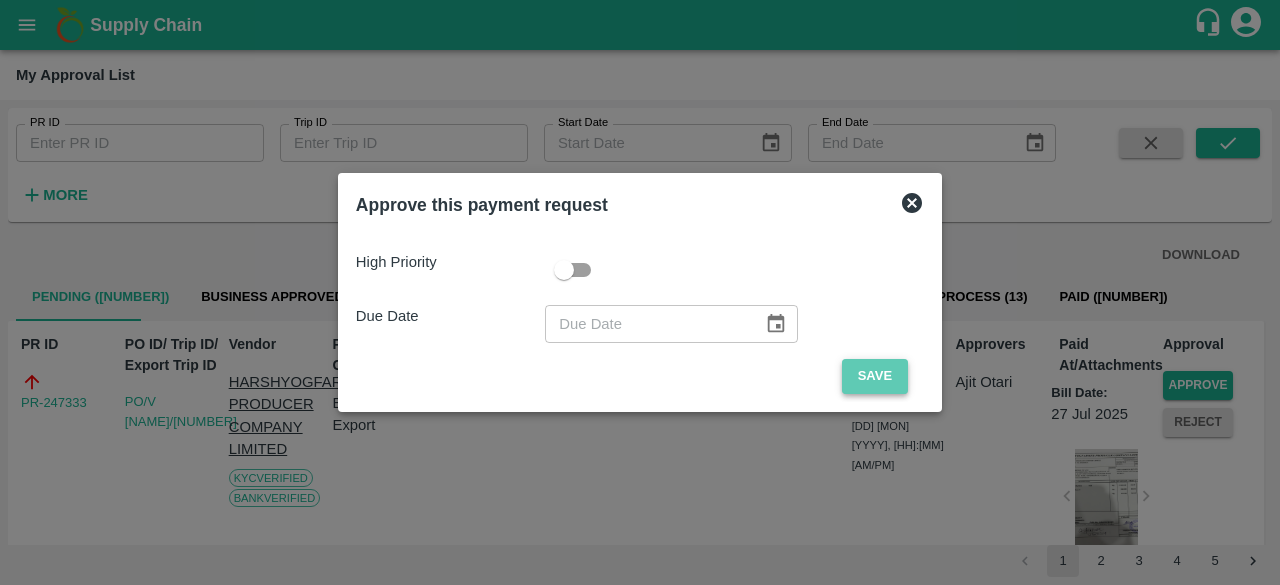 click on "Save" at bounding box center (875, 376) 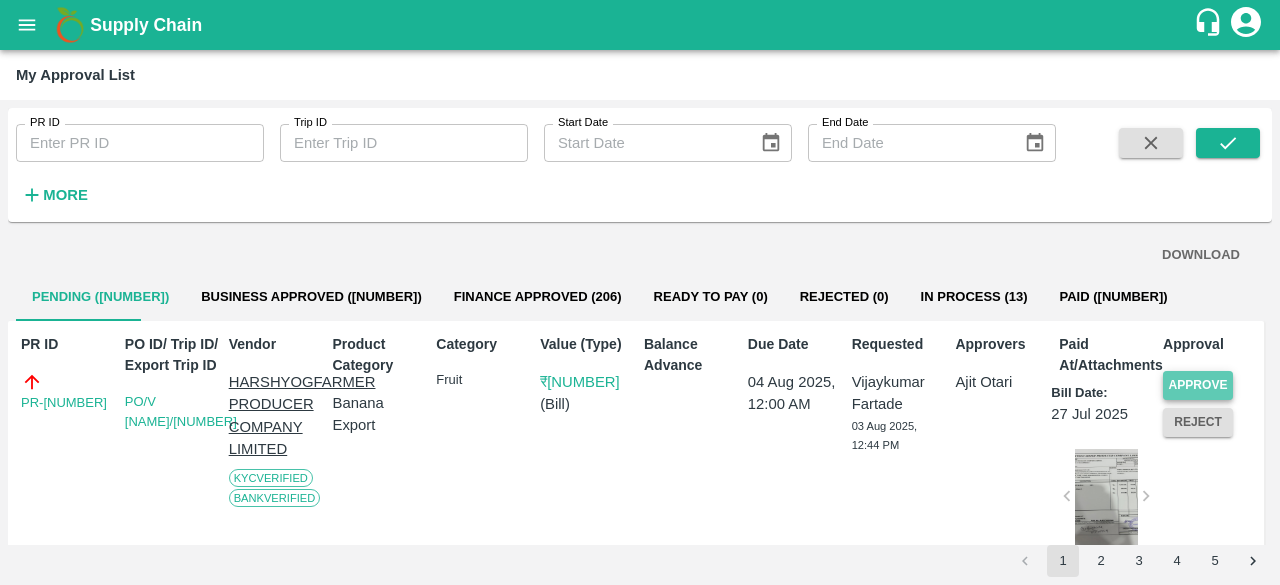 click on "Approve" at bounding box center [1198, 385] 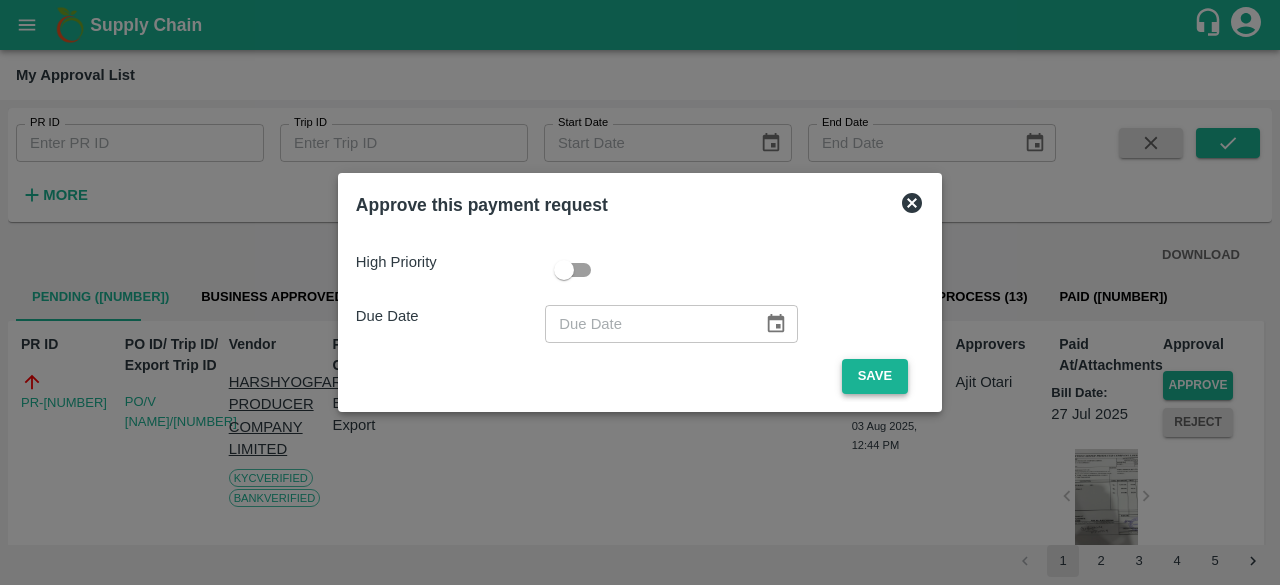 click on "Save" at bounding box center (875, 376) 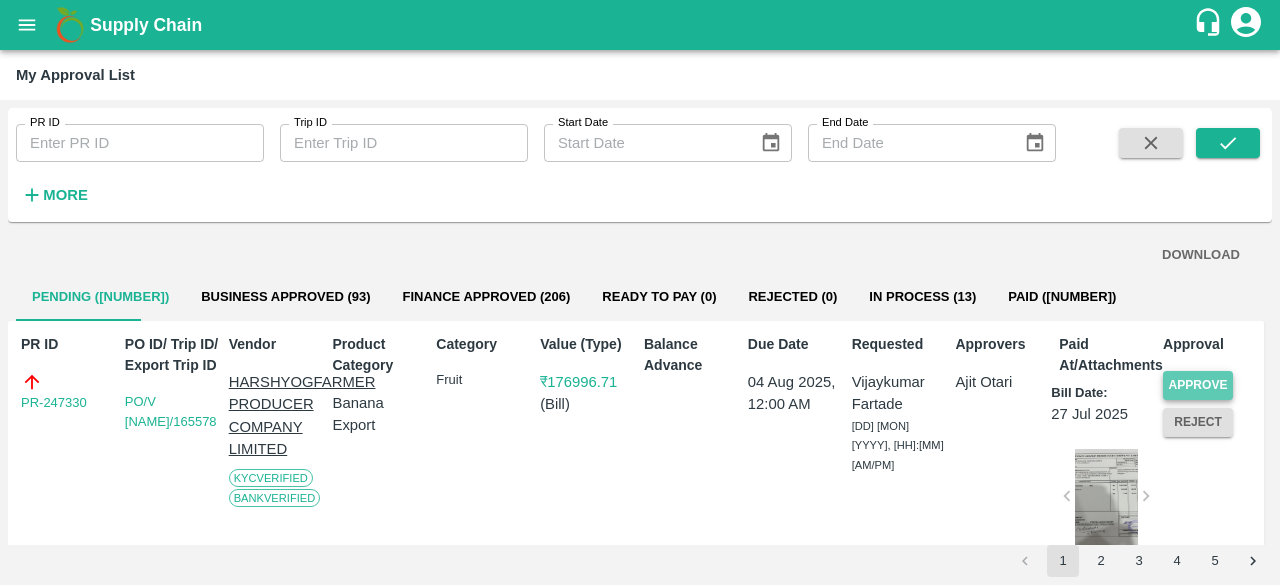 click on "Approve" at bounding box center (1198, 385) 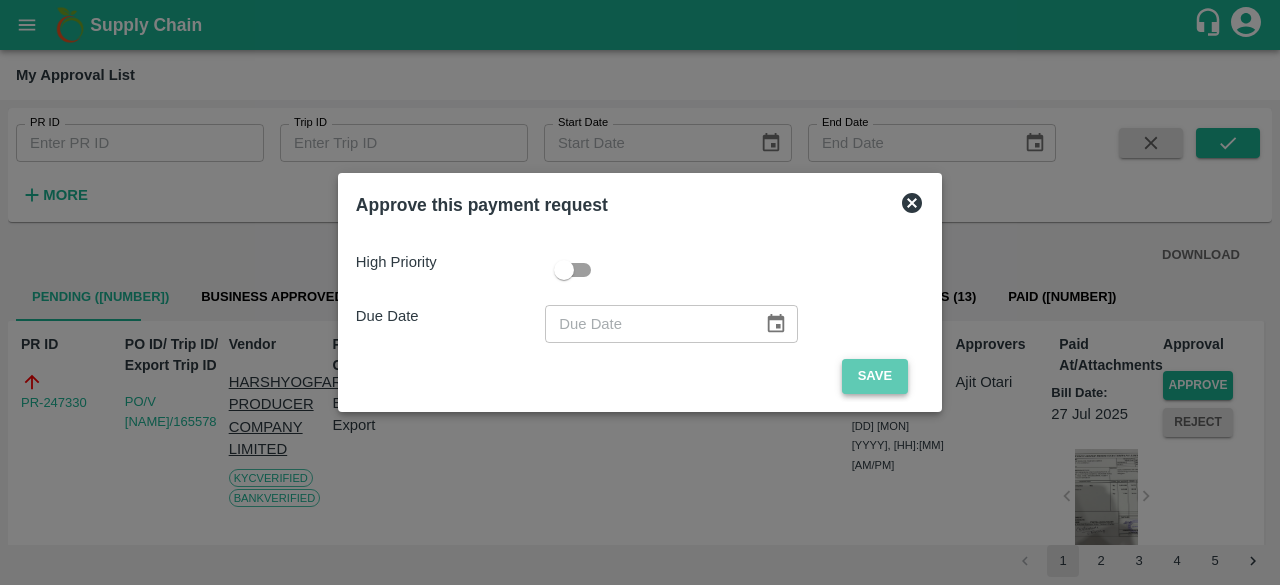 click on "Save" at bounding box center [875, 376] 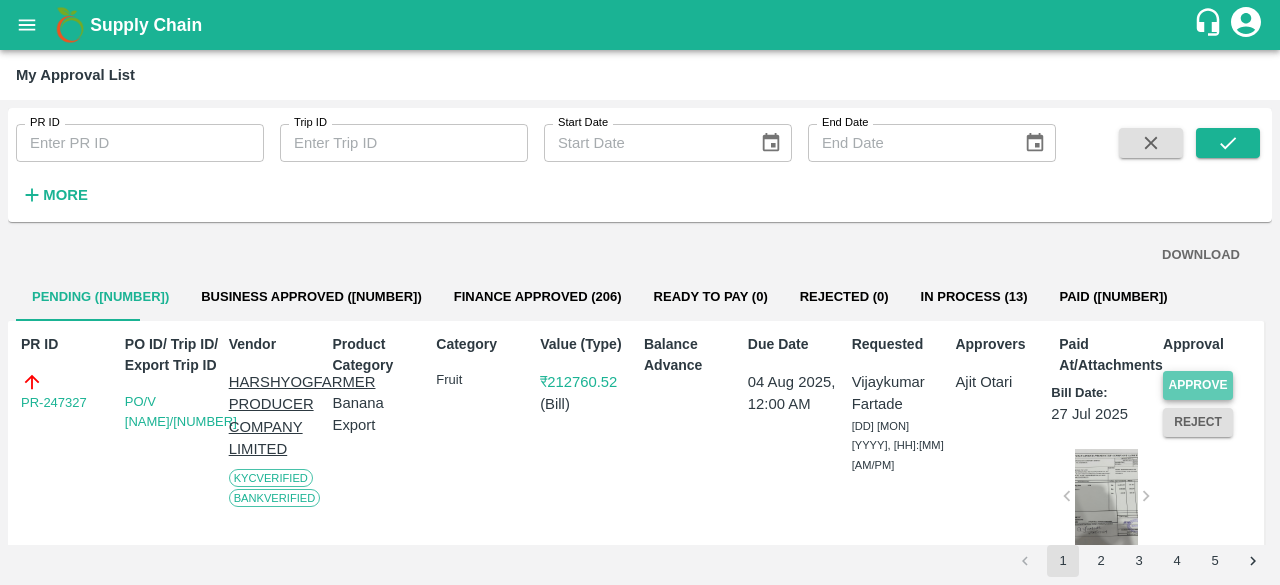 click on "Approve" at bounding box center [1198, 385] 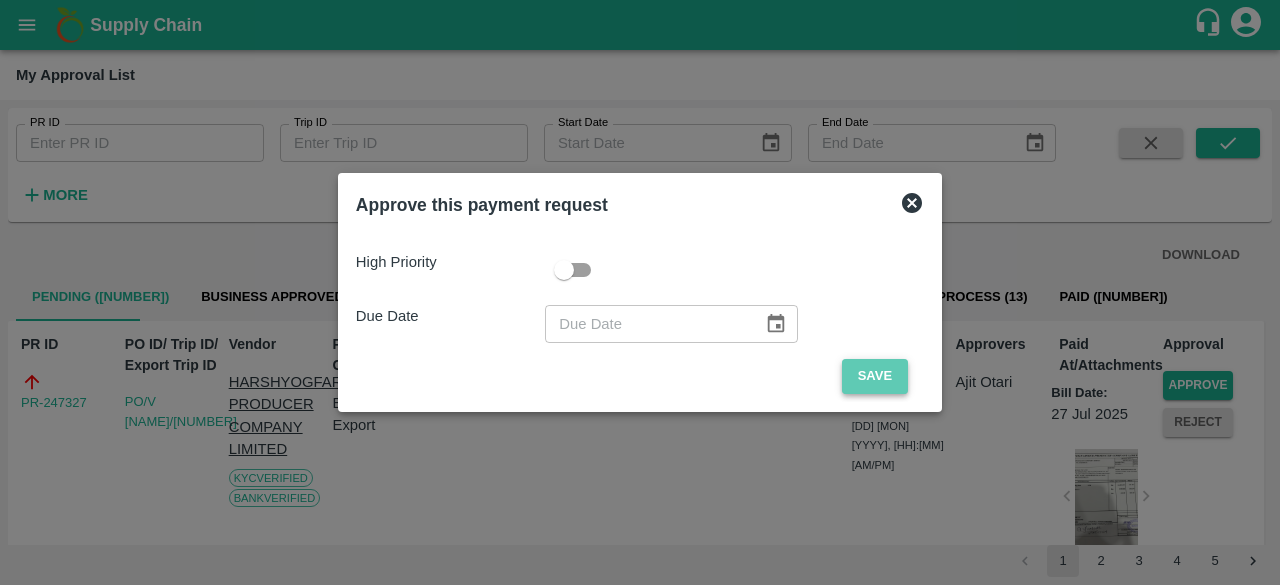 click on "Save" at bounding box center [875, 376] 